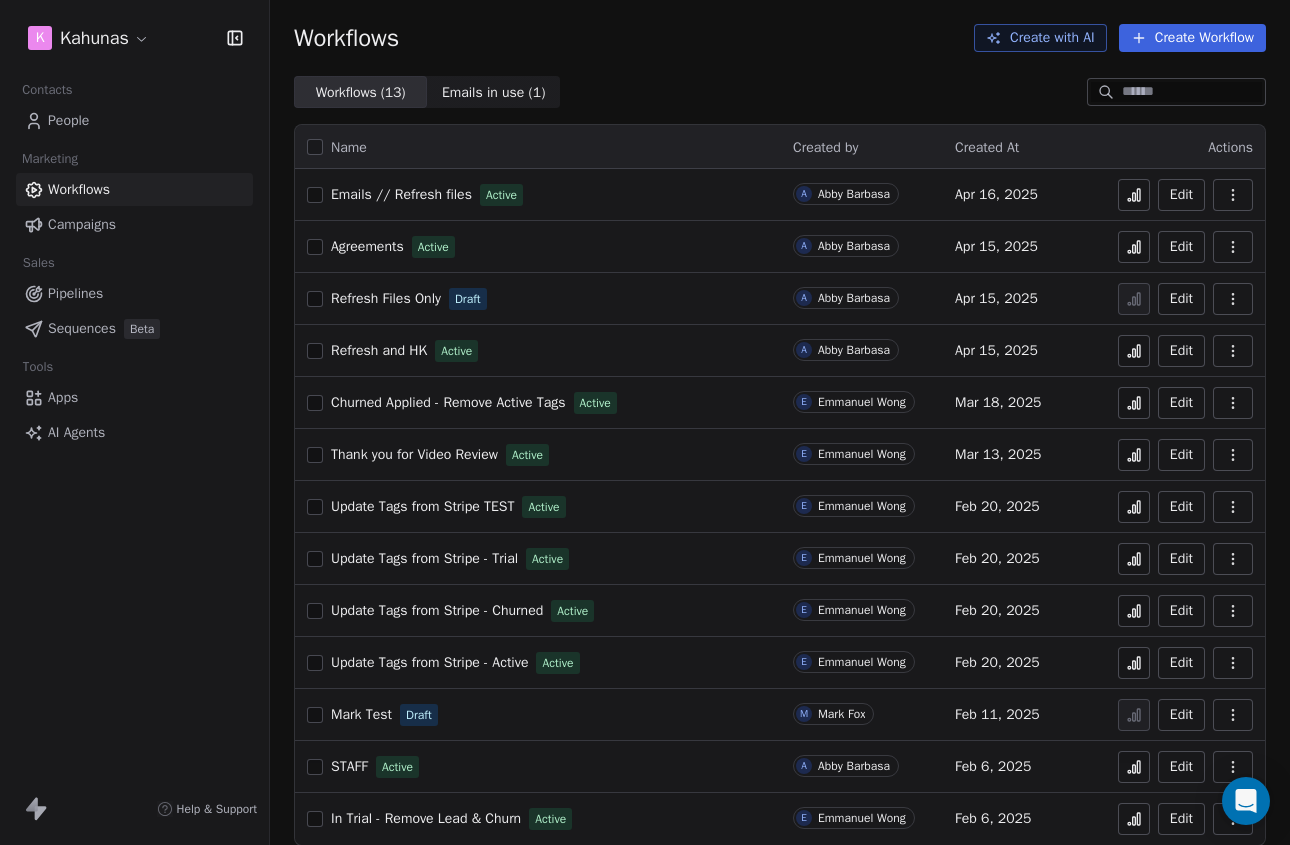 scroll, scrollTop: 0, scrollLeft: 0, axis: both 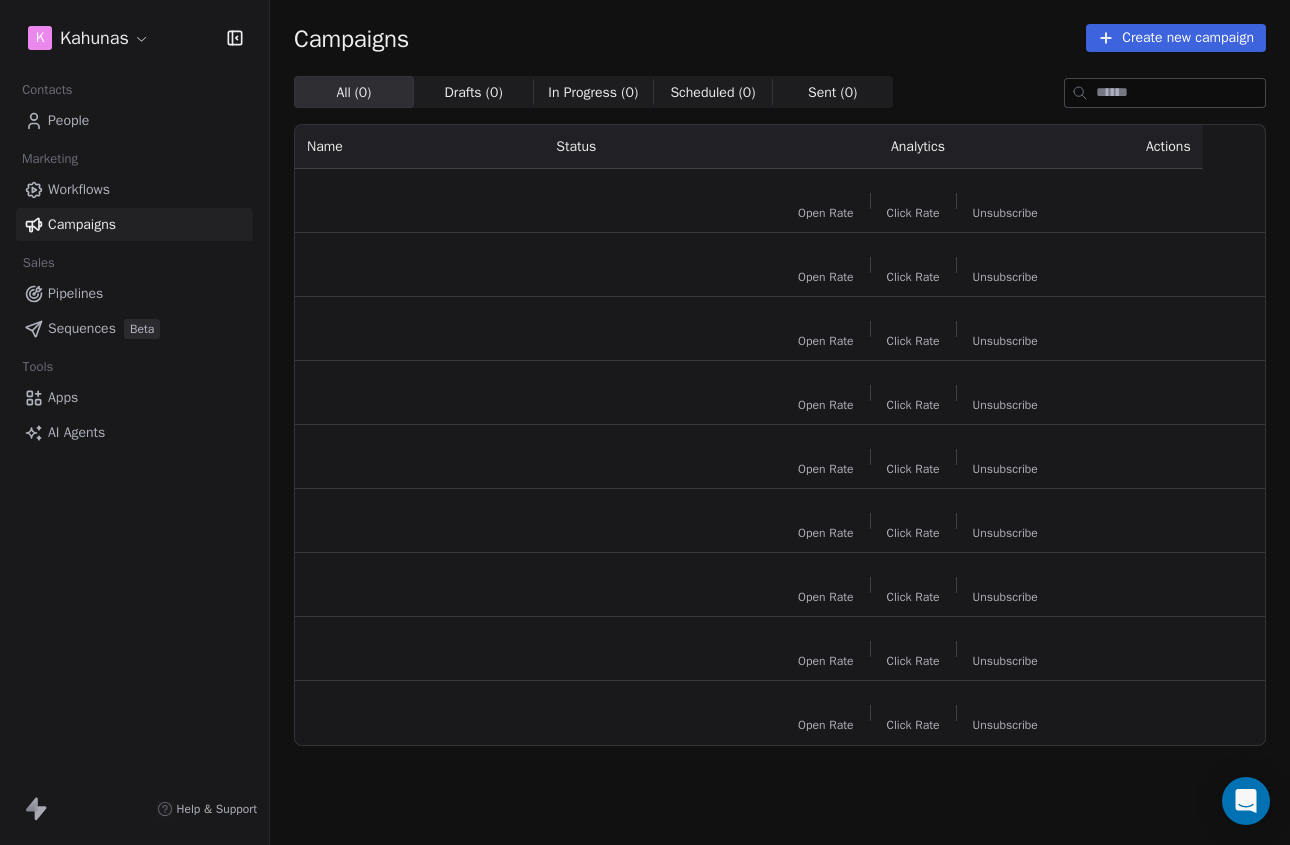 click on "Workflows" at bounding box center (134, 189) 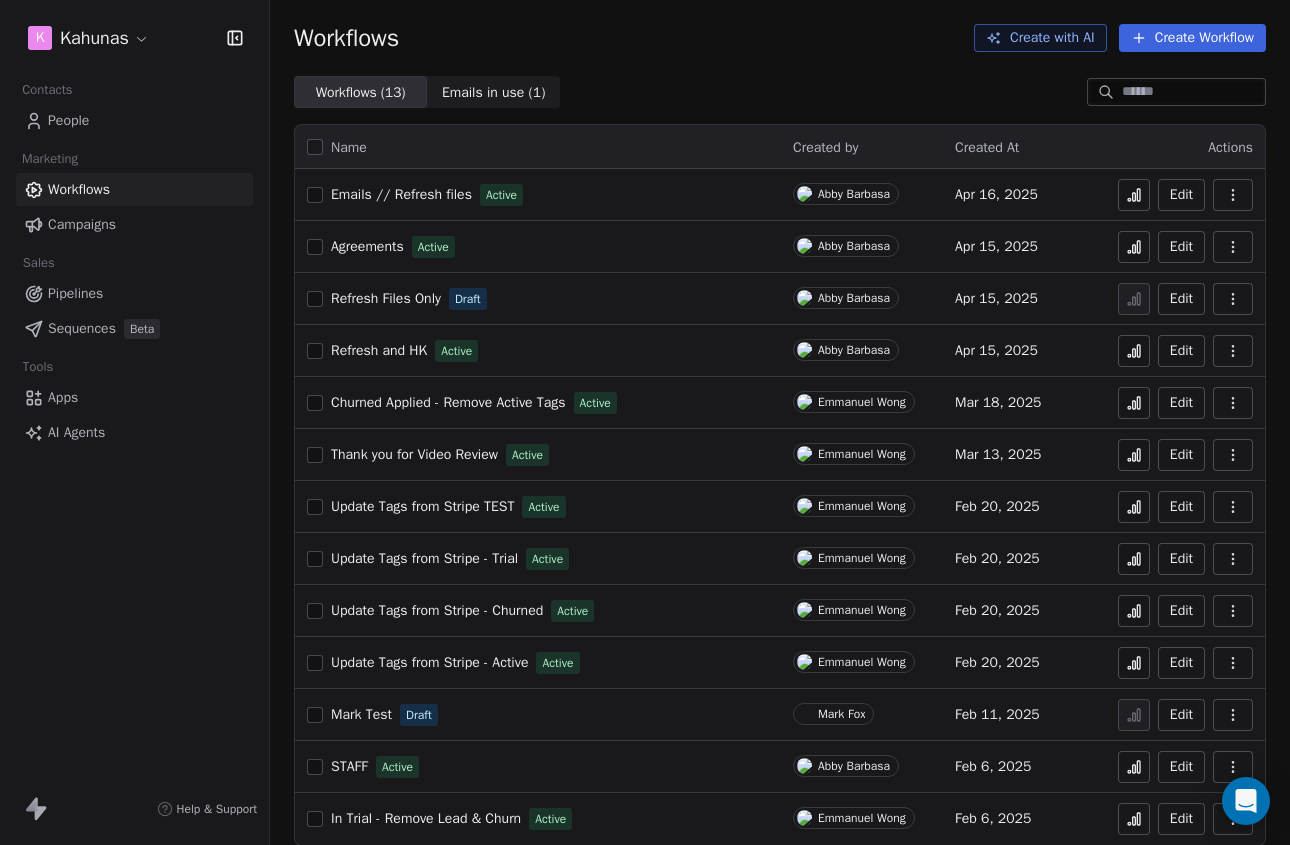 click on "Emails // Refresh files" at bounding box center [401, 194] 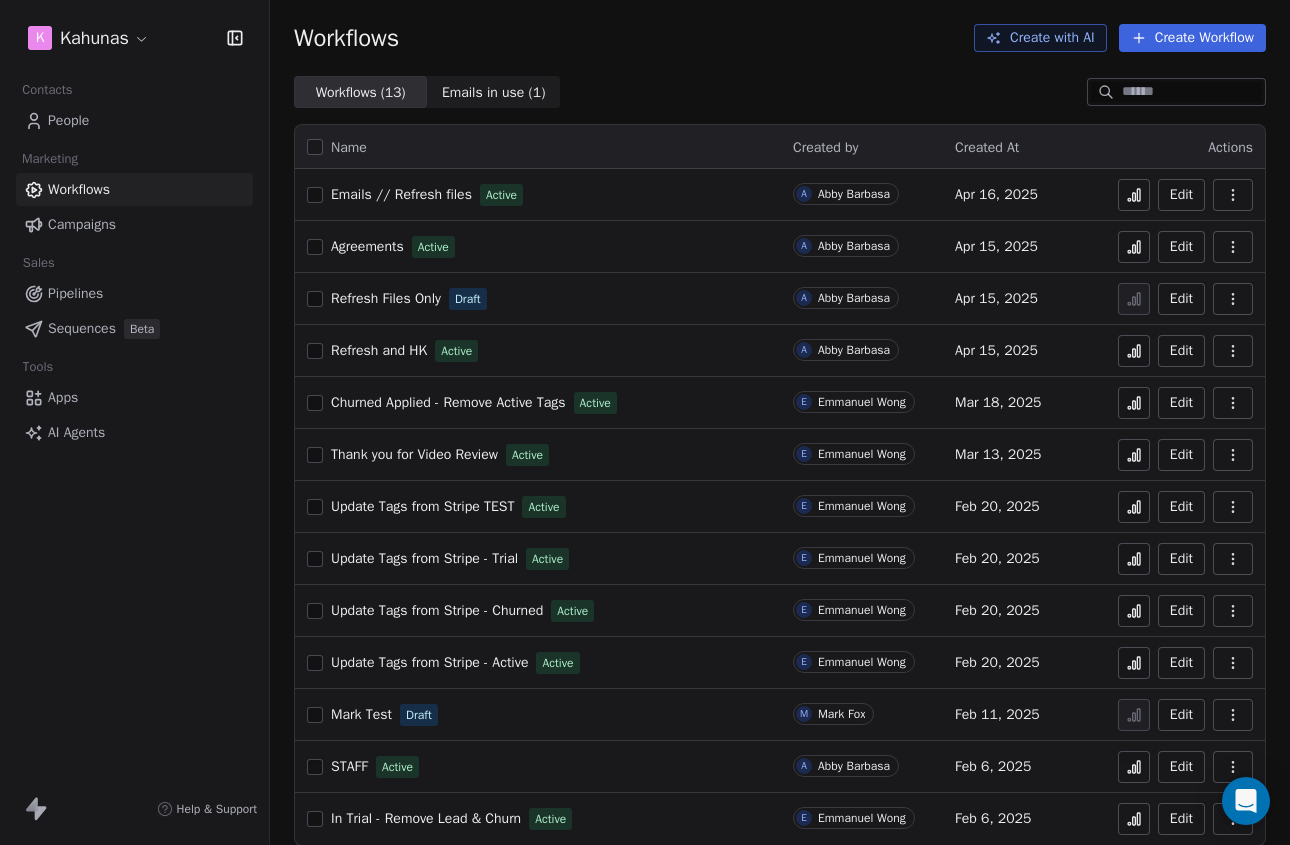 click 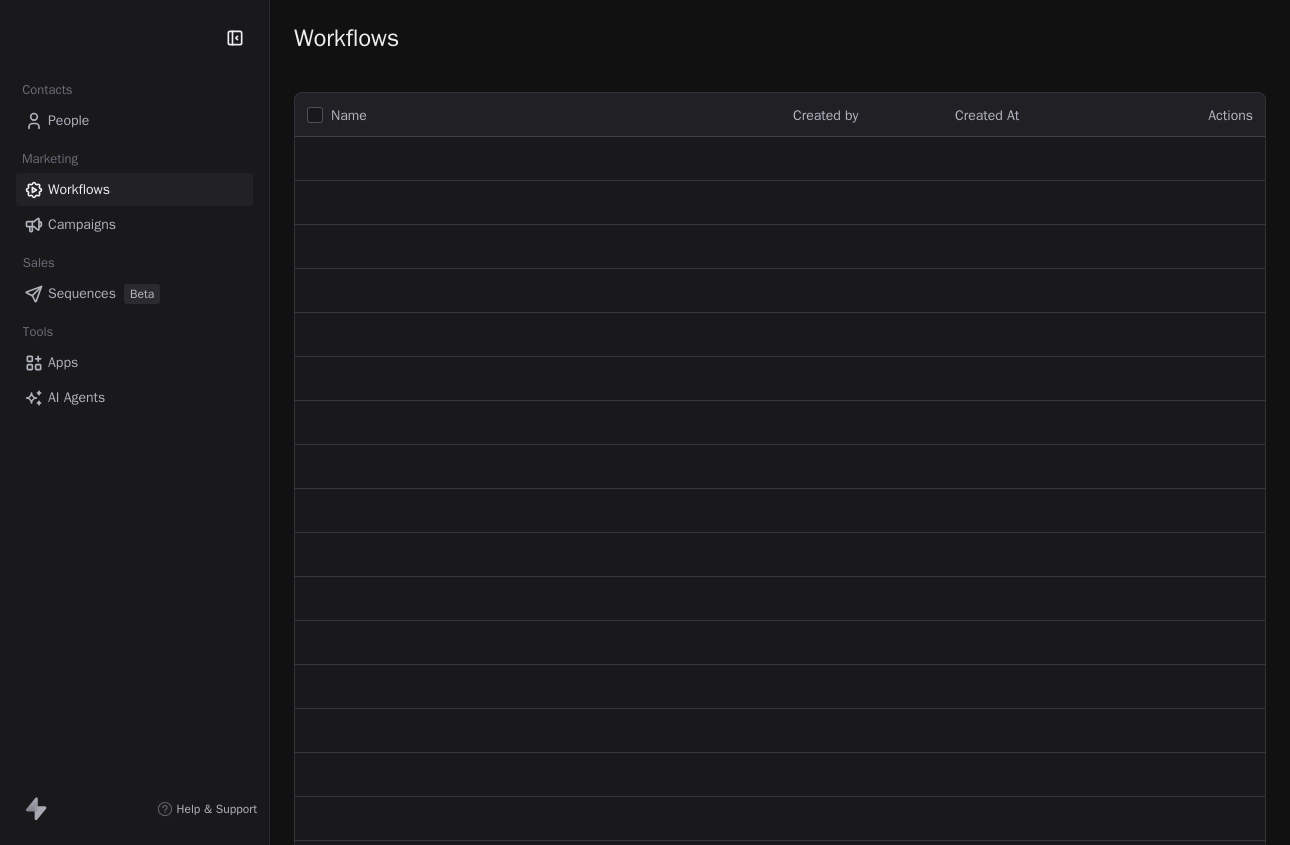 scroll, scrollTop: 0, scrollLeft: 0, axis: both 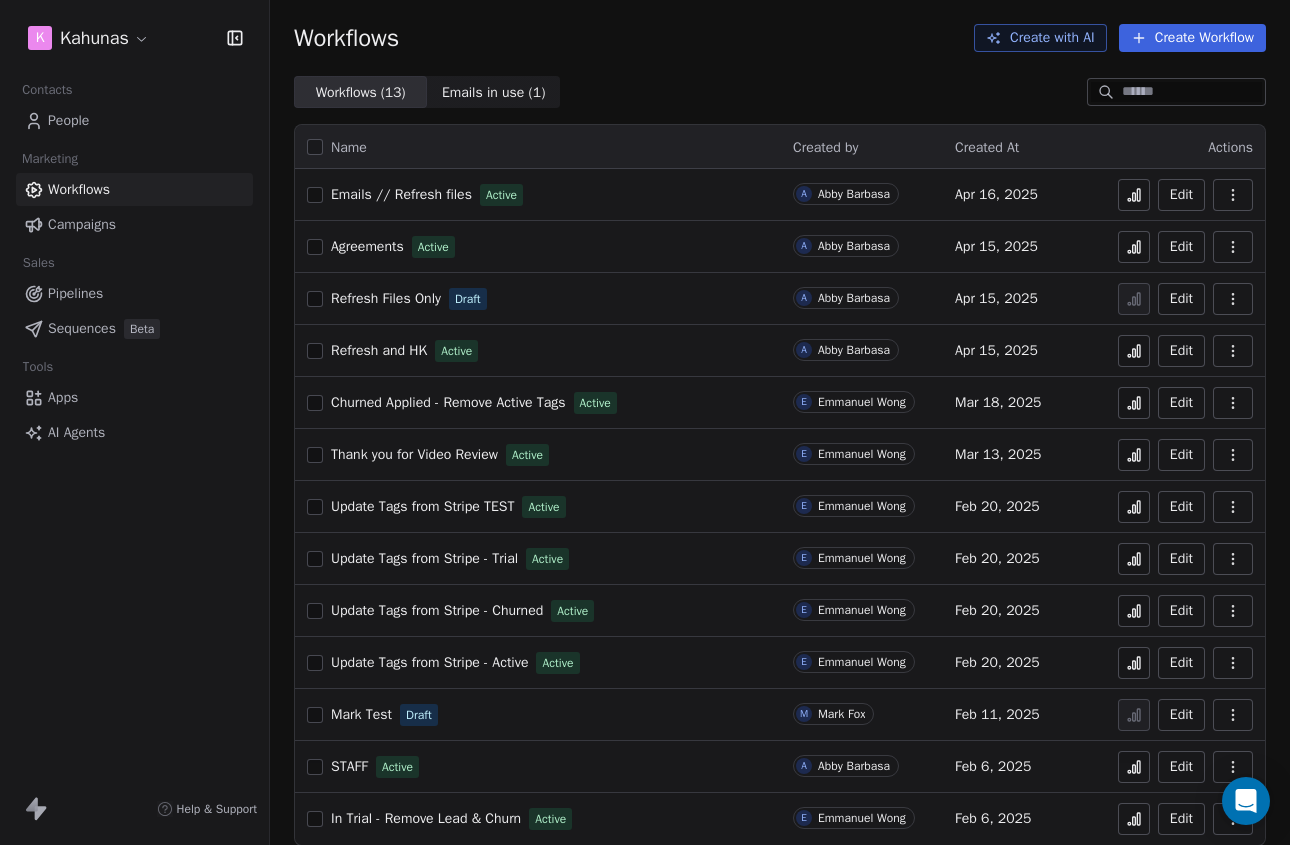 click on "Create Workflow" at bounding box center [1192, 38] 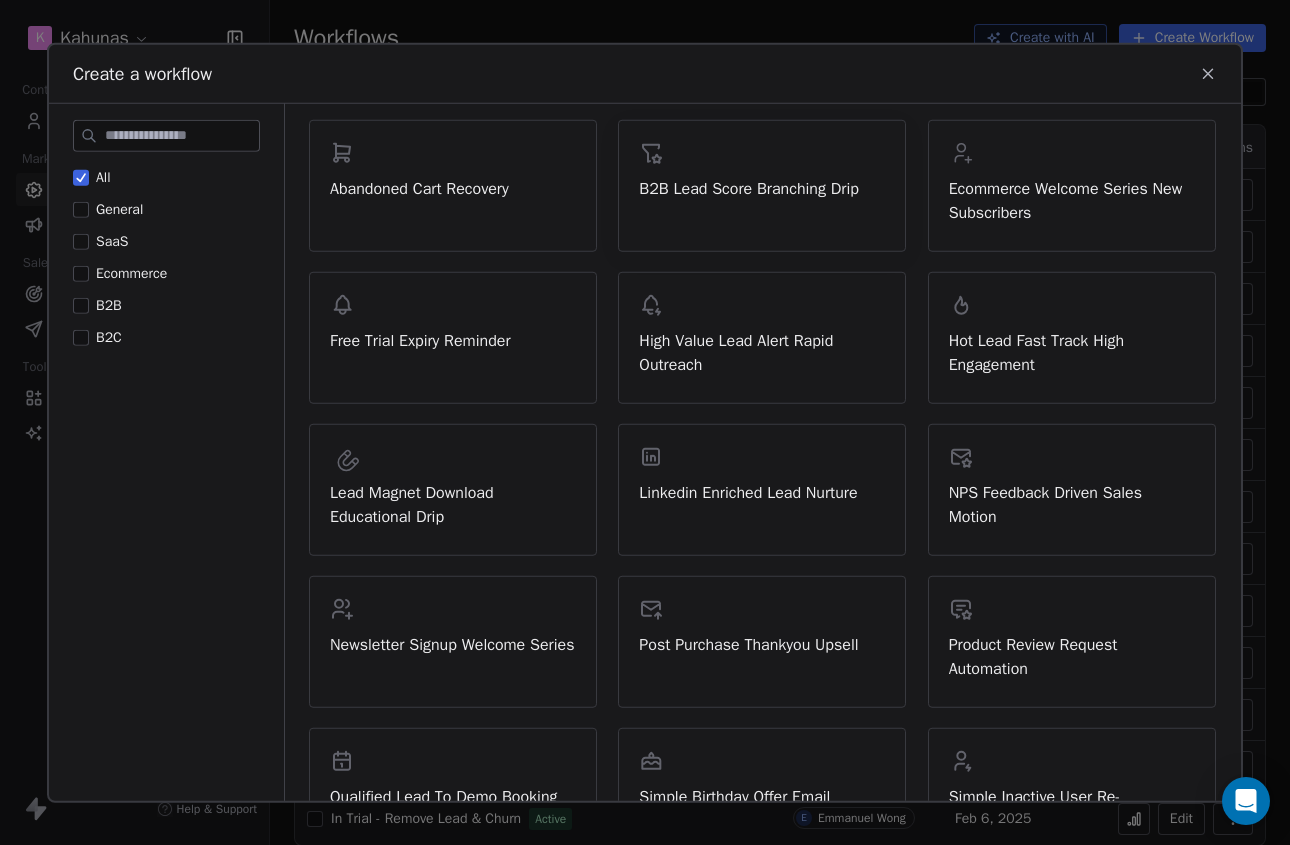 scroll, scrollTop: 291, scrollLeft: 0, axis: vertical 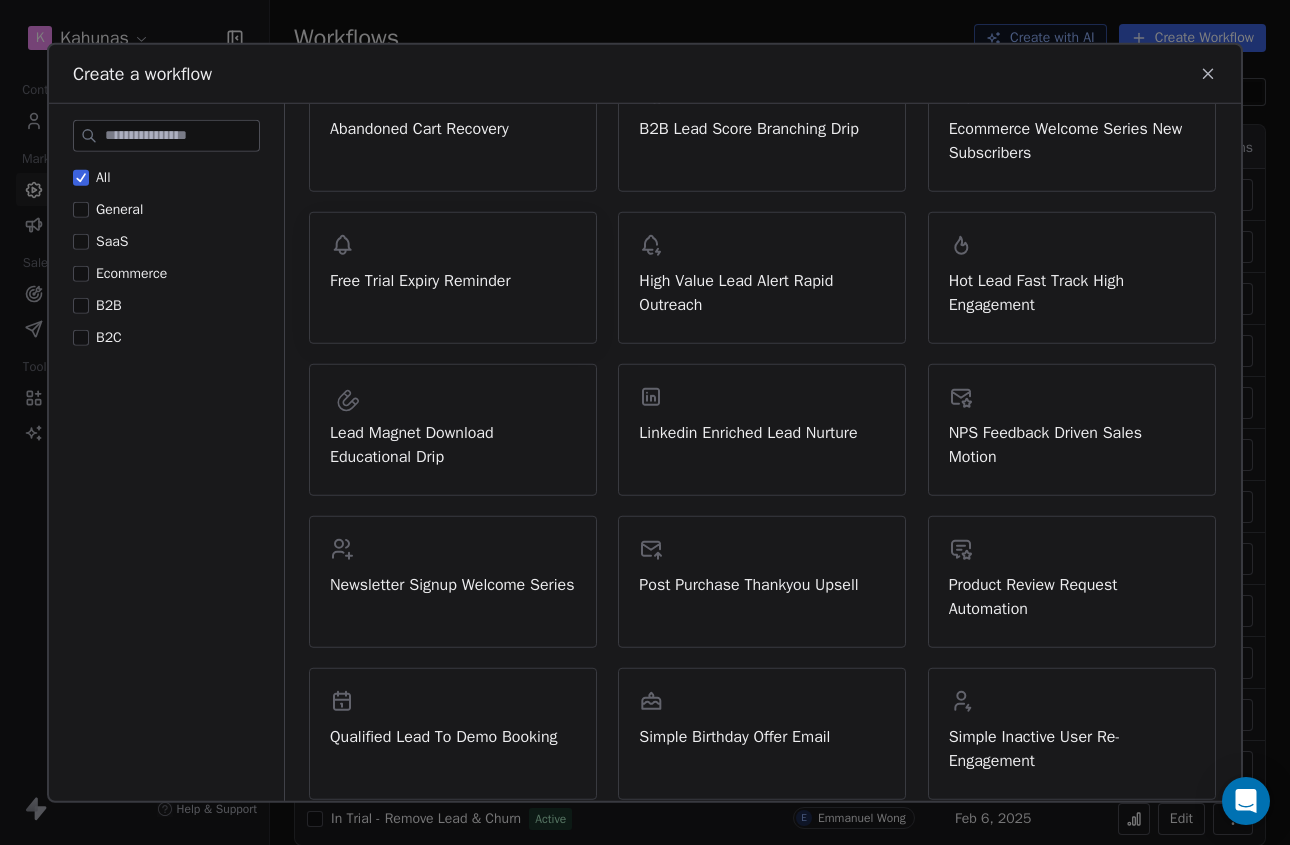 click on "Free Trial Expiry Reminder" at bounding box center [453, 277] 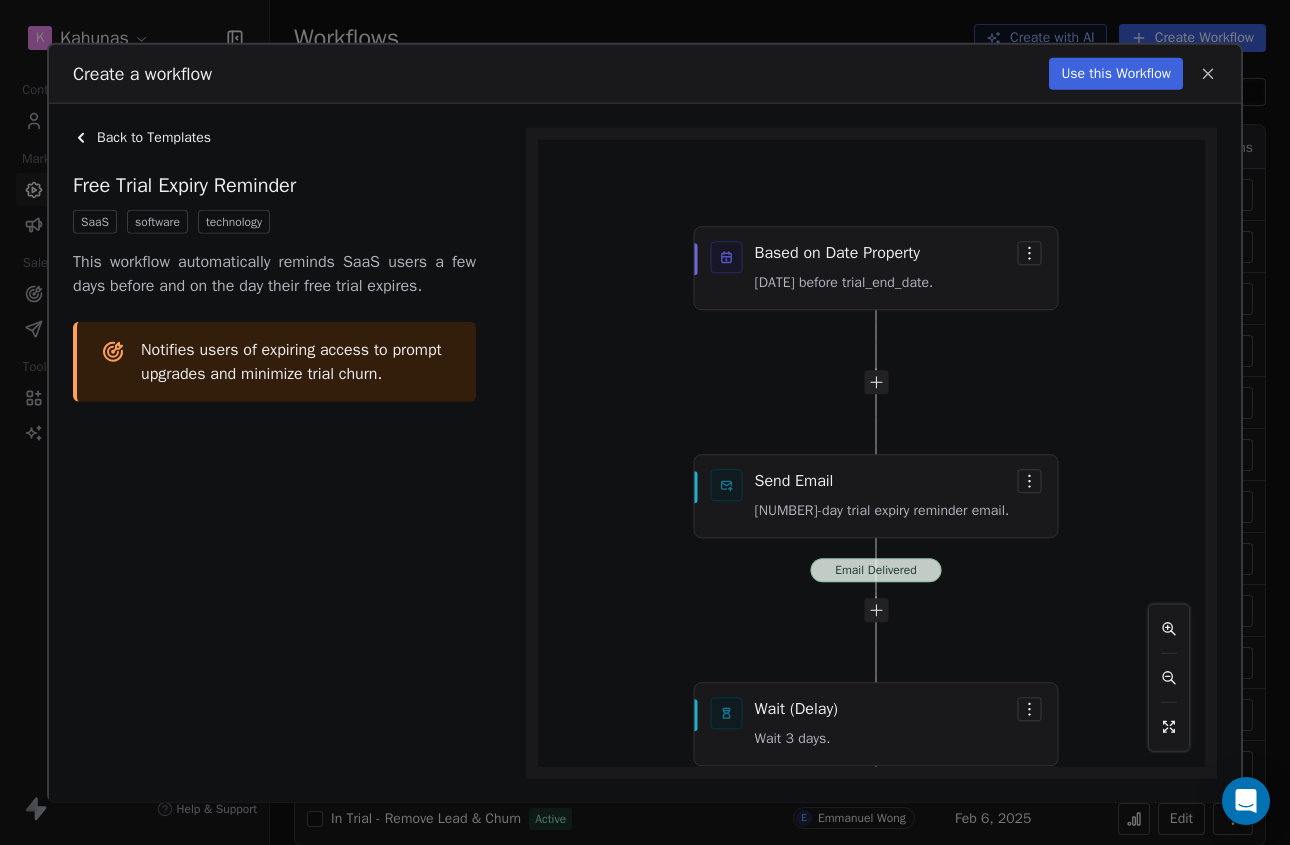 click 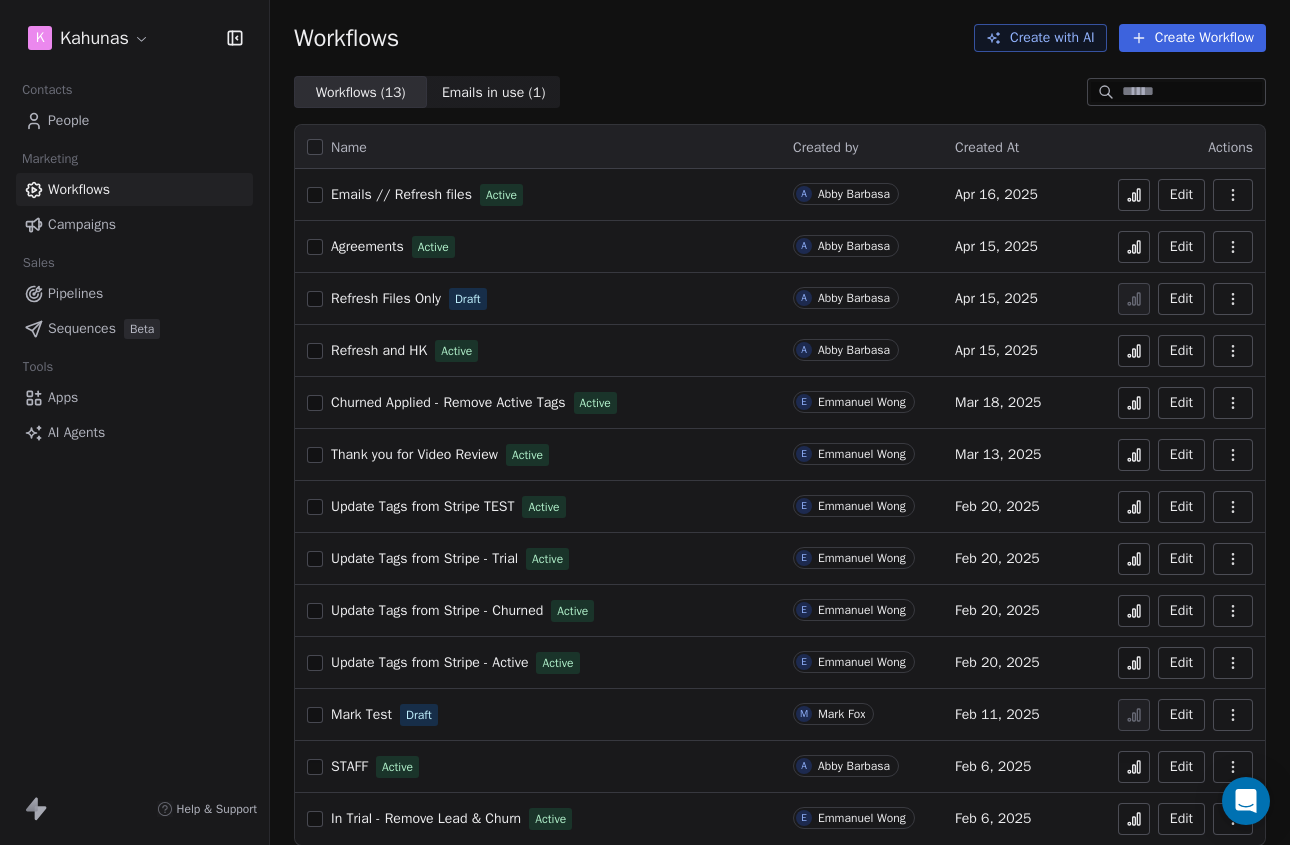click on "Create Workflow" at bounding box center (1192, 38) 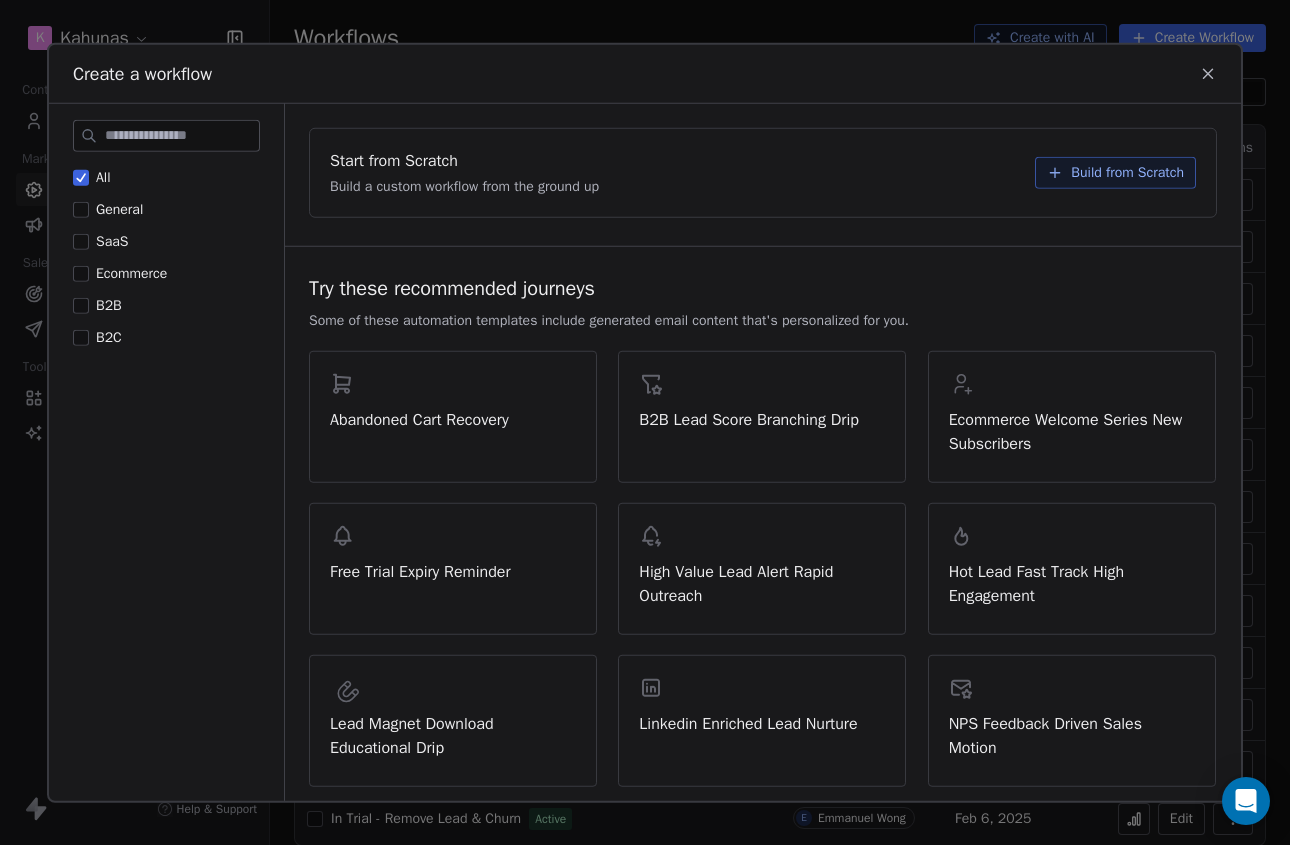 click on "Build from Scratch" at bounding box center [1127, 172] 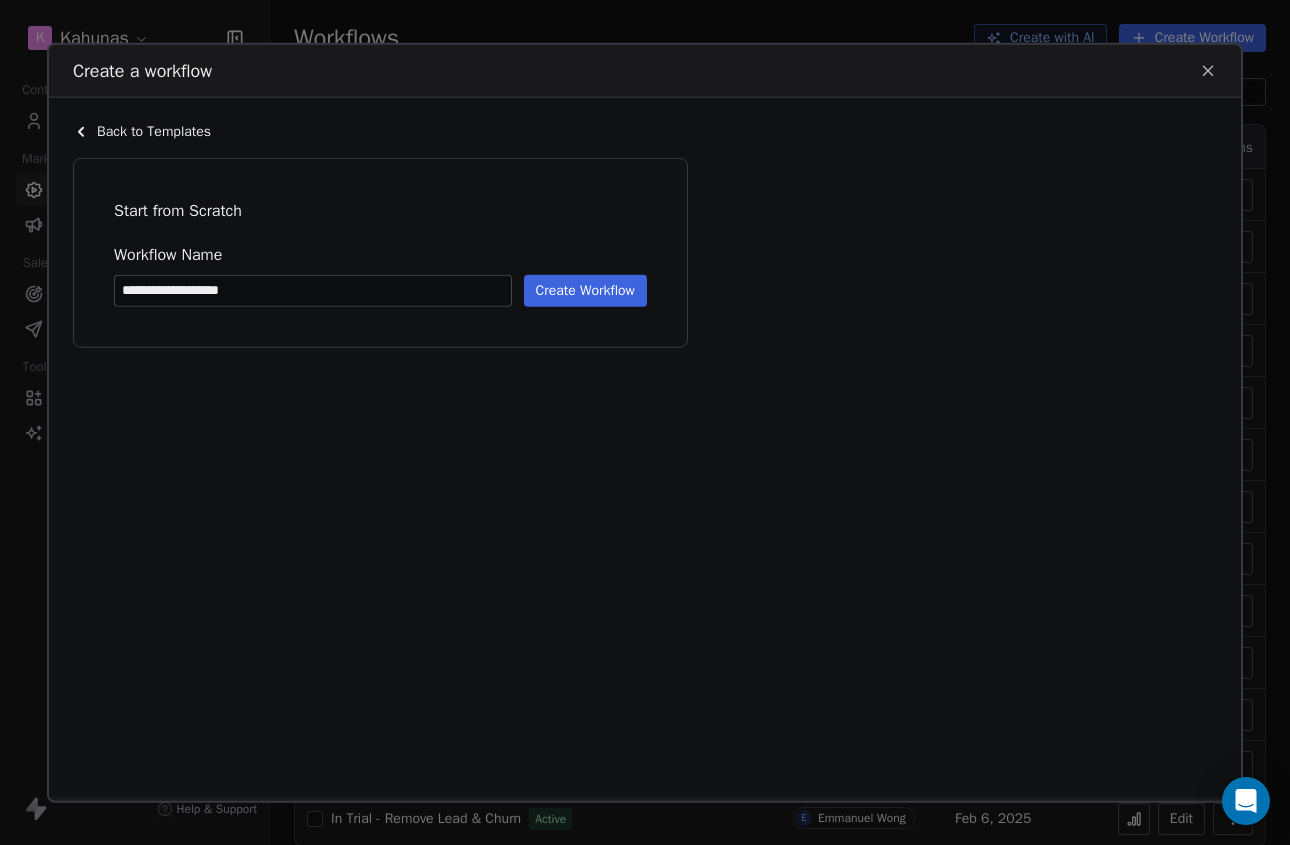 type on "**********" 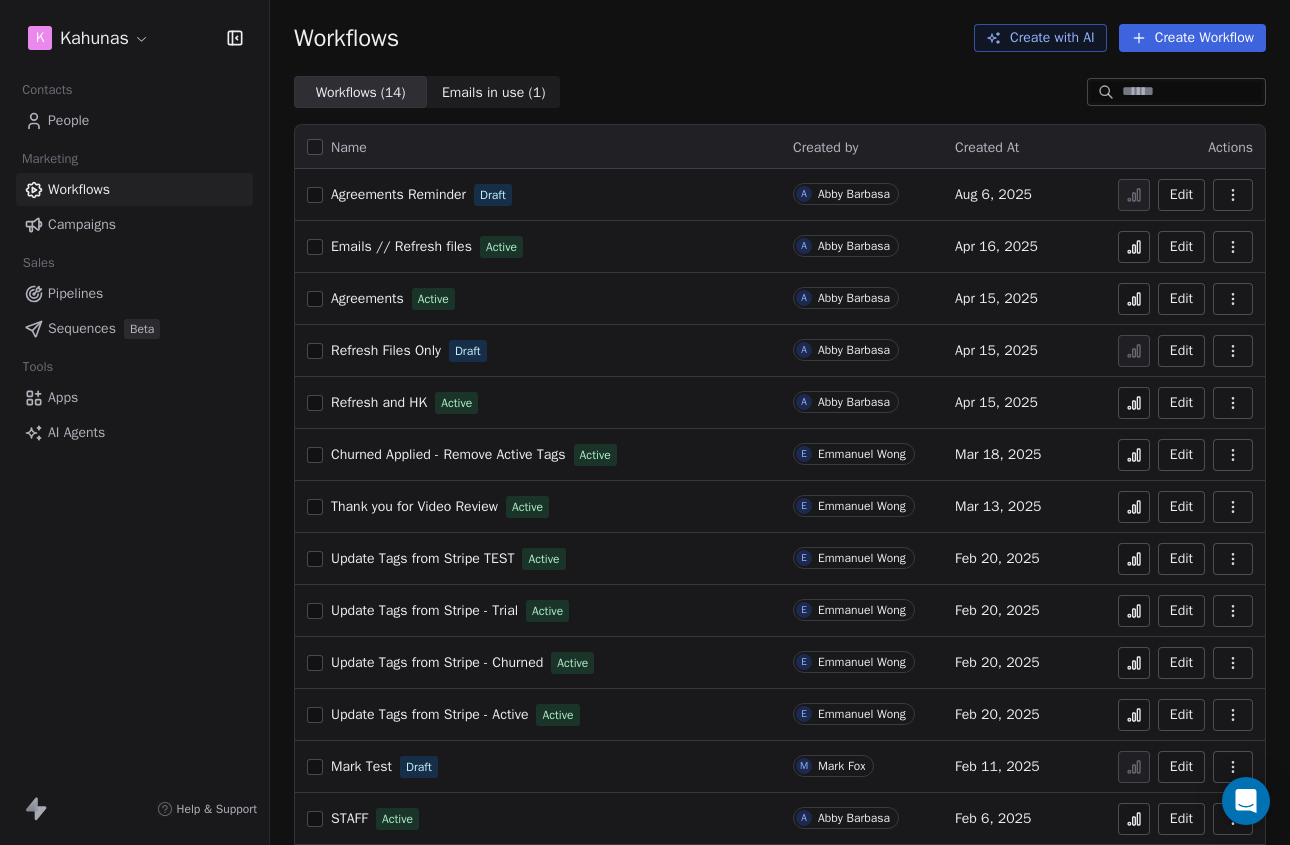click on "Agreements Reminder Draft" at bounding box center [538, 195] 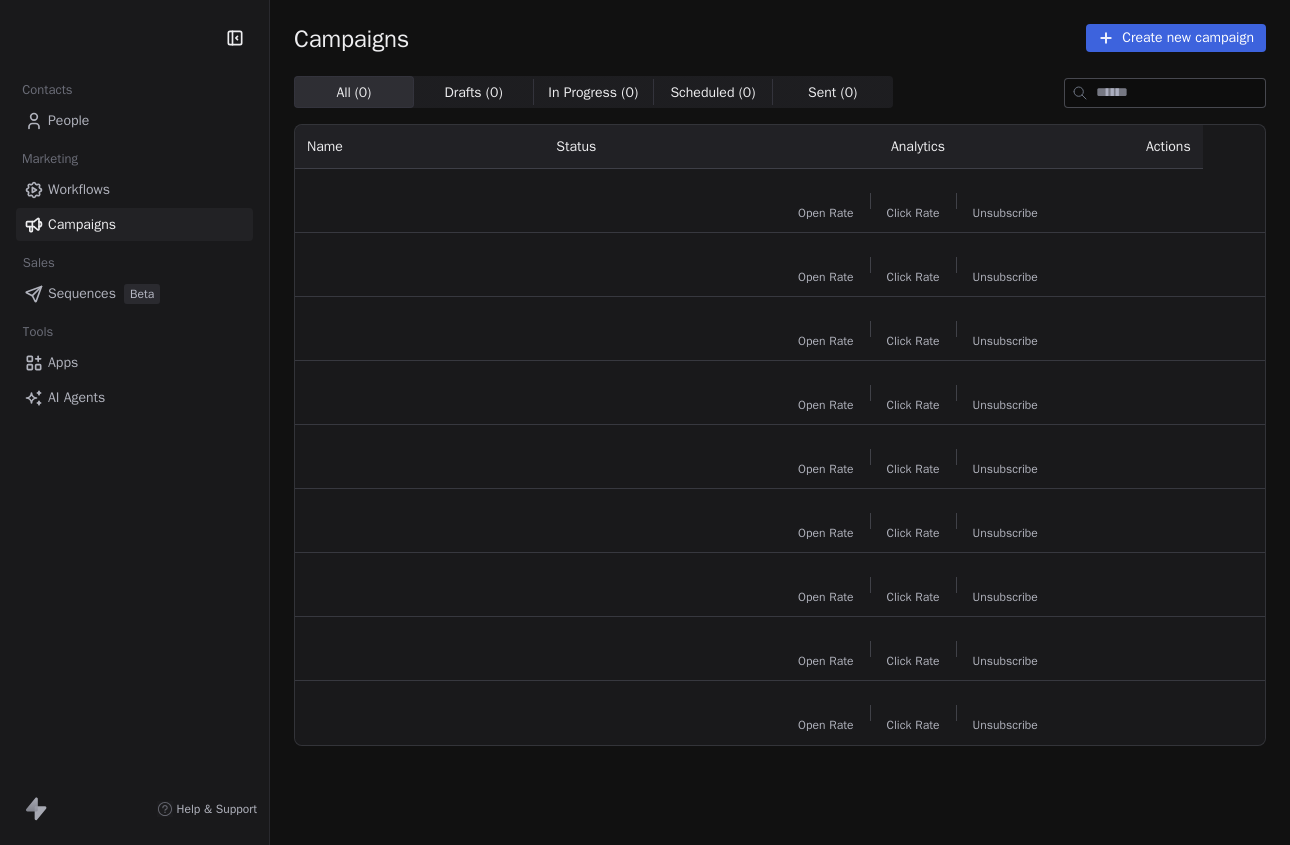 scroll, scrollTop: 0, scrollLeft: 0, axis: both 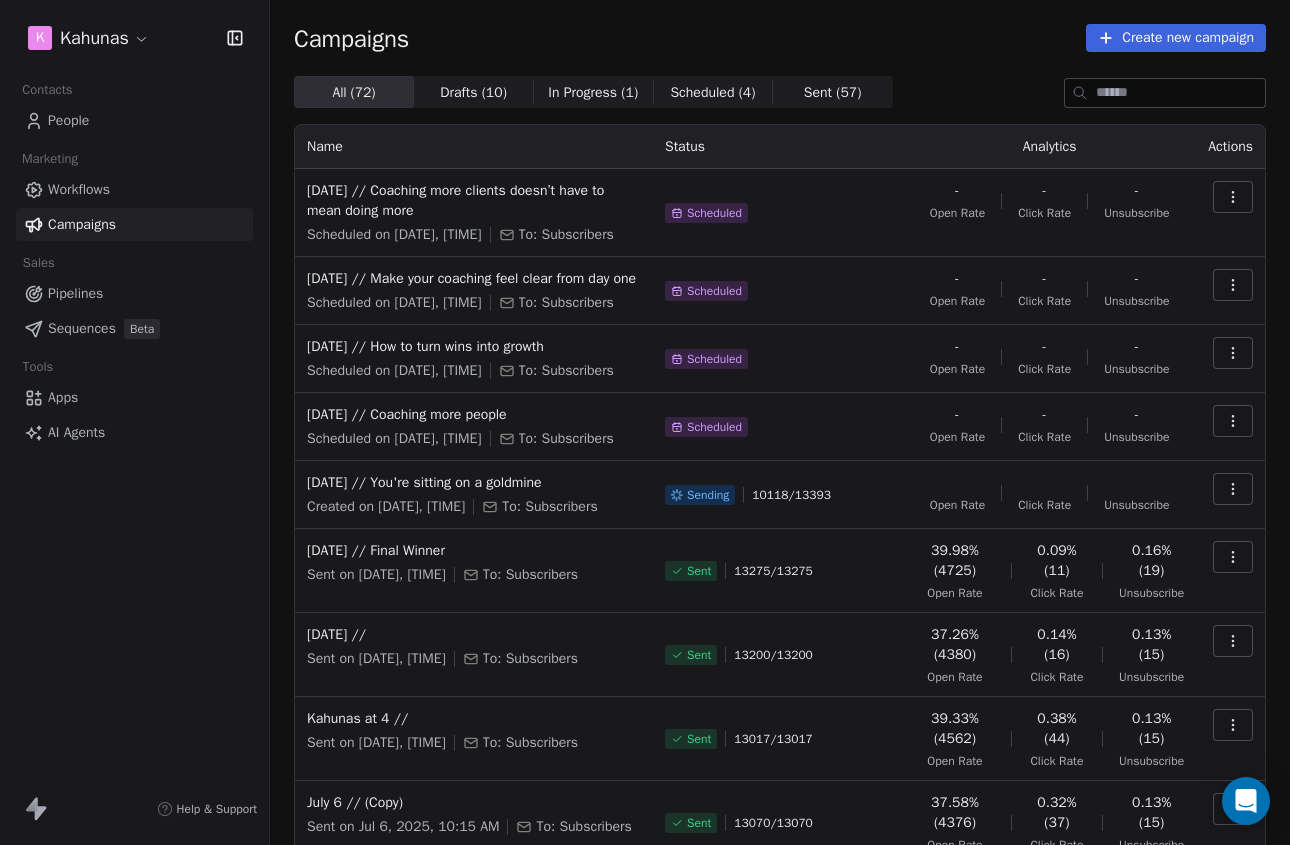 click on "Workflows" at bounding box center [79, 189] 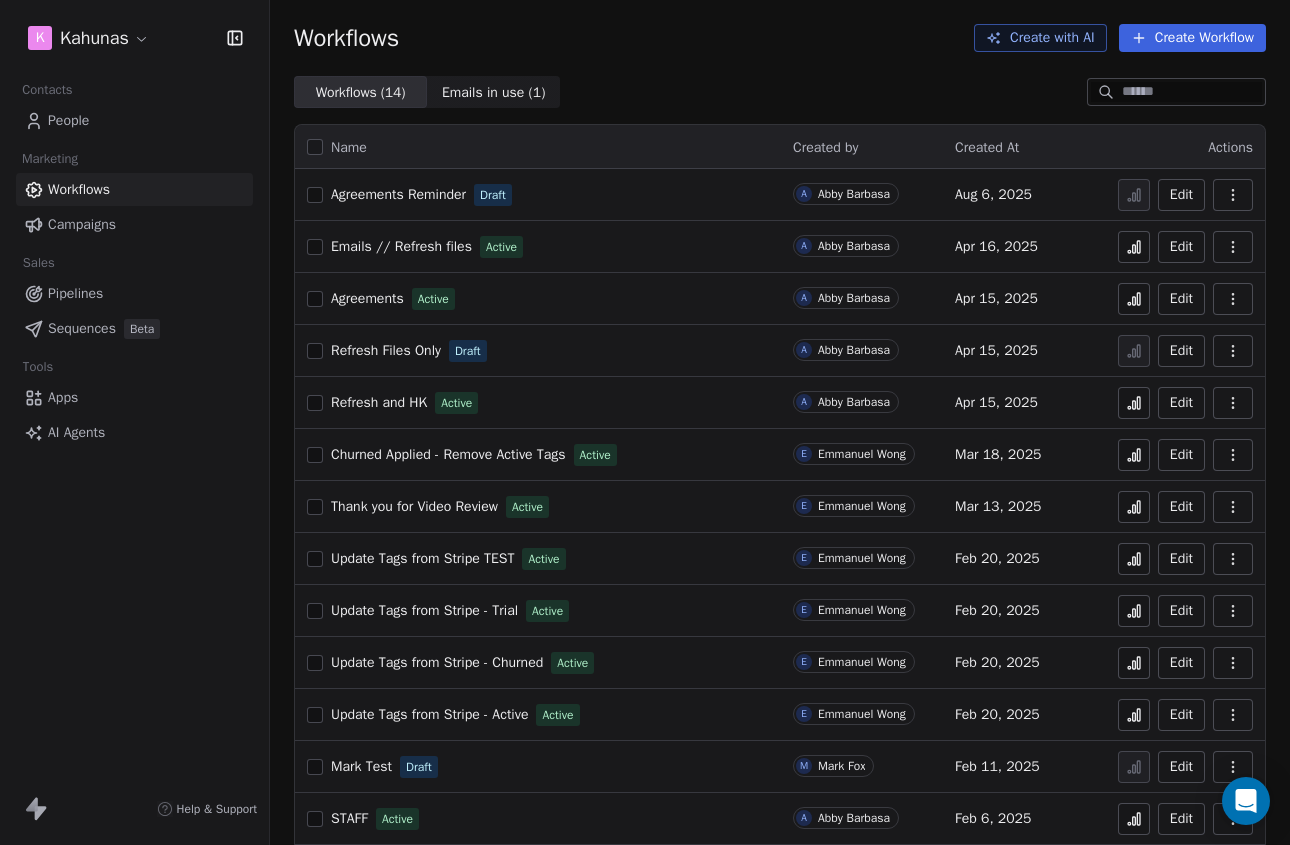 click on "Agreements" at bounding box center [367, 298] 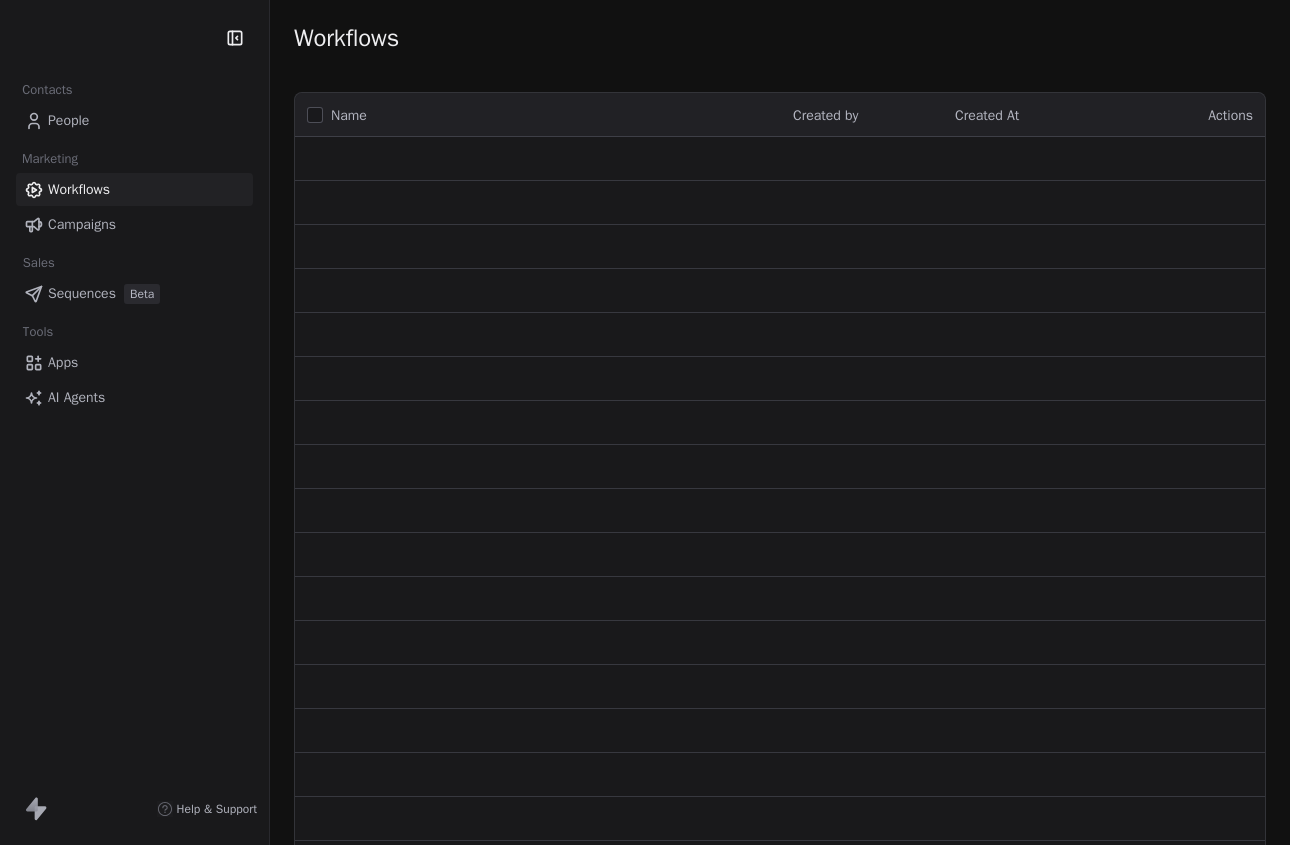 scroll, scrollTop: 0, scrollLeft: 0, axis: both 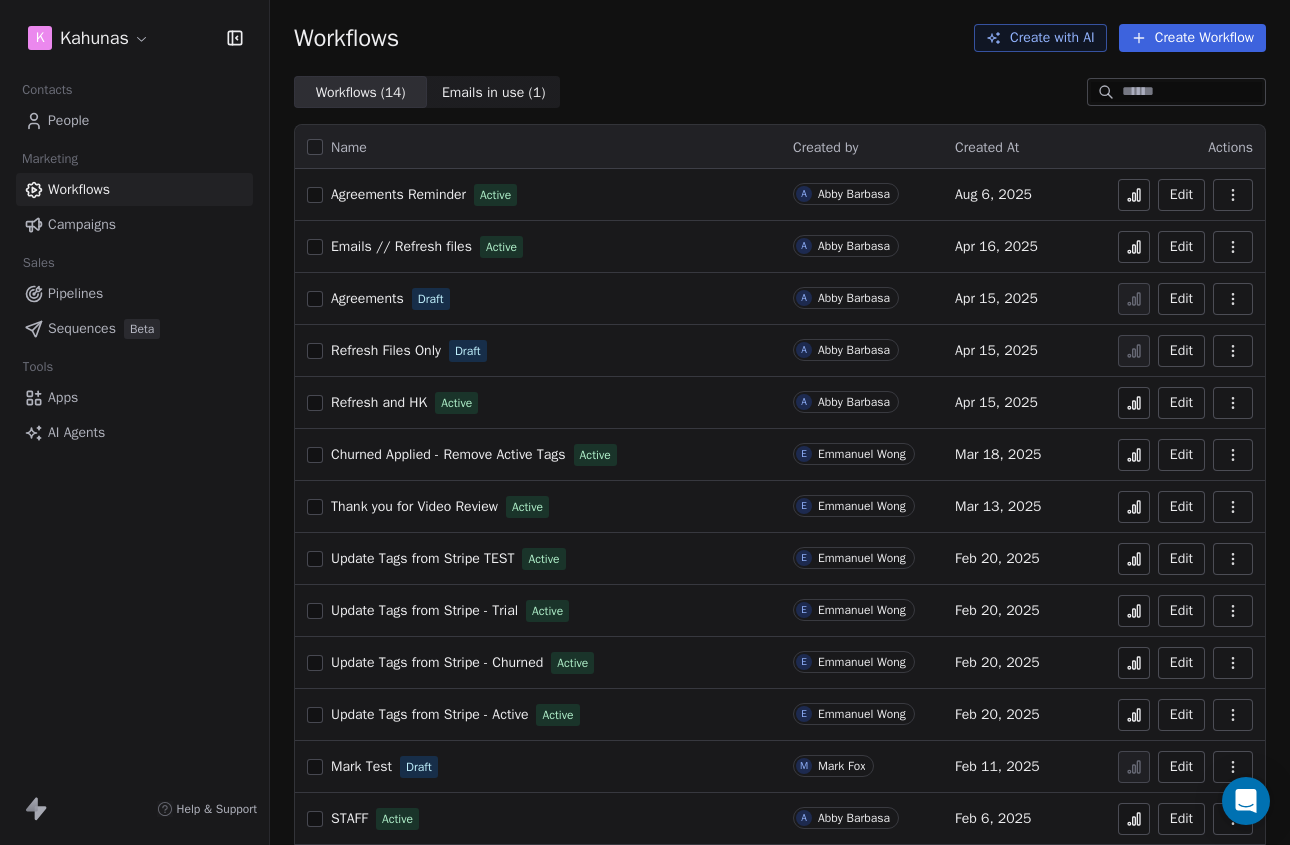 click on "People" at bounding box center (134, 120) 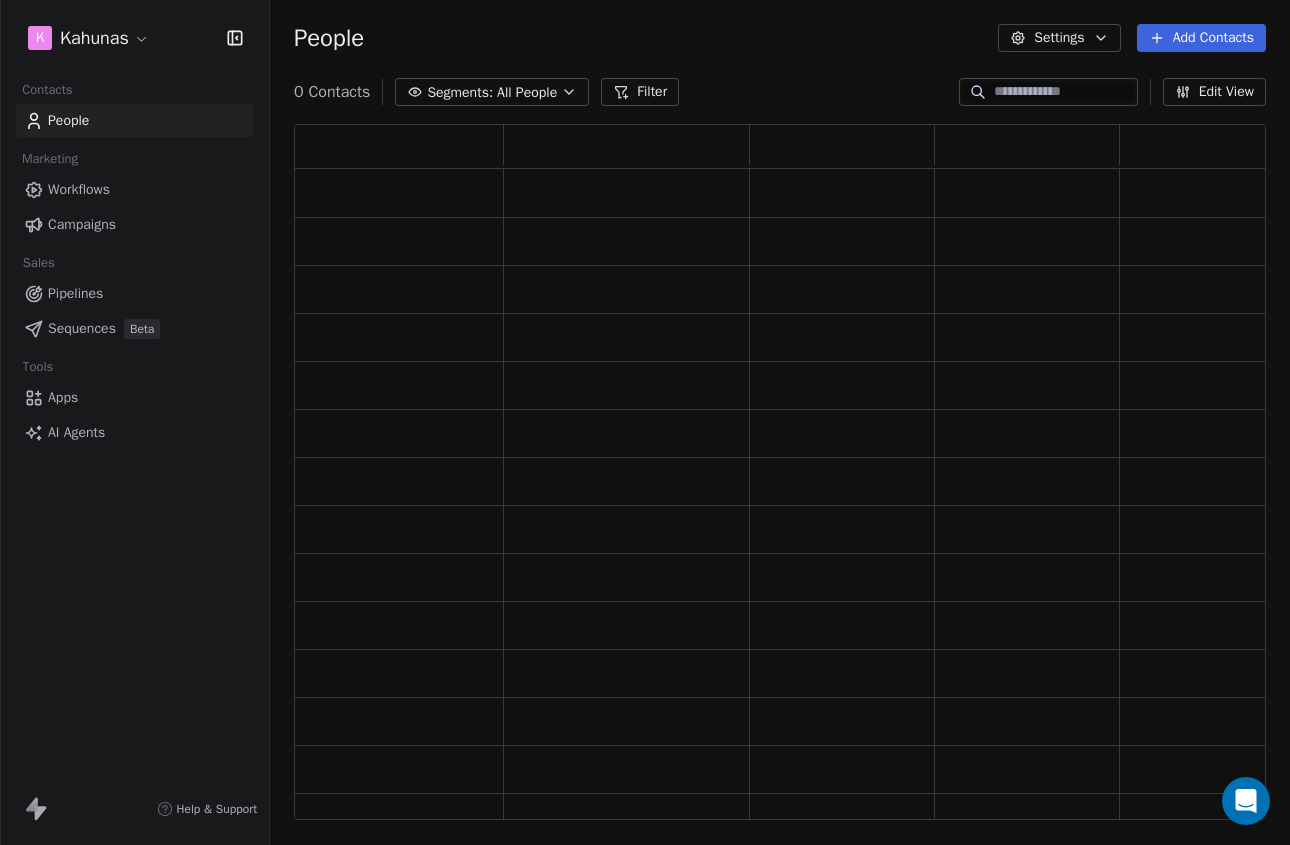 scroll, scrollTop: 1, scrollLeft: 1, axis: both 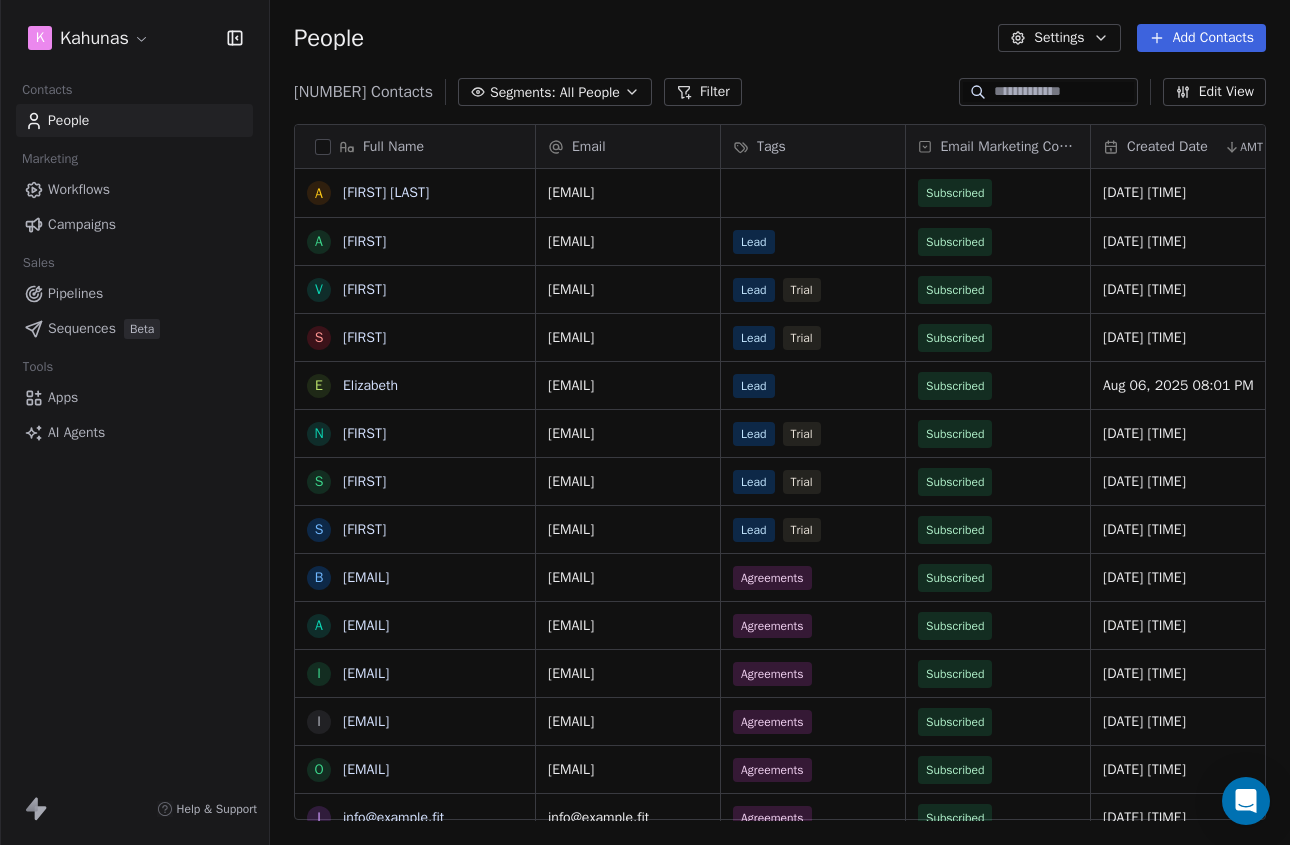 click on "Settings" at bounding box center [1059, 38] 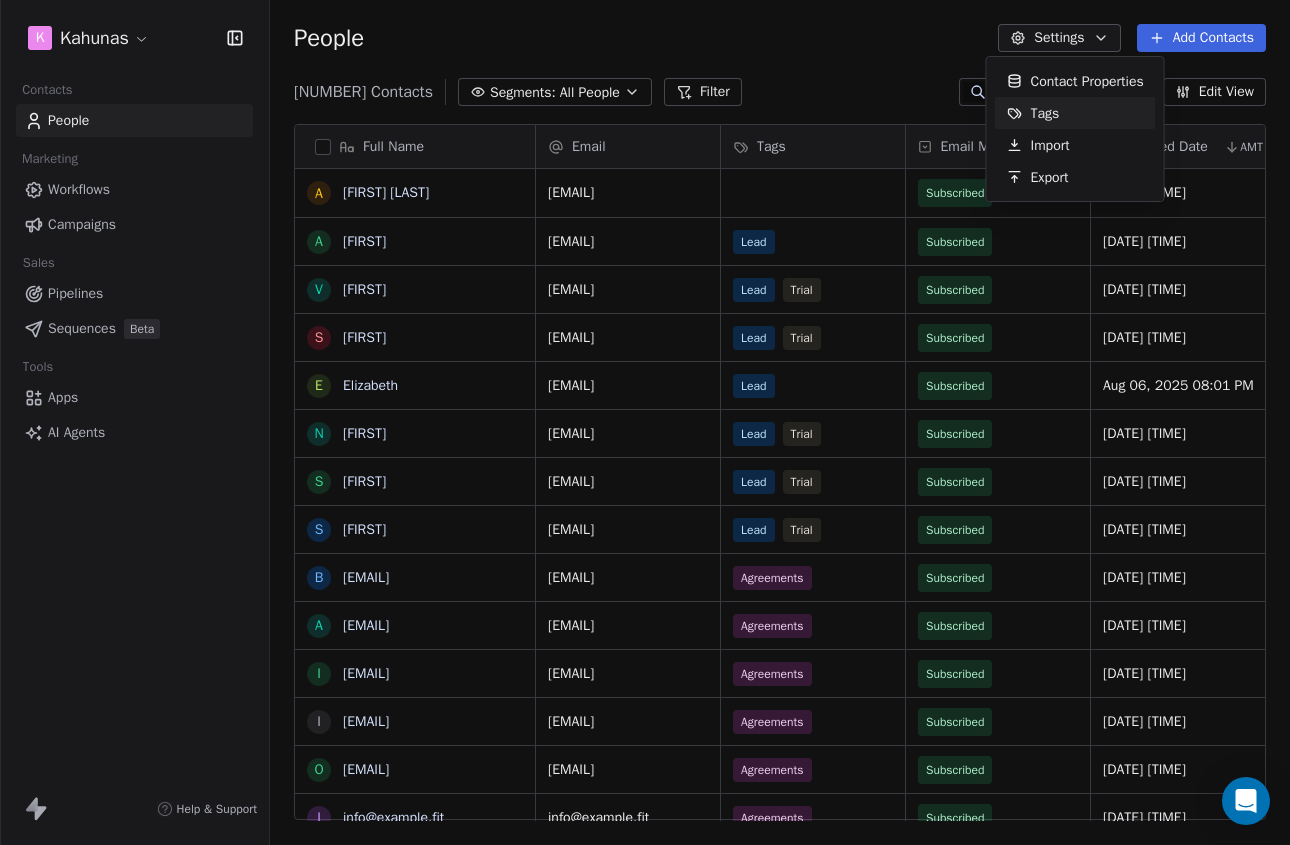 click on "Tags" at bounding box center [1033, 113] 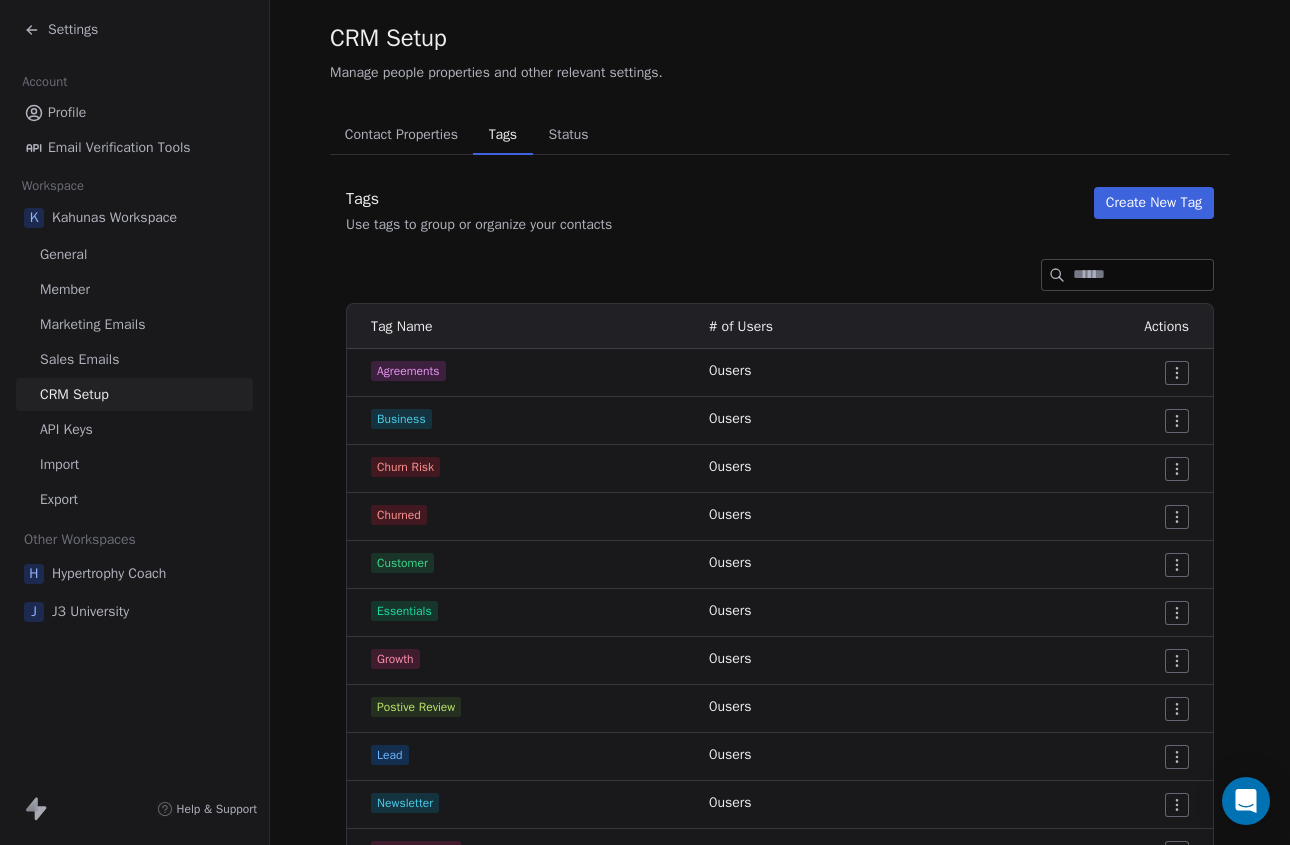 scroll, scrollTop: 47, scrollLeft: 0, axis: vertical 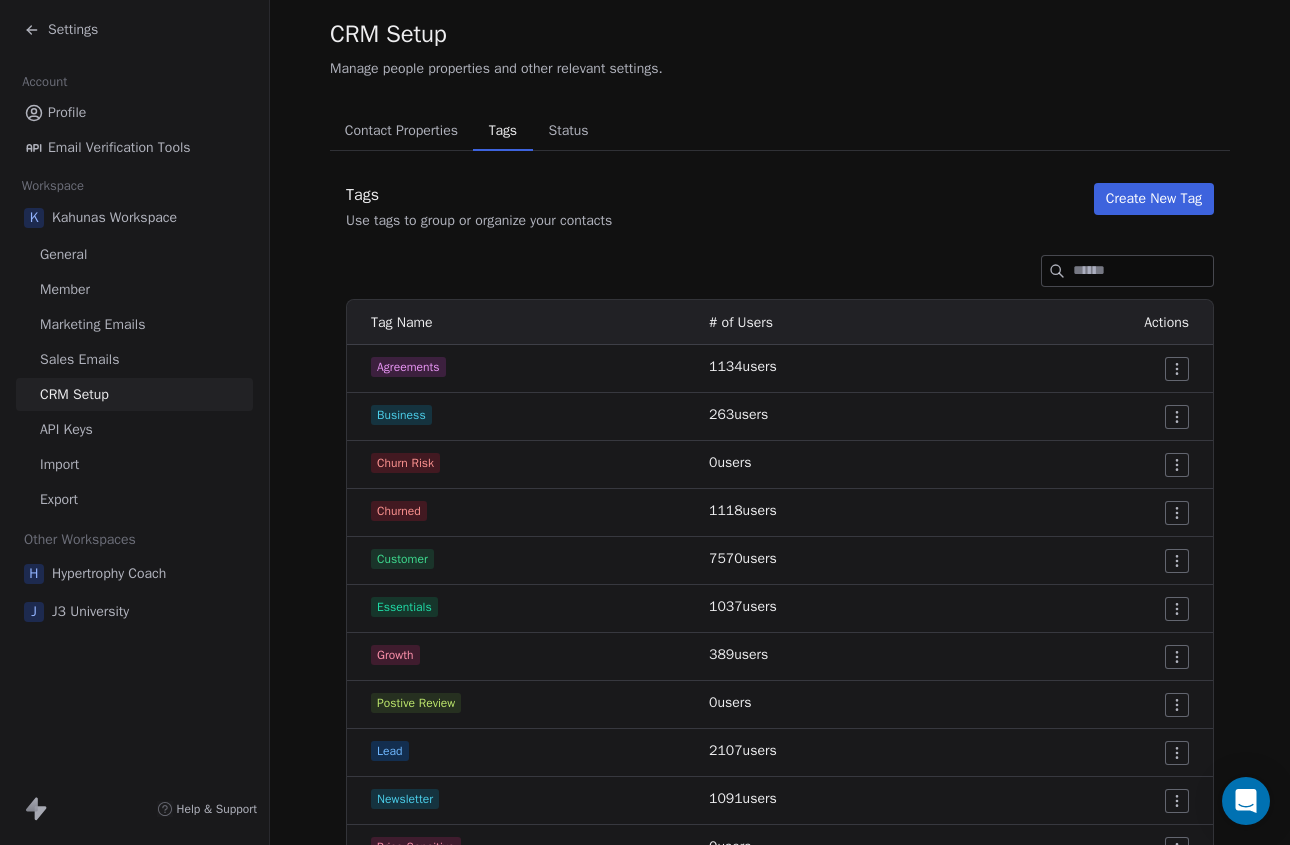 click on "Settings Account Profile Email Verification Tools Workspace K Kahunas Workspace General Member Marketing Emails Sales Emails CRM Setup API Keys Import Export Other Workspaces H Hypertrophy Coach J J3 University Help & Support CRM Setup Manage people properties and other relevant settings. Contact Properties Contact Properties Tags Tags Status Status Tags Use tags to group or organize your contacts Create New Tag Tag Name # of Users Actions Agreements 1134  users Business 263  users Churn Risk 0  users Churned 1118  users Customer 7570  users Essentials 1037  users Growth 389  users Postive Review 0  users Lead 2107  users Newsletter 1091  users Price Sensitive 0  users Pro 1019  users Refresh Files 1  users RF and HK 2  users Staff 79  users Starter 1002  users test 1  users Trial 1058  users Ultimate 801  users Video Review 2  users VIP 0  users" at bounding box center (645, 422) 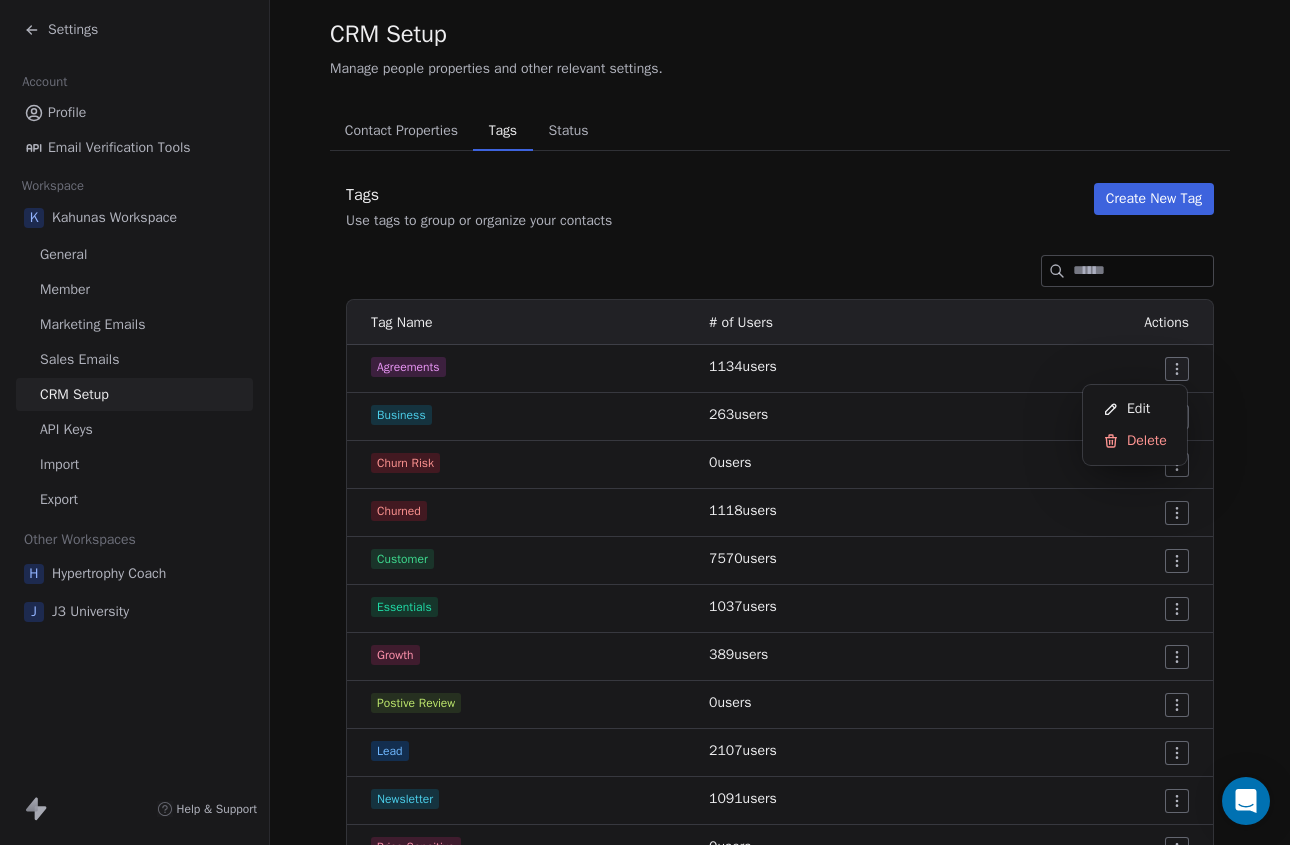 click on "Settings Account Profile Email Verification Tools Workspace K Kahunas Workspace General Member Marketing Emails Sales Emails CRM Setup API Keys Import Export Other Workspaces H Hypertrophy Coach J J3 University Help & Support CRM Setup Manage people properties and other relevant settings. Contact Properties Contact Properties Tags Tags Status Status Tags Use tags to group or organize your contacts Create New Tag Tag Name # of Users Actions Agreements 1134  users Business 263  users Churn Risk 0  users Churned 1118  users Customer 7570  users Essentials 1037  users Growth 389  users Postive Review 0  users Lead 2107  users Newsletter 1091  users Price Sensitive 0  users Pro 1019  users Refresh Files 1  users RF and HK 2  users Staff 79  users Starter 1002  users test 1  users Trial 1058  users Ultimate 801  users Video Review 2  users VIP 0  users
Edit Delete" at bounding box center (645, 422) 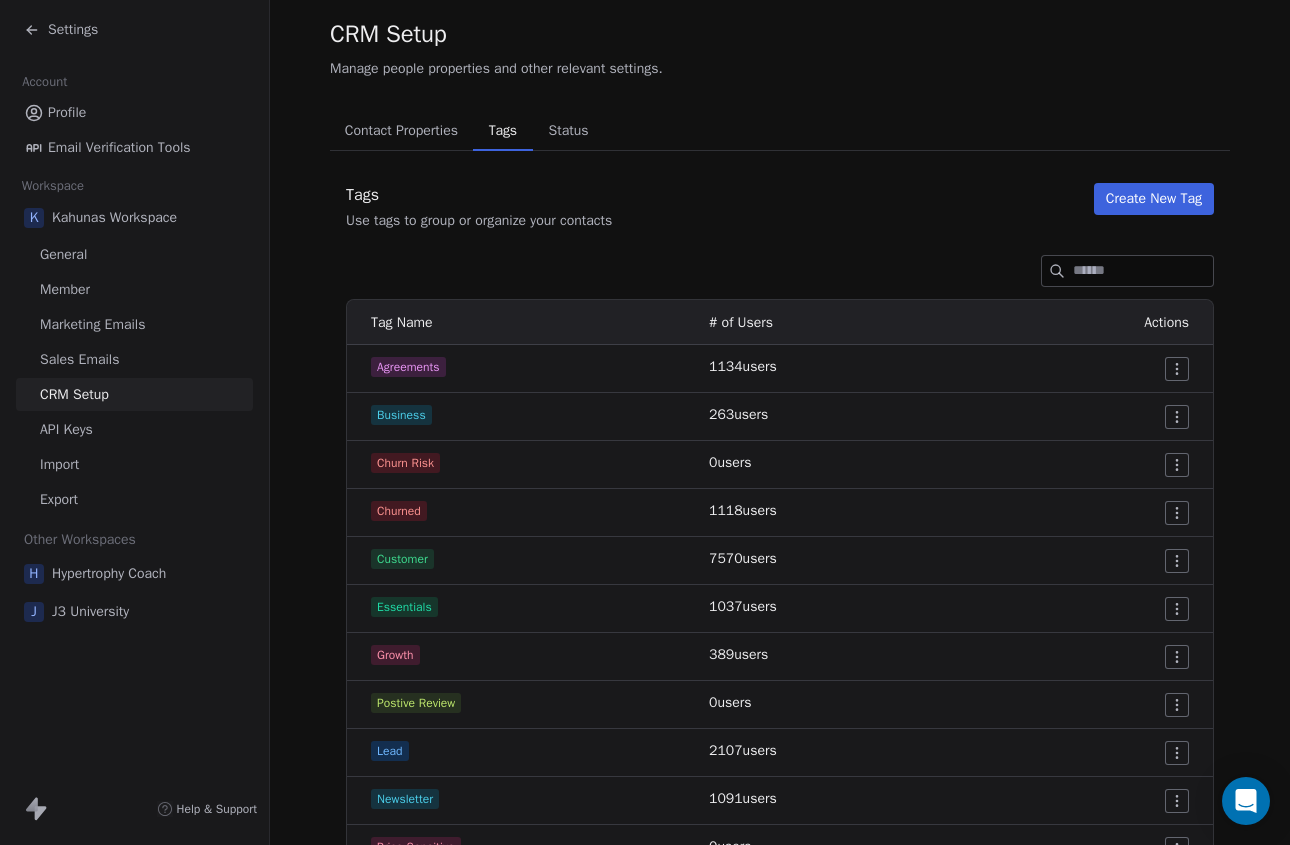 click on "Settings Account Profile Email Verification Tools Workspace K Kahunas Workspace General Member Marketing Emails Sales Emails CRM Setup API Keys Import Export Other Workspaces H Hypertrophy Coach J J3 University Help & Support CRM Setup Manage people properties and other relevant settings. Contact Properties Contact Properties Tags Tags Status Status Tags Use tags to group or organize your contacts Create New Tag Tag Name # of Users Actions Agreements 1134  users Business 263  users Churn Risk 0  users Churned 1118  users Customer 7570  users Essentials 1037  users Growth 389  users Postive Review 0  users Lead 2107  users Newsletter 1091  users Price Sensitive 0  users Pro 1019  users Refresh Files 1  users RF and HK 2  users Staff 79  users Starter 1002  users test 1  users Trial 1058  users Ultimate 801  users Video Review 2  users VIP 0  users" at bounding box center (645, 422) 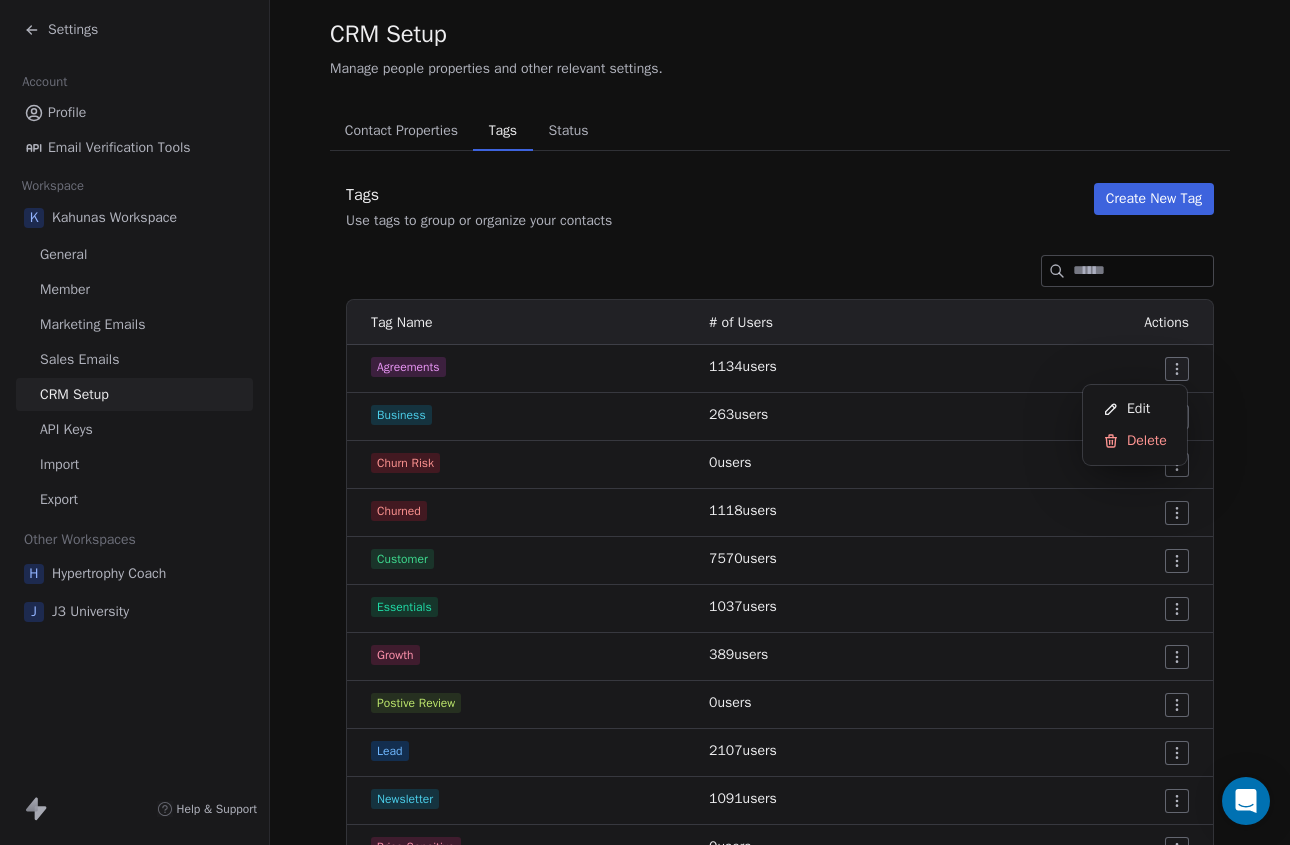click on "Settings Account Profile Email Verification Tools Workspace K Kahunas Workspace General Member Marketing Emails Sales Emails CRM Setup API Keys Import Export Other Workspaces H Hypertrophy Coach J J3 University Help & Support CRM Setup Manage people properties and other relevant settings. Contact Properties Contact Properties Tags Tags Status Status Tags Use tags to group or organize your contacts Create New Tag Tag Name # of Users Actions Agreements 1134  users Business 263  users Churn Risk 0  users Churned 1118  users Customer 7570  users Essentials 1037  users Growth 389  users Postive Review 0  users Lead 2107  users Newsletter 1091  users Price Sensitive 0  users Pro 1019  users Refresh Files 1  users RF and HK 2  users Staff 79  users Starter 1002  users test 1  users Trial 1058  users Ultimate 801  users Video Review 2  users VIP 0  users
Edit Delete" at bounding box center [645, 422] 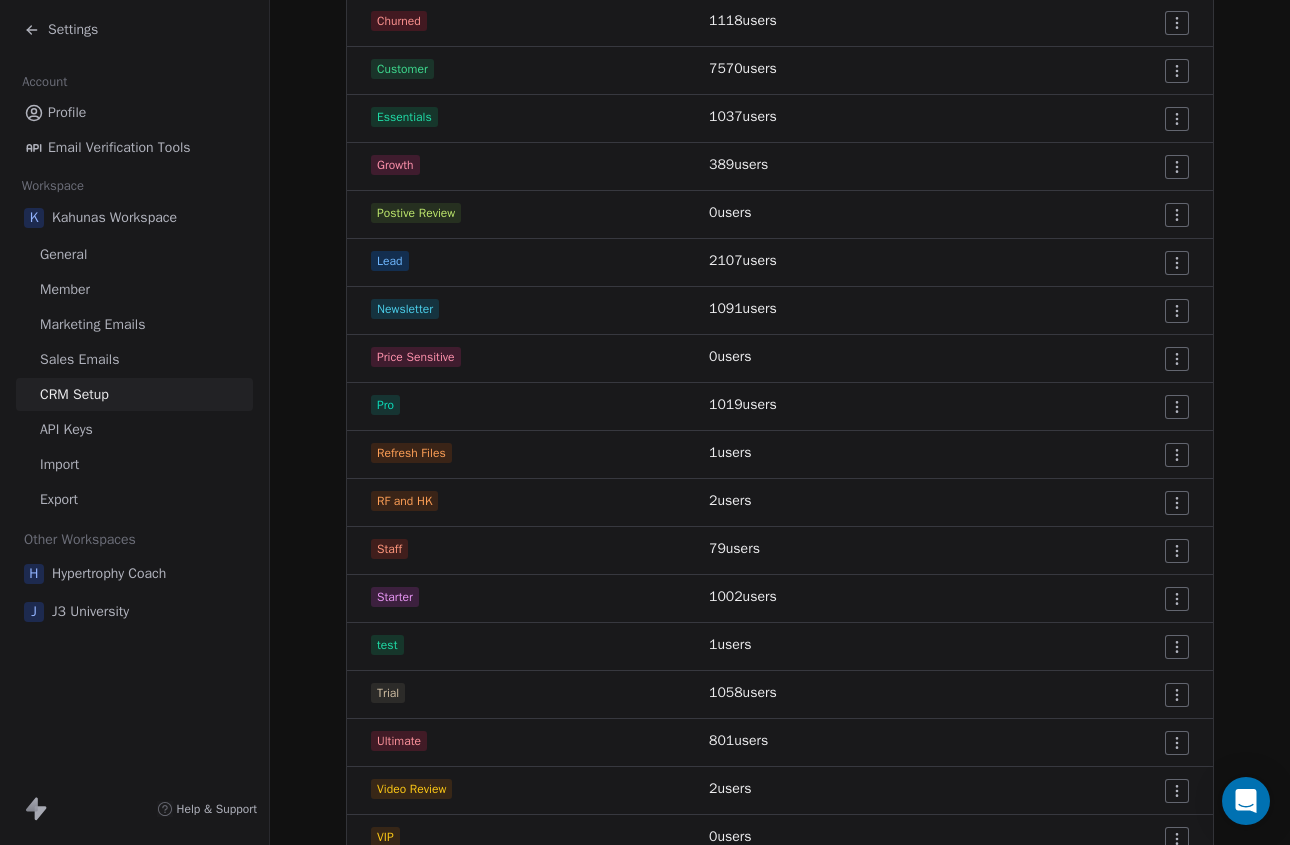scroll, scrollTop: 567, scrollLeft: 0, axis: vertical 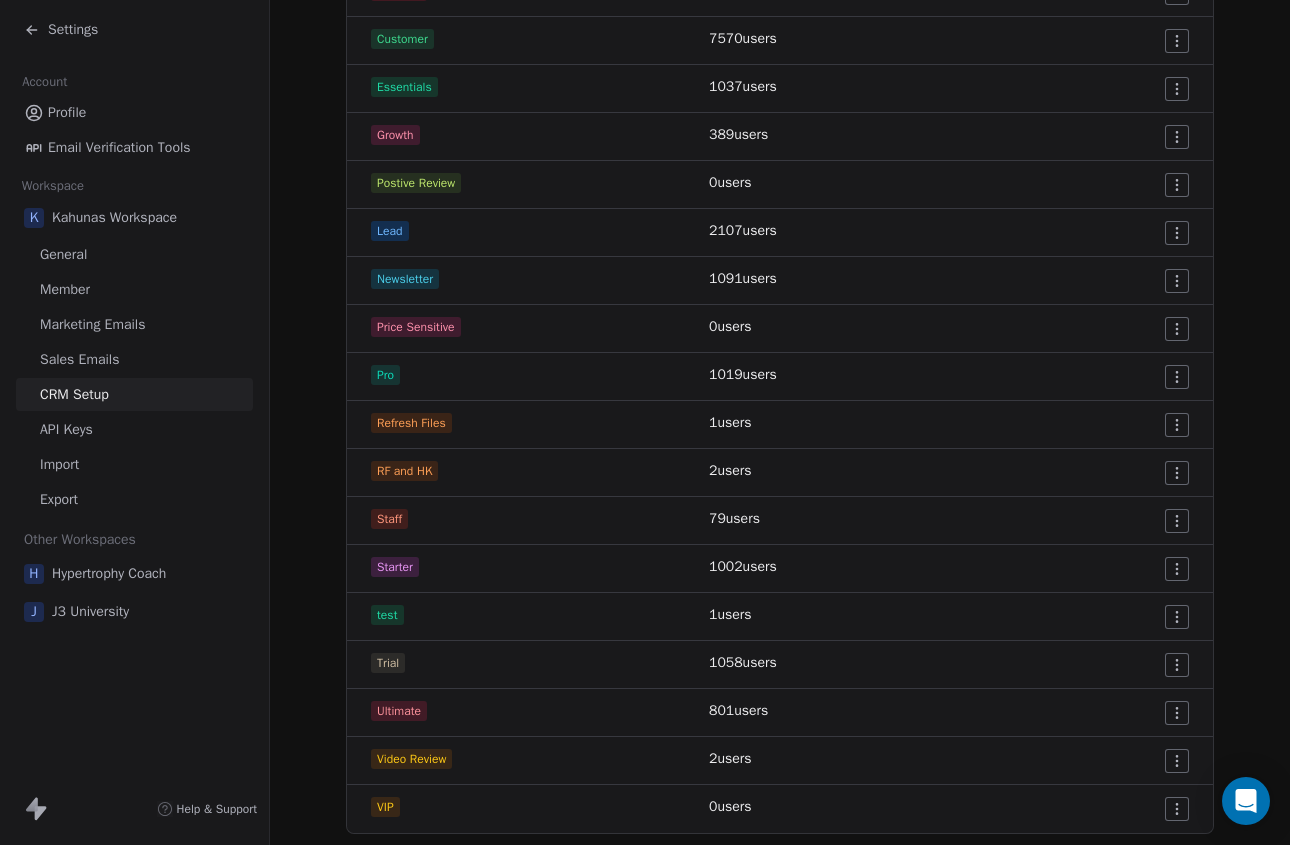 click on "Settings Account Profile Email Verification Tools Workspace K Kahunas Workspace General Member Marketing Emails Sales Emails CRM Setup API Keys Import Export Other Workspaces H Hypertrophy Coach J J3 University Help & Support CRM Setup Manage people properties and other relevant settings. Contact Properties Contact Properties Tags Tags Status Status Tags Use tags to group or organize your contacts Create New Tag Tag Name # of Users Actions Agreements 1134  users Business 263  users Churn Risk 0  users Churned 1118  users Customer 7570  users Essentials 1037  users Growth 389  users Postive Review 0  users Lead 2107  users Newsletter 1091  users Price Sensitive 0  users Pro 1019  users Refresh Files 1  users RF and HK 2  users Staff 79  users Starter 1002  users test 1  users Trial 1058  users Ultimate 801  users Video Review 2  users VIP 0  users" at bounding box center (645, 422) 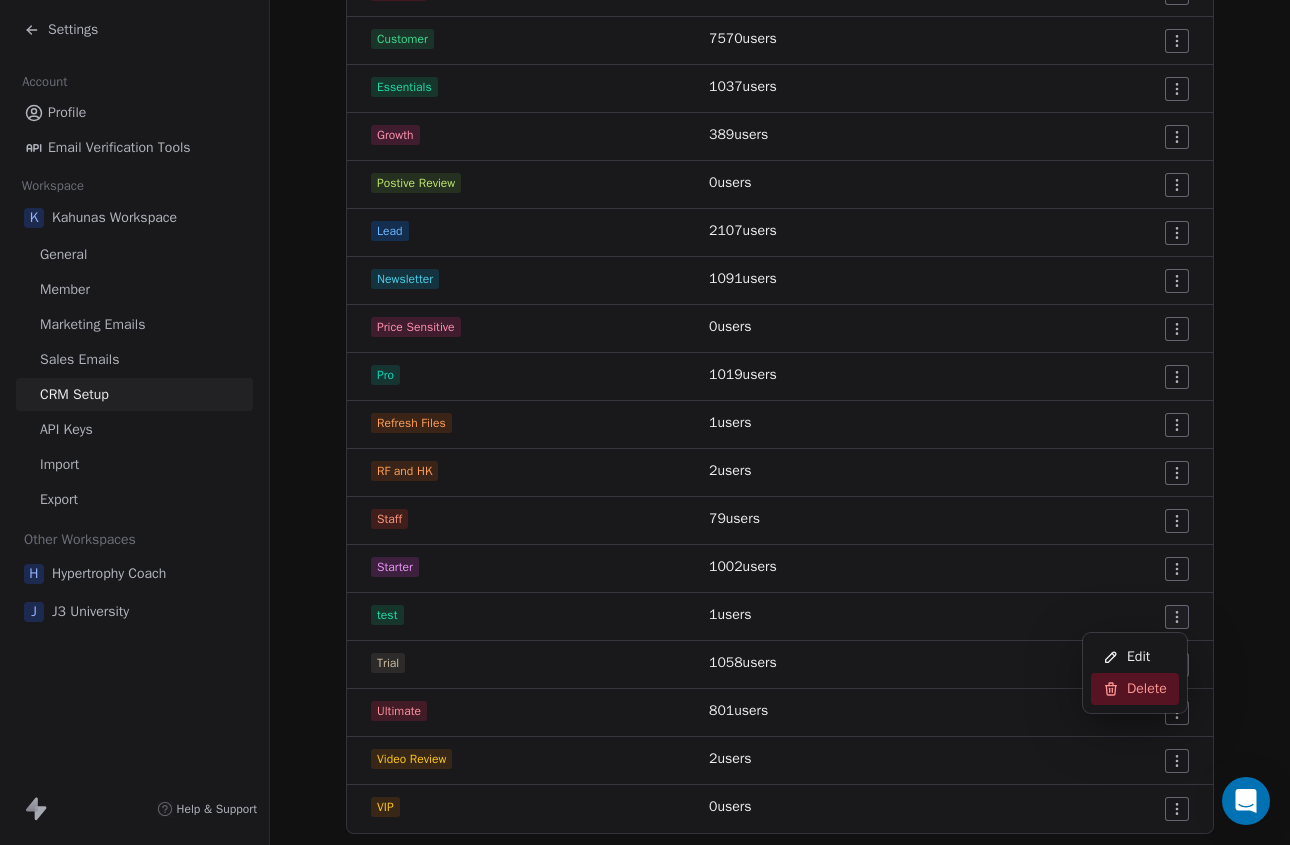 click on "Delete" at bounding box center (1147, 689) 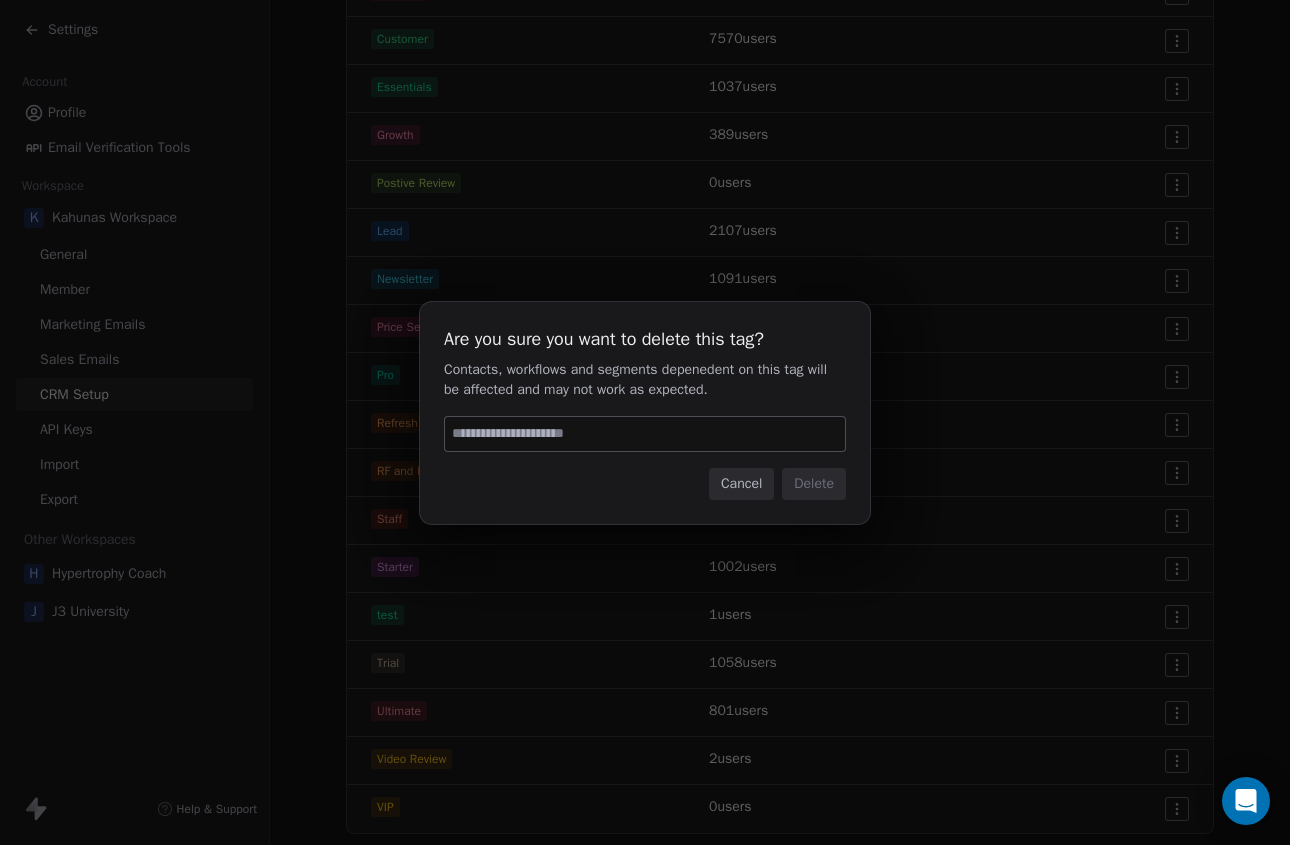 click on "Cancel" at bounding box center [741, 484] 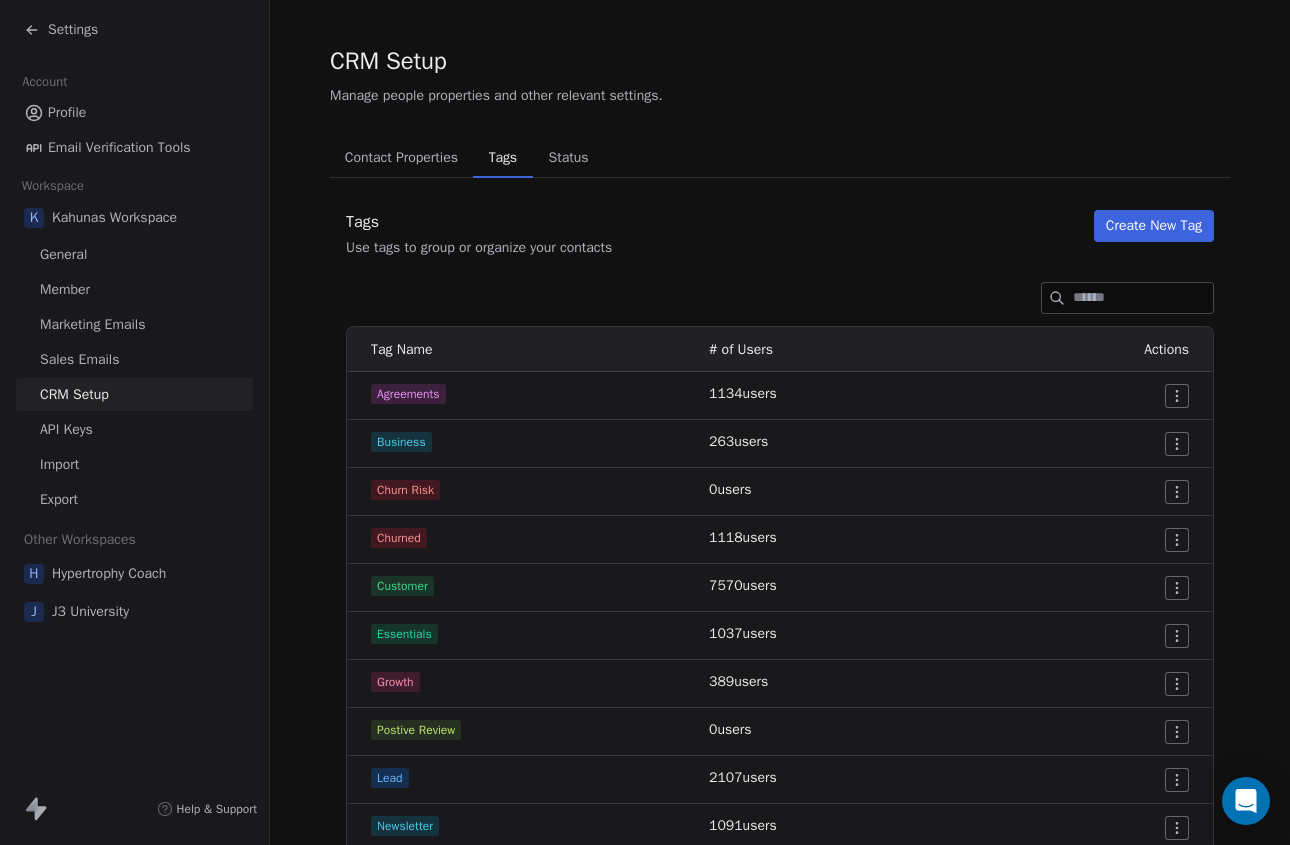 scroll, scrollTop: 0, scrollLeft: 0, axis: both 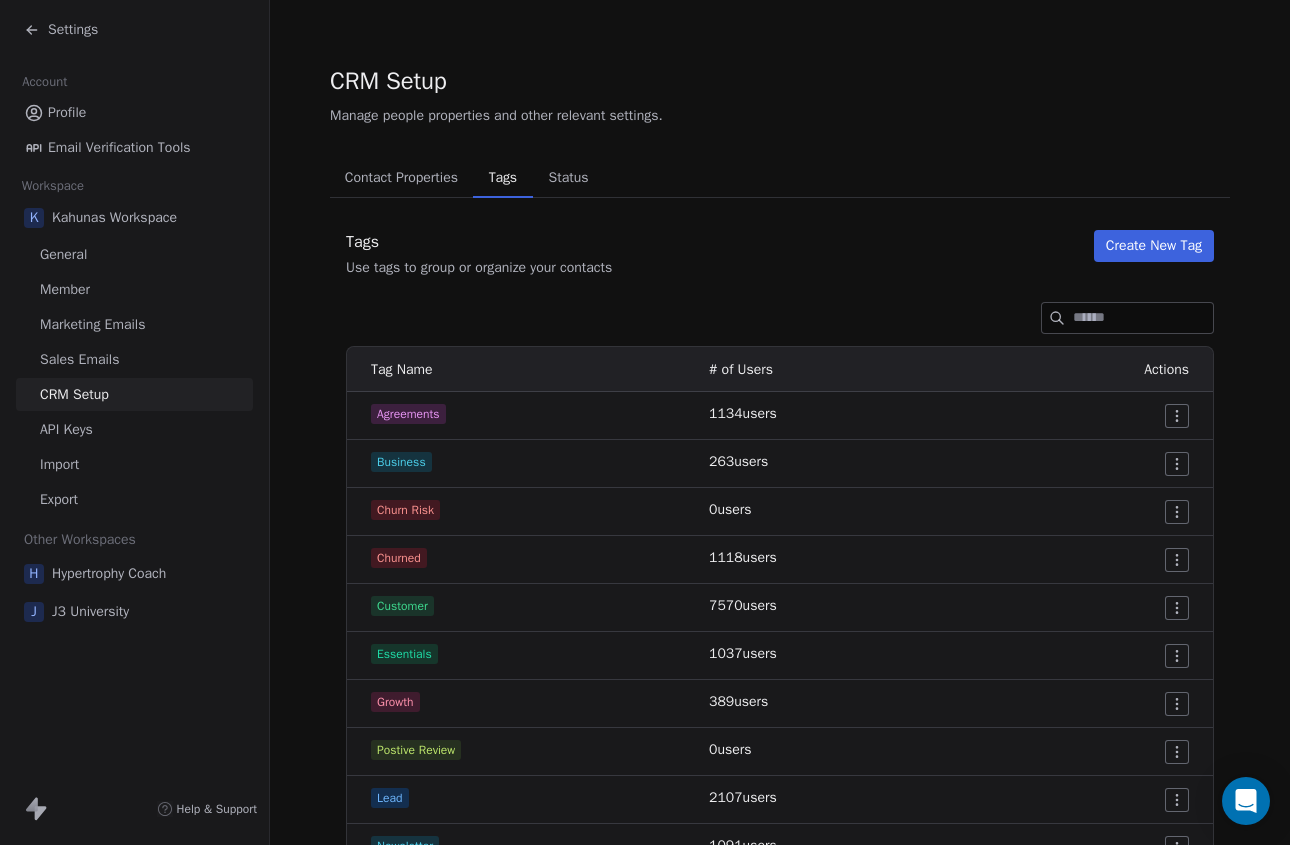 click on "Settings Account Profile Email Verification Tools Workspace K Kahunas Workspace General Member Marketing Emails Sales Emails CRM Setup API Keys Import Export Other Workspaces H Hypertrophy Coach J J3 University Help & Support CRM Setup Manage people properties and other relevant settings. Contact Properties Contact Properties Tags Tags Status Status Tags Use tags to group or organize your contacts Create New Tag Tag Name # of Users Actions Agreements 1134  users Business 263  users Churn Risk 0  users Churned 1118  users Customer 7570  users Essentials 1037  users Growth 389  users Postive Review 0  users Lead 2107  users Newsletter 1091  users Price Sensitive 0  users Pro 1019  users Refresh Files 1  users RF and HK 2  users Staff 79  users Starter 1002  users test 1  users Trial 1058  users Ultimate 801  users Video Review 2  users VIP 0  users" at bounding box center (645, 422) 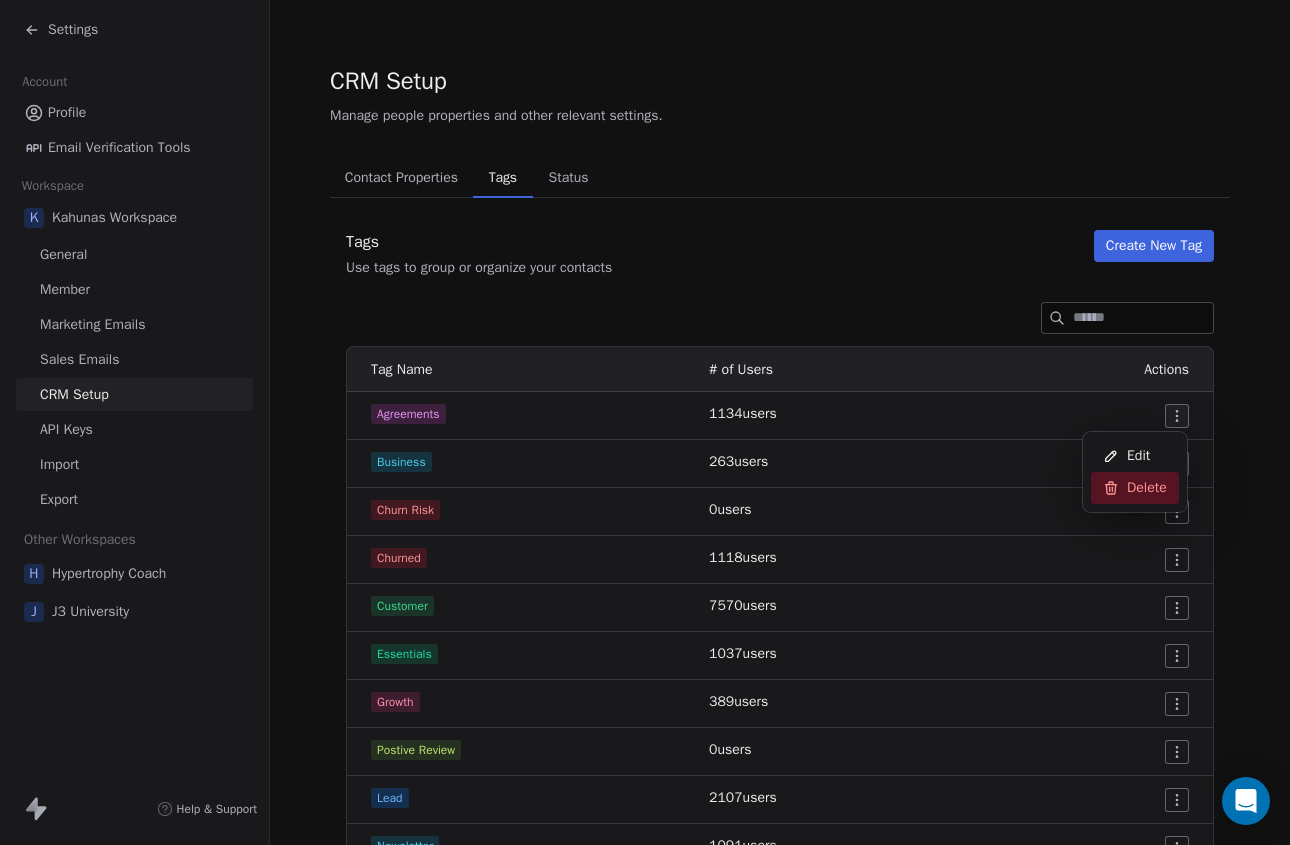 click 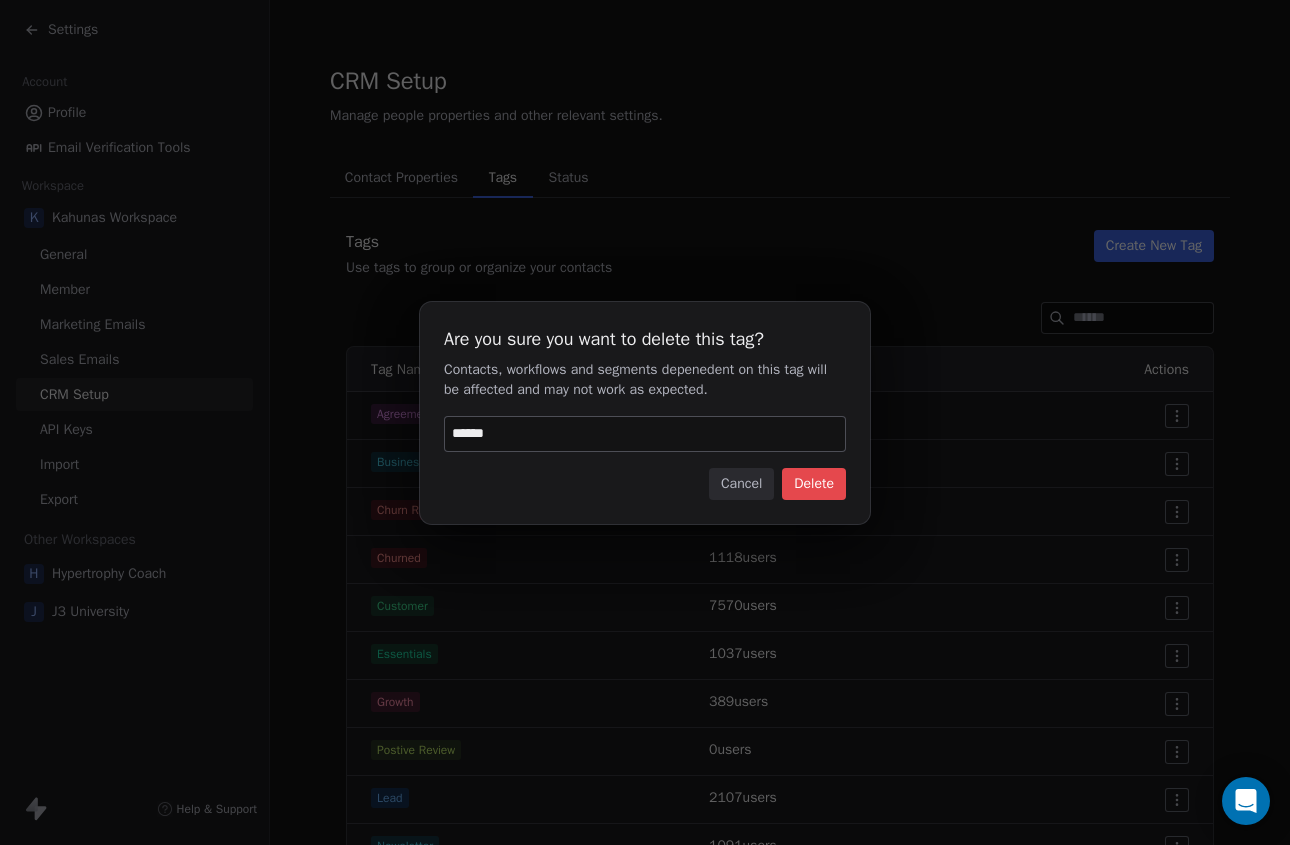 type on "******" 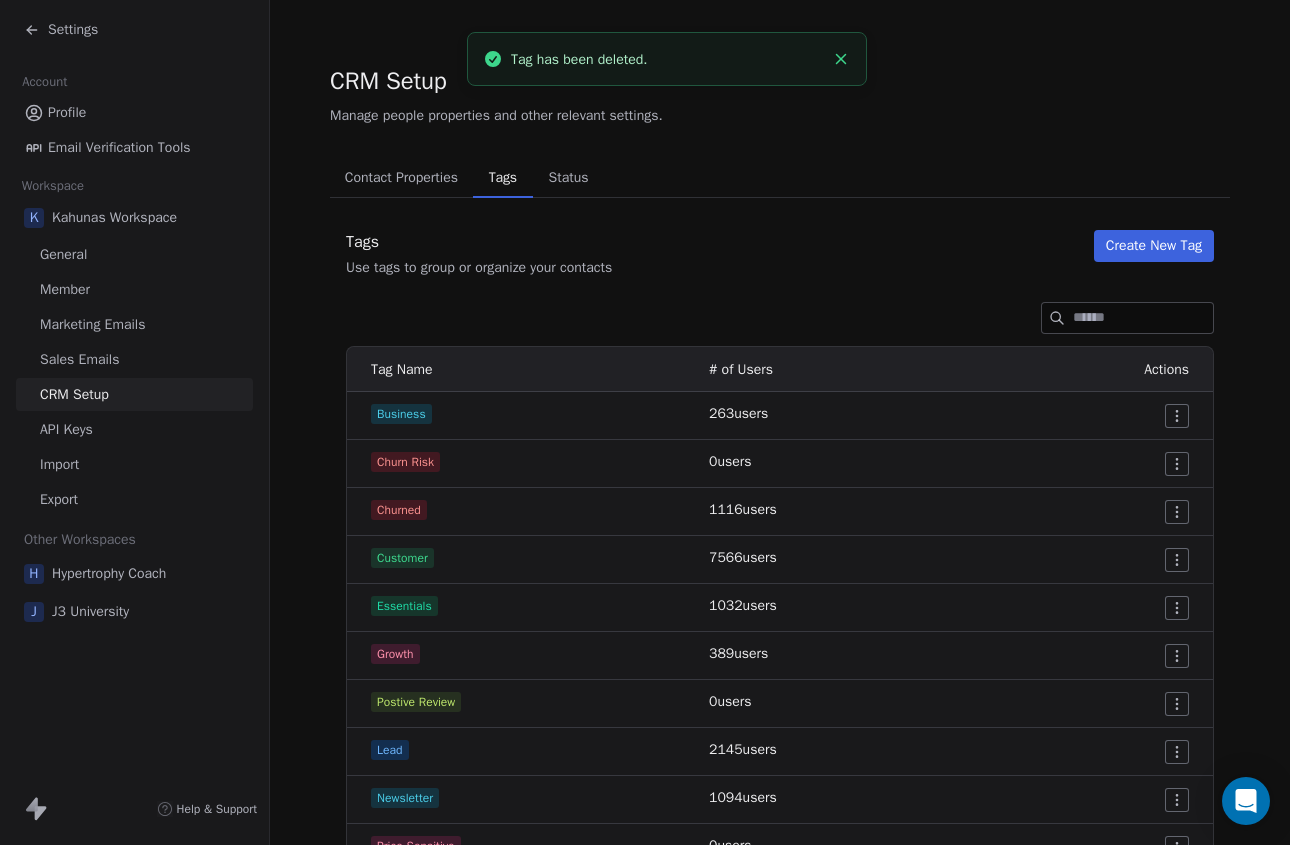click on "Create New Tag" at bounding box center (1154, 246) 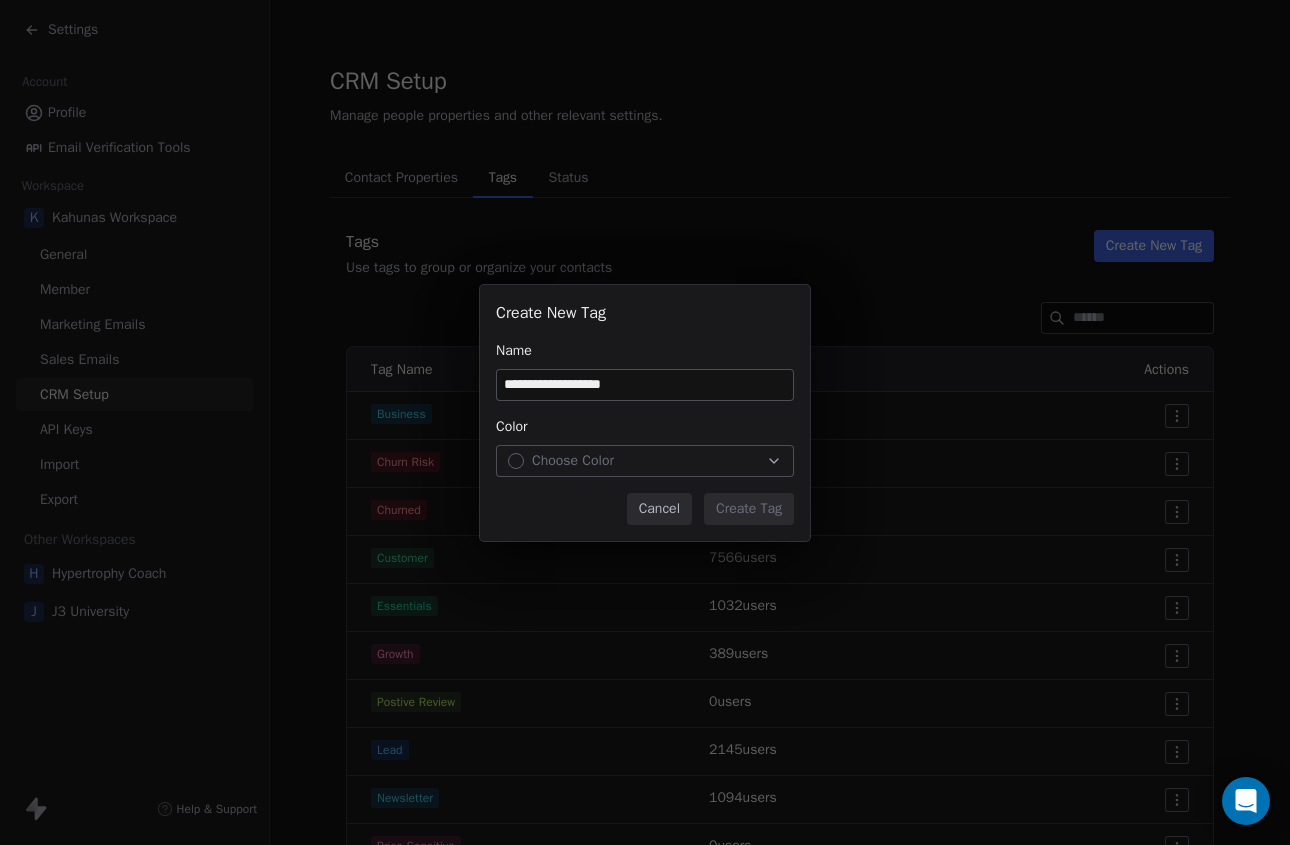 type on "**********" 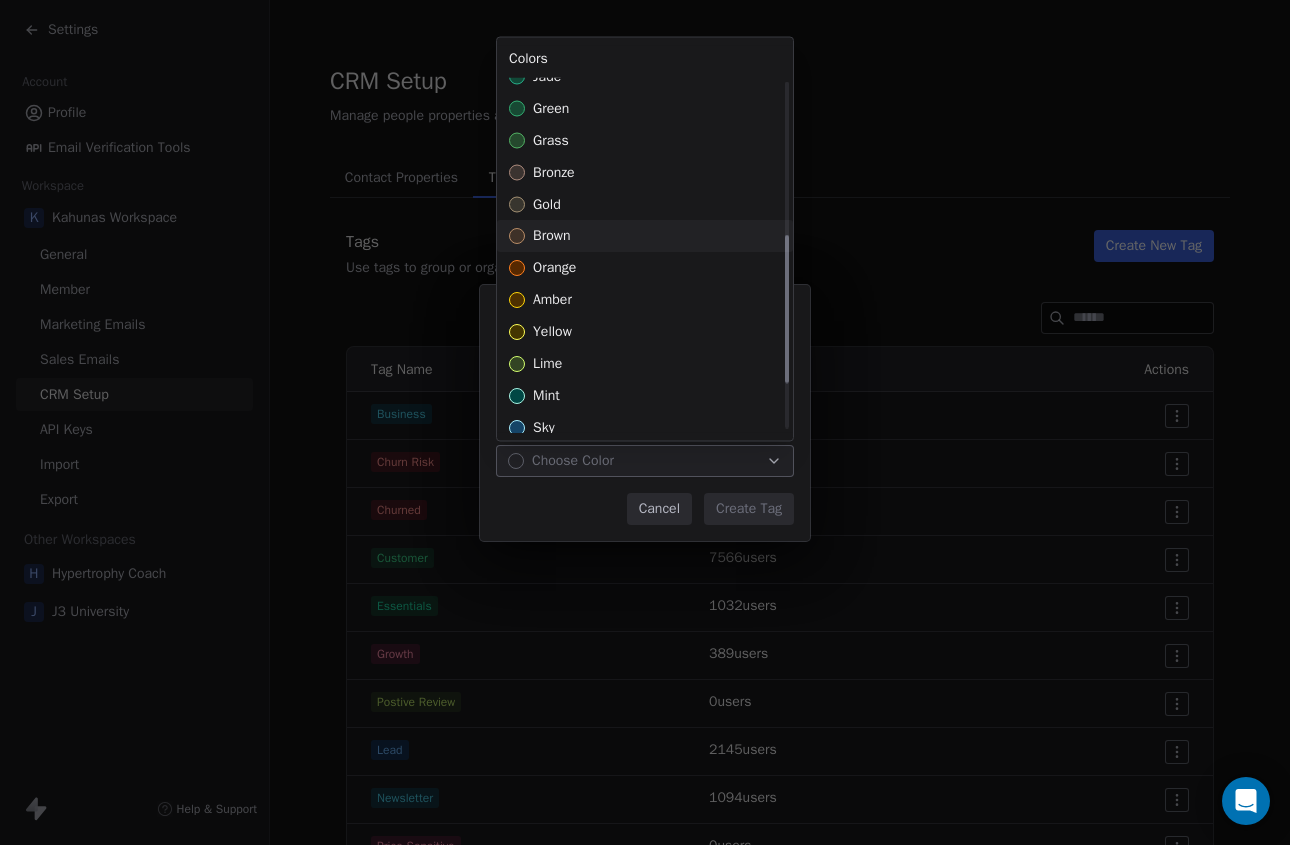 scroll, scrollTop: 477, scrollLeft: 0, axis: vertical 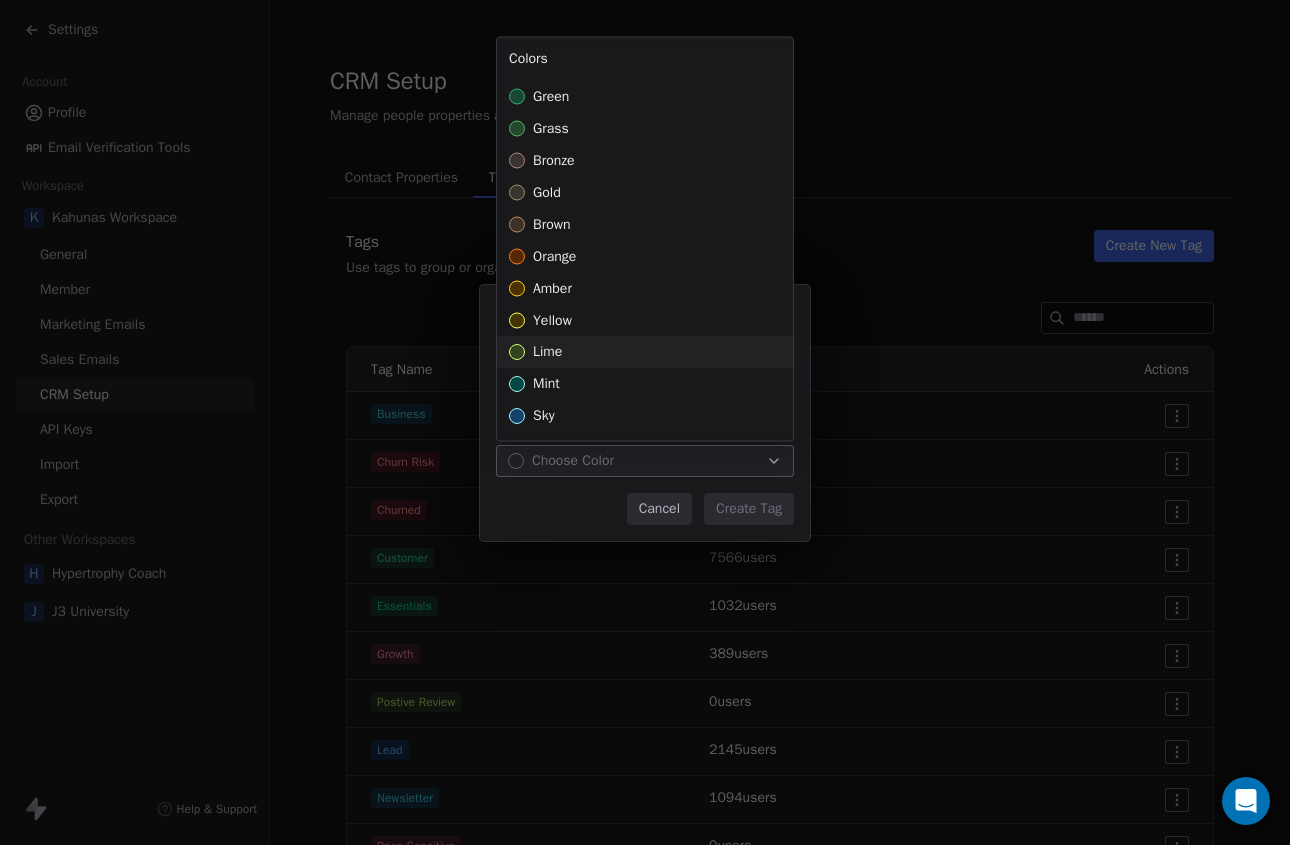 click on "lime" at bounding box center (547, 353) 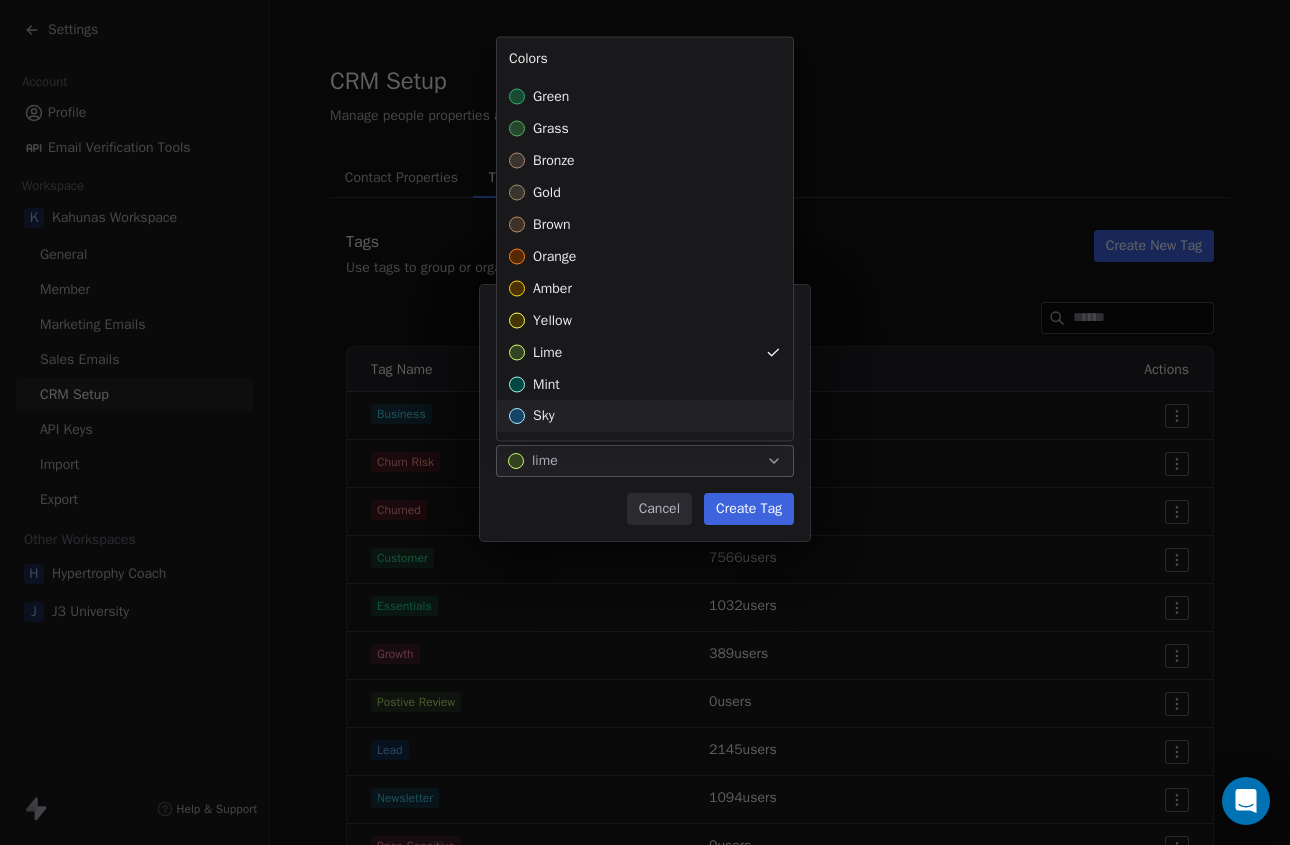 click on "**********" at bounding box center [645, 422] 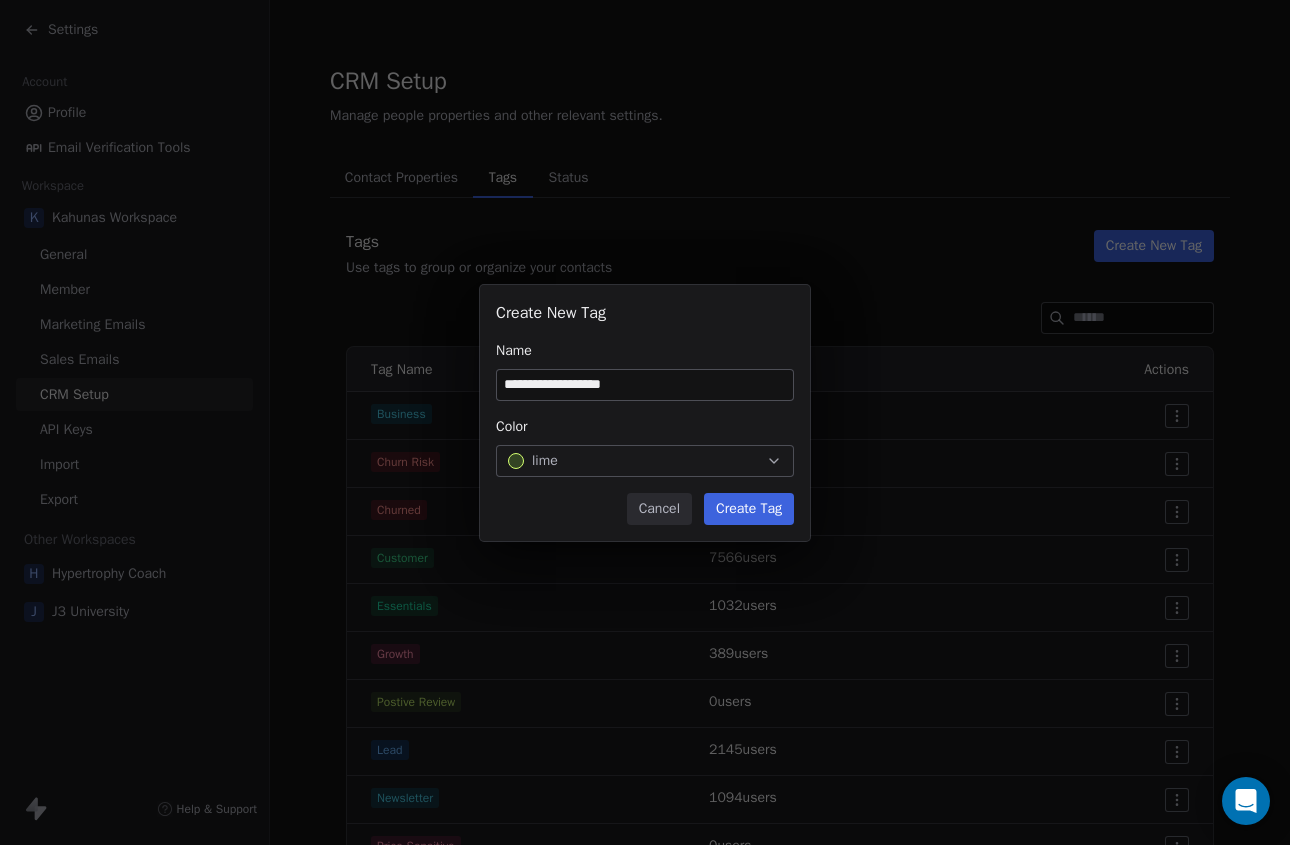 click on "Create Tag" at bounding box center (749, 509) 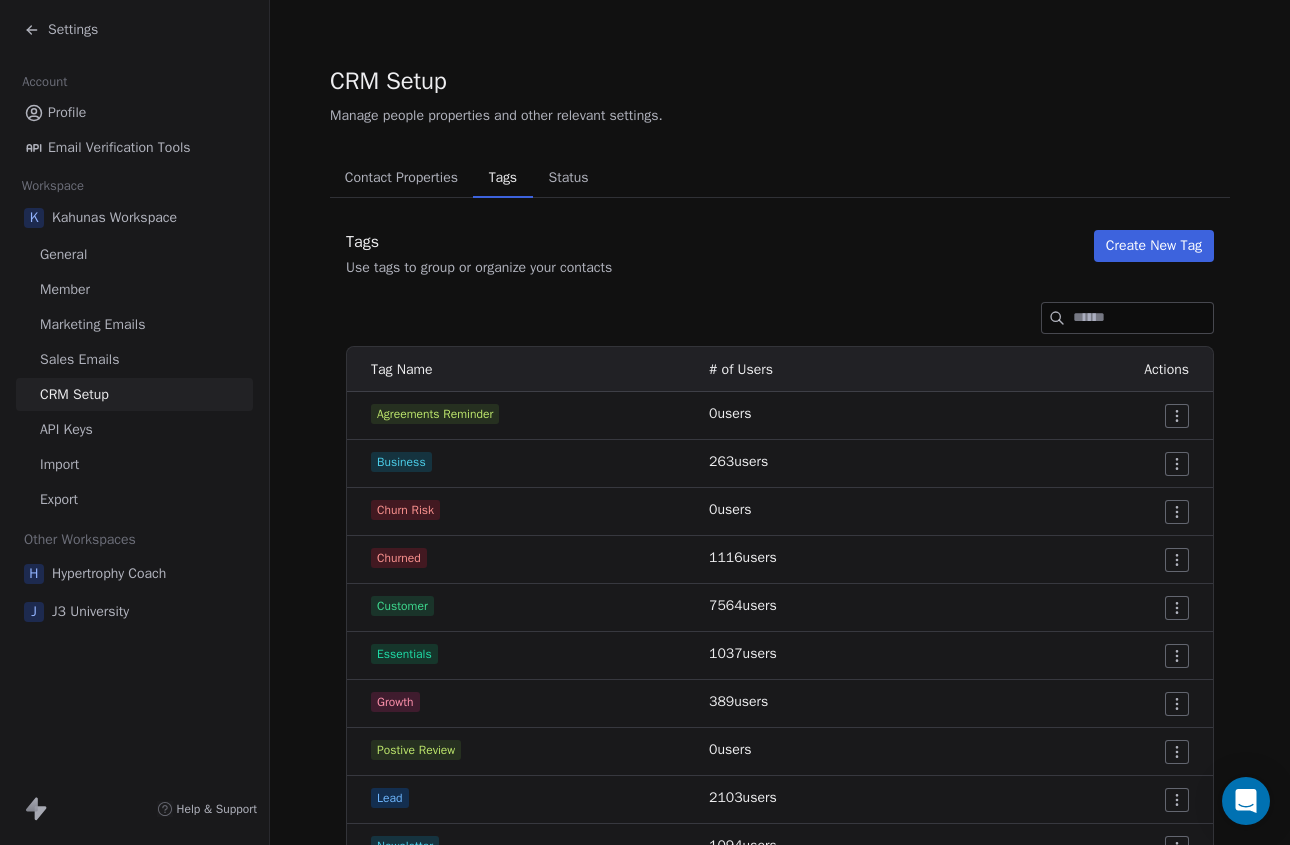 click 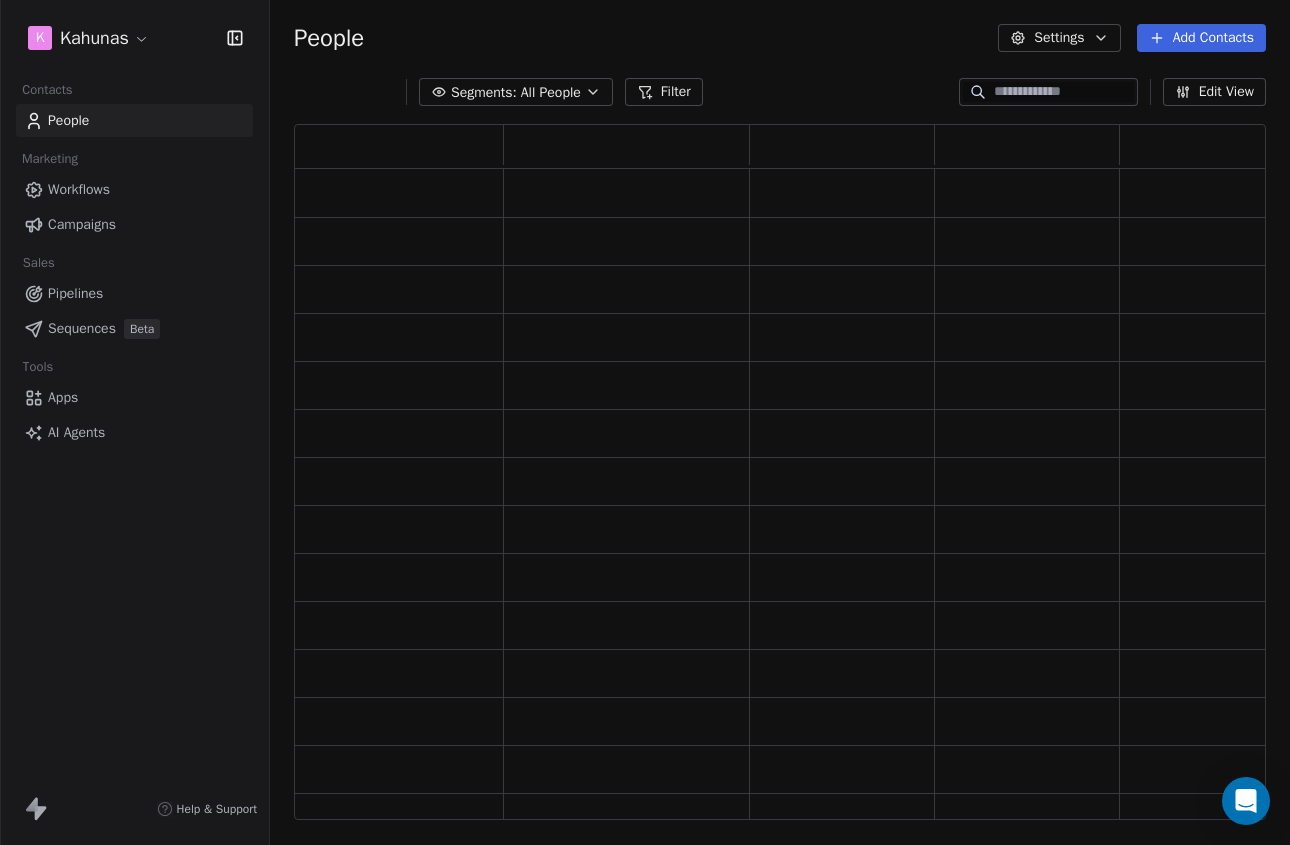 scroll, scrollTop: 1, scrollLeft: 1, axis: both 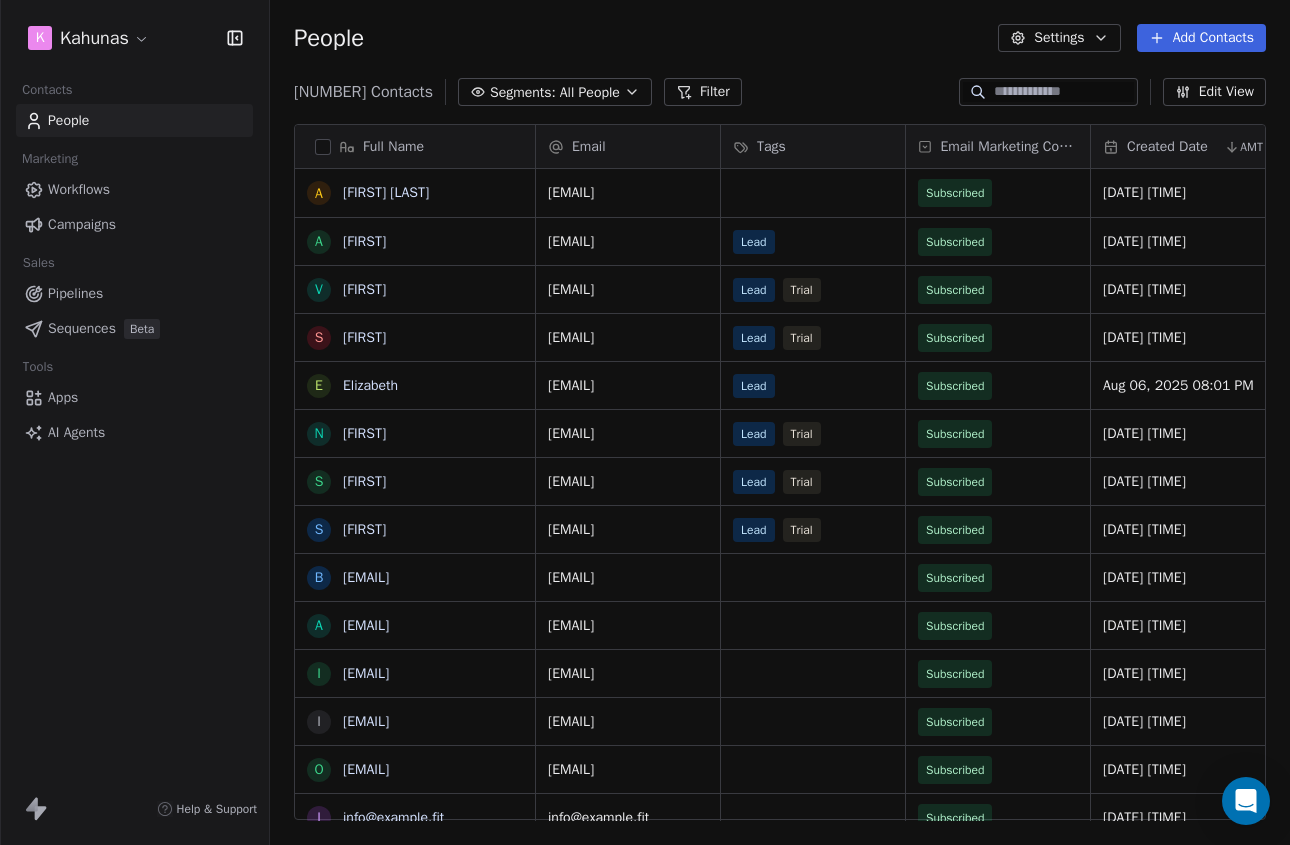 click on "Add Contacts" at bounding box center (1201, 38) 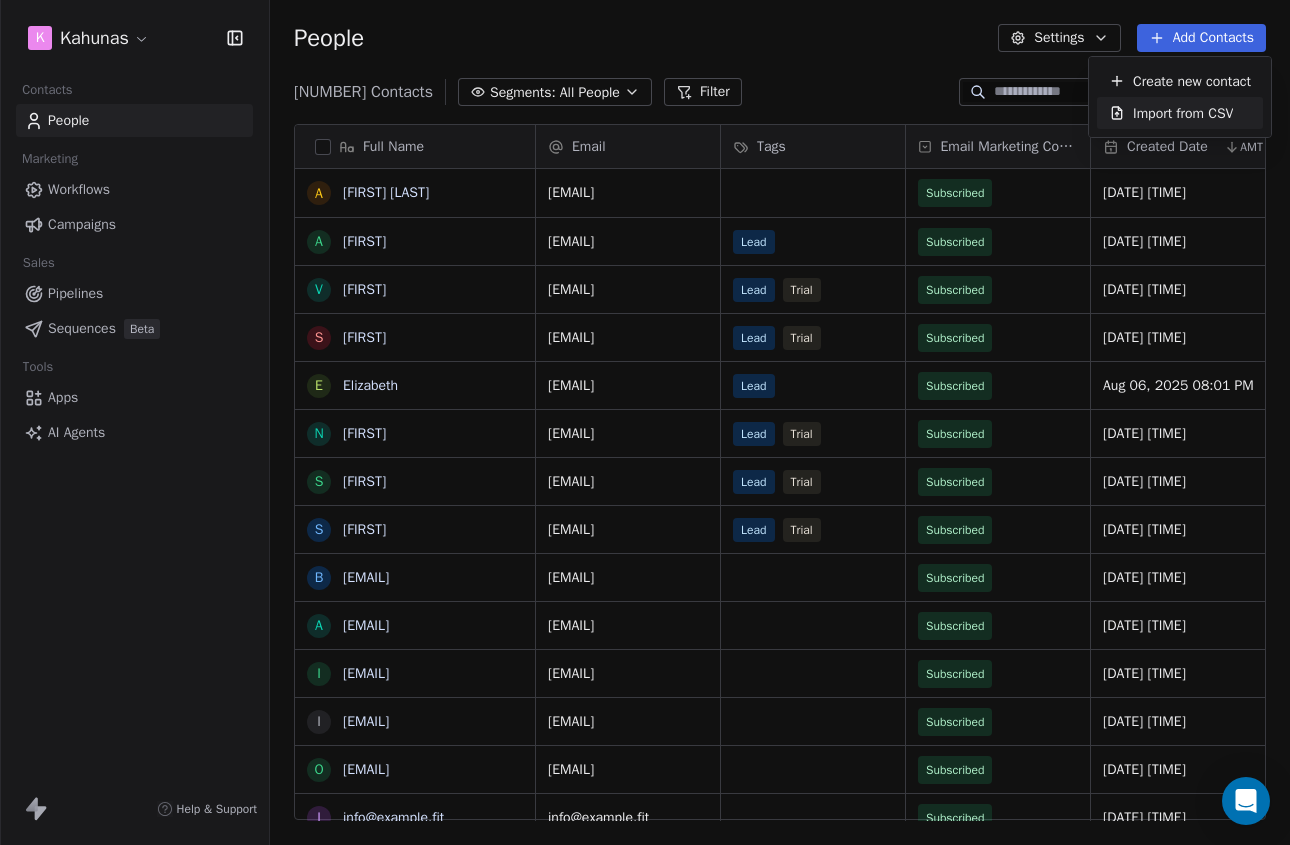 click on "Import from CSV" at bounding box center (1183, 113) 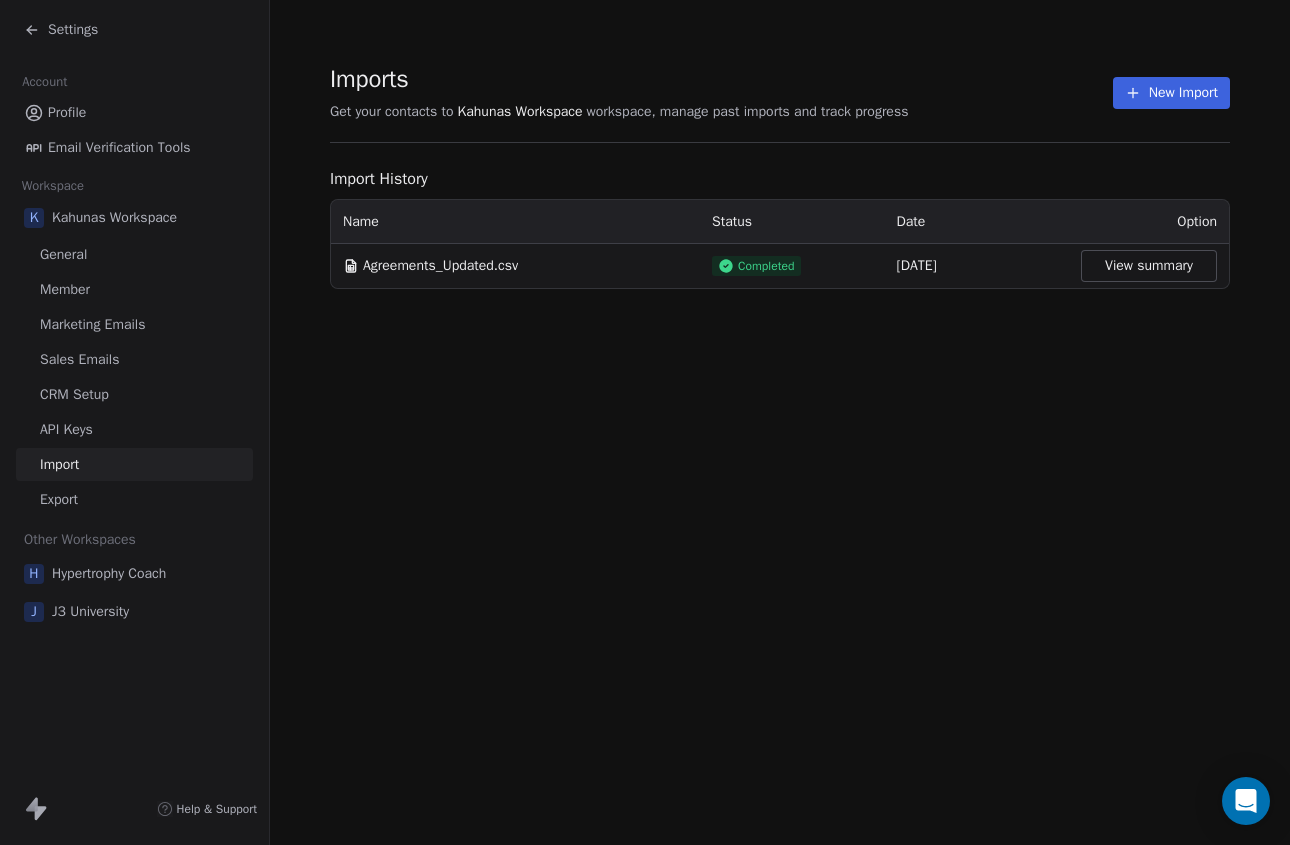 click on "New Import" at bounding box center (1171, 93) 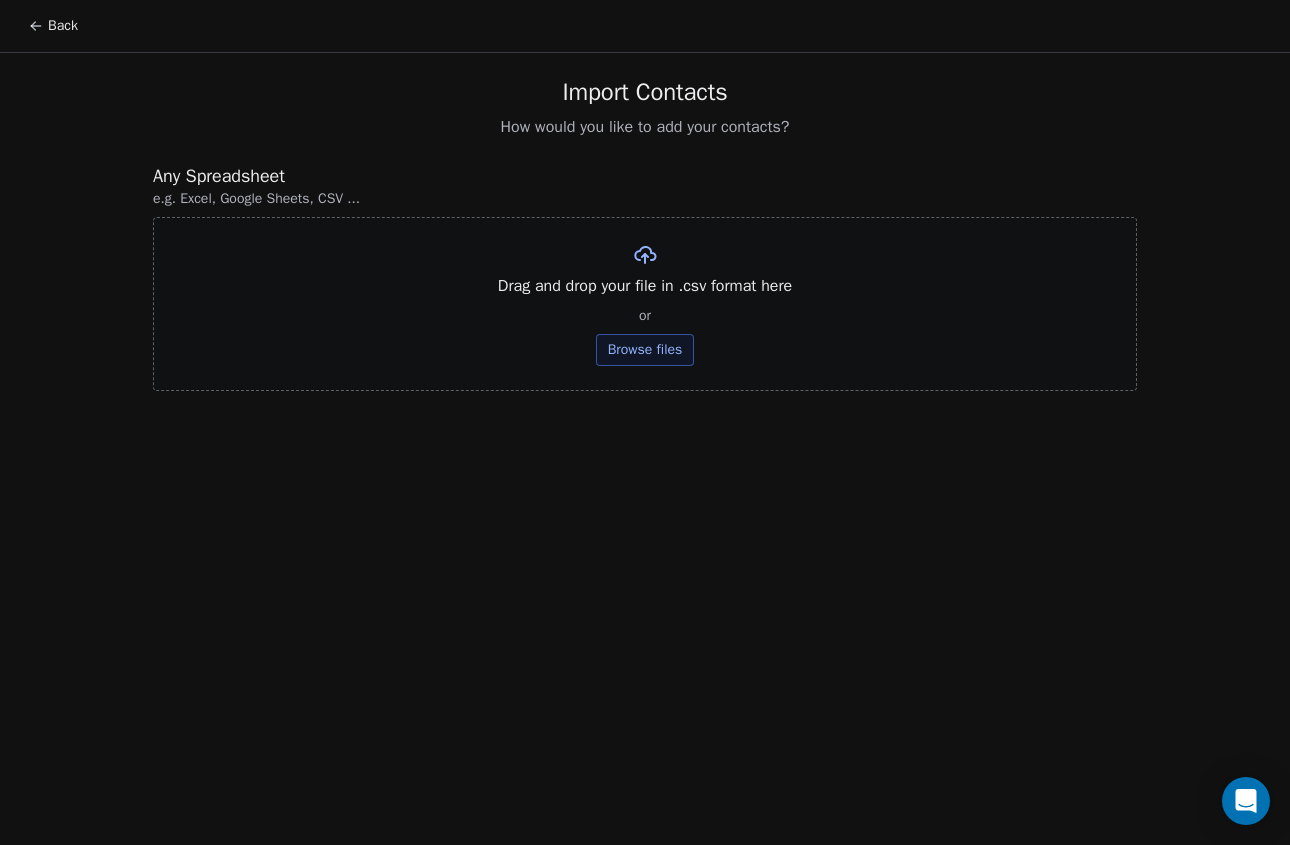 click on "Browse files" at bounding box center (645, 350) 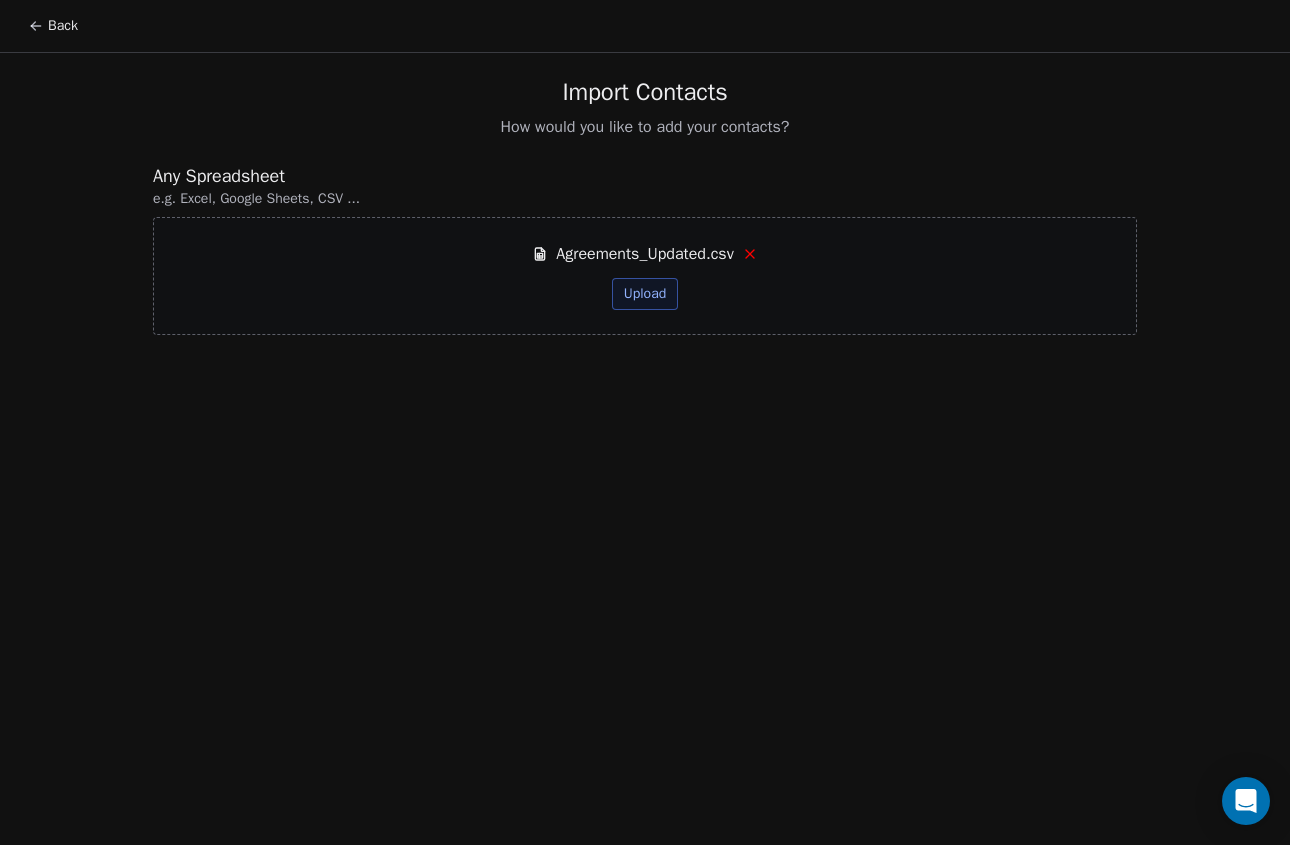 click on "Upload" at bounding box center [645, 294] 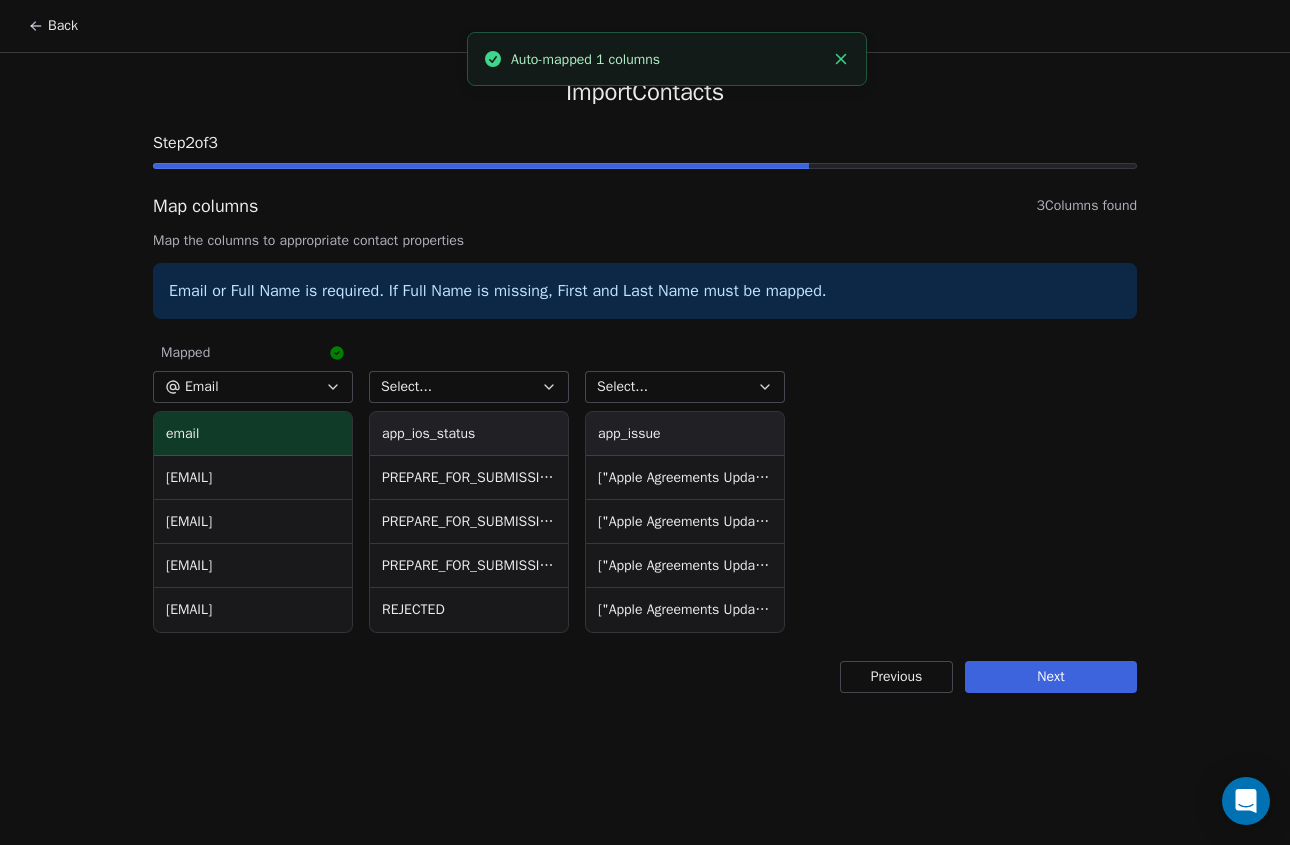 click on "Next" at bounding box center (1051, 677) 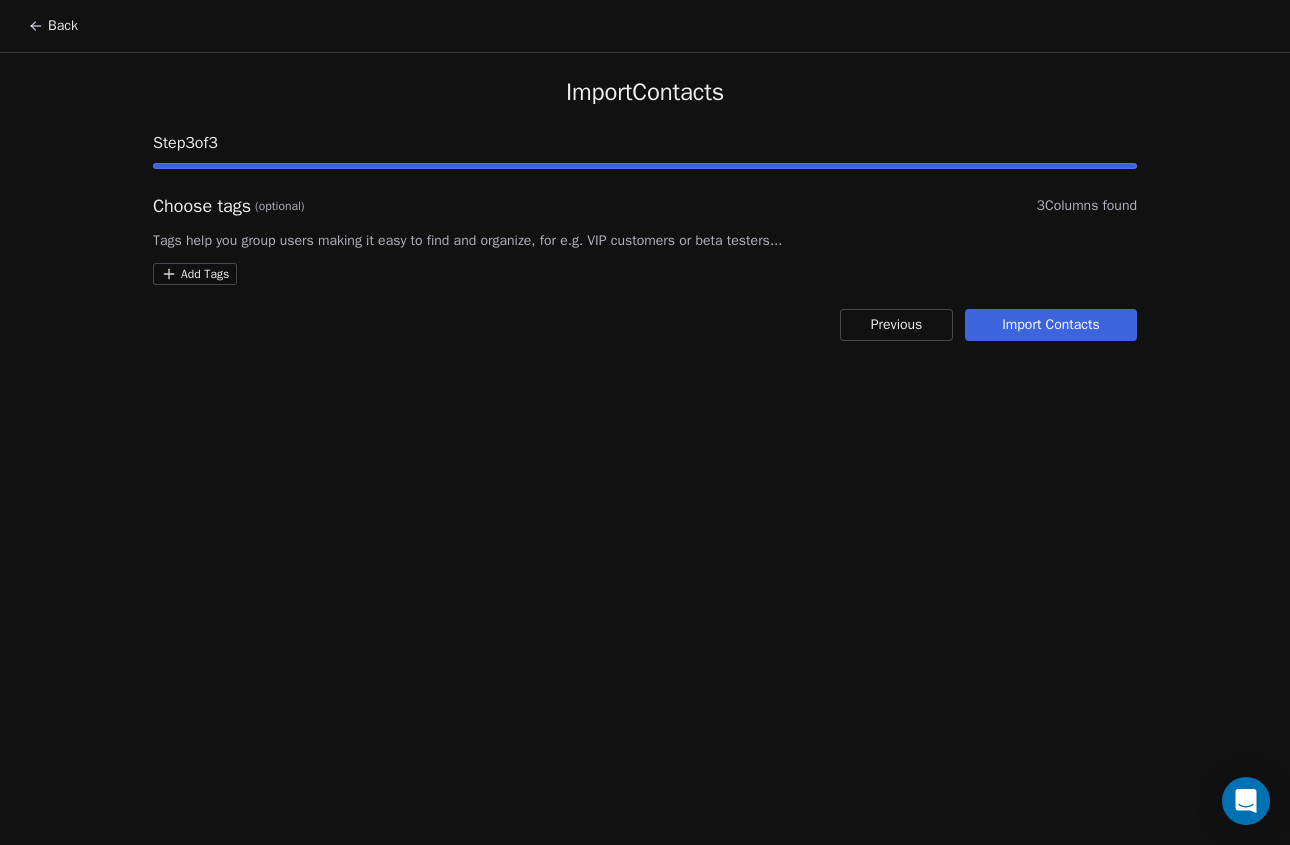 click on "Import  Contacts Step  3  of  3 Choose tags (optional) 3  Columns found Tags help you group users making it easy to find and organize, for e.g. VIP customers or beta testers...  Add Tags Previous Import Contacts" at bounding box center (645, 209) 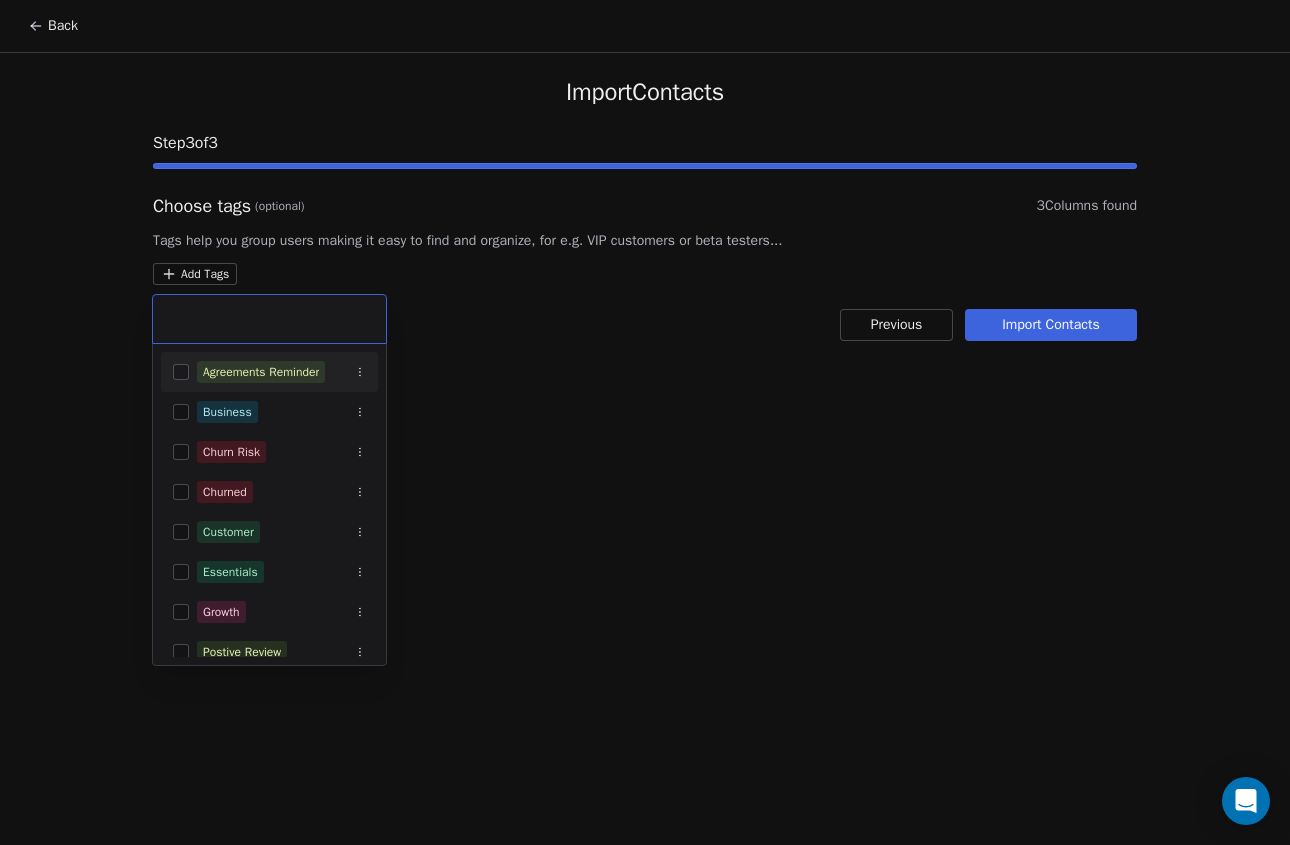 click on "Agreements Reminder" at bounding box center [261, 372] 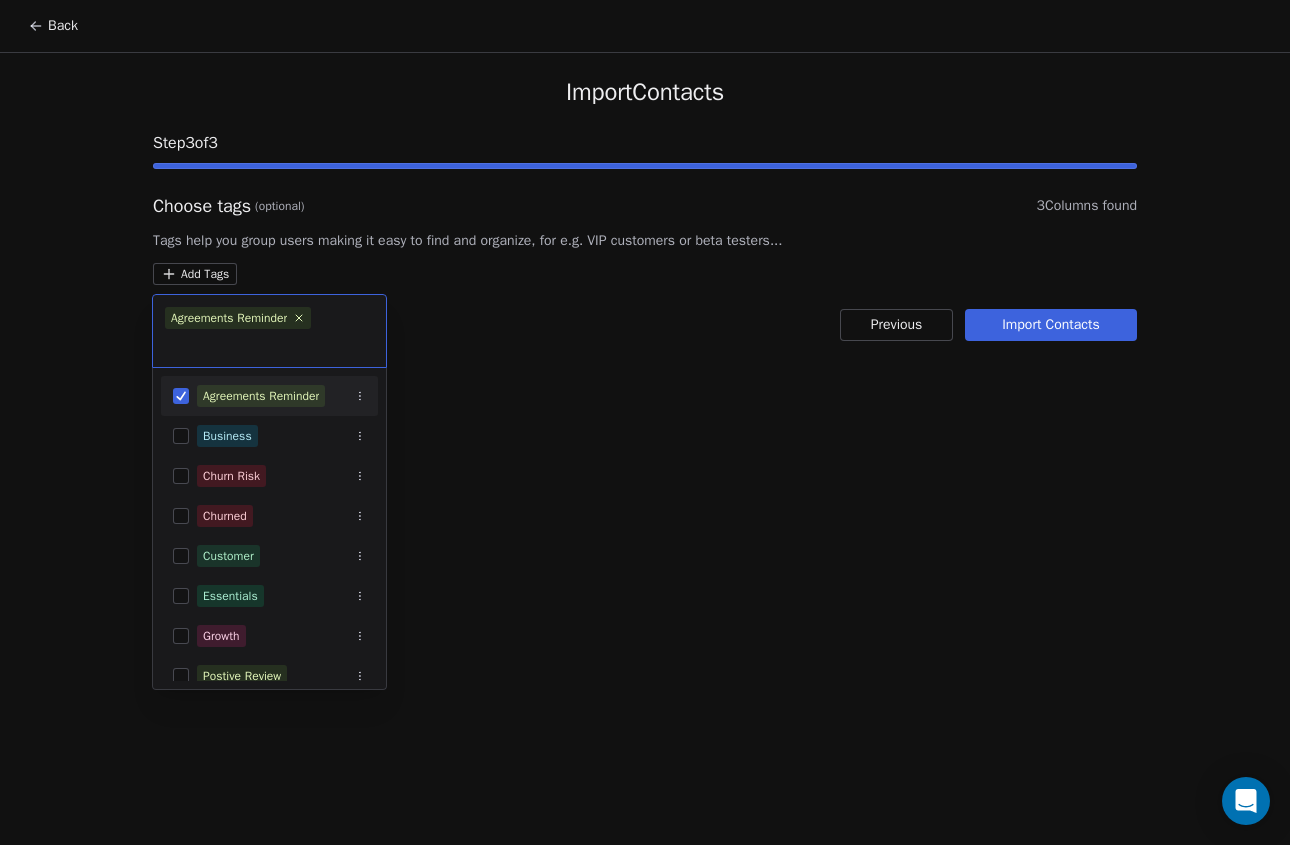 click on "Back Import  Contacts Step  3  of  3 Choose tags (optional) 3  Columns found Tags help you group users making it easy to find and organize, for e.g. VIP customers or beta testers...  Add Tags Previous Import Contacts
Agreements Reminder Agreements Reminder Business Churn Risk Churned Customer Essentials Growth Postive Review Lead Newsletter Price Sensitive Pro Refresh Files" at bounding box center [645, 422] 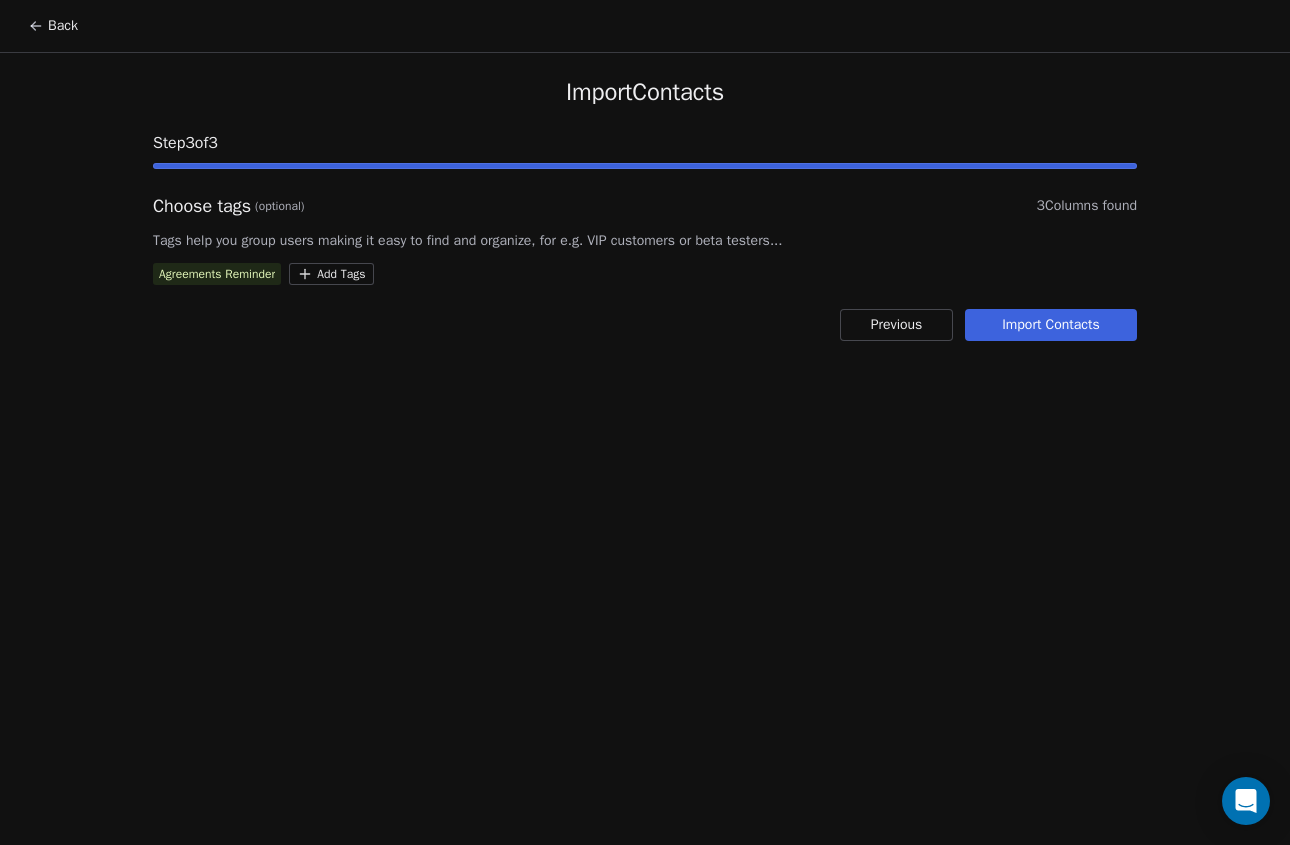 click on "Import Contacts" at bounding box center [1051, 325] 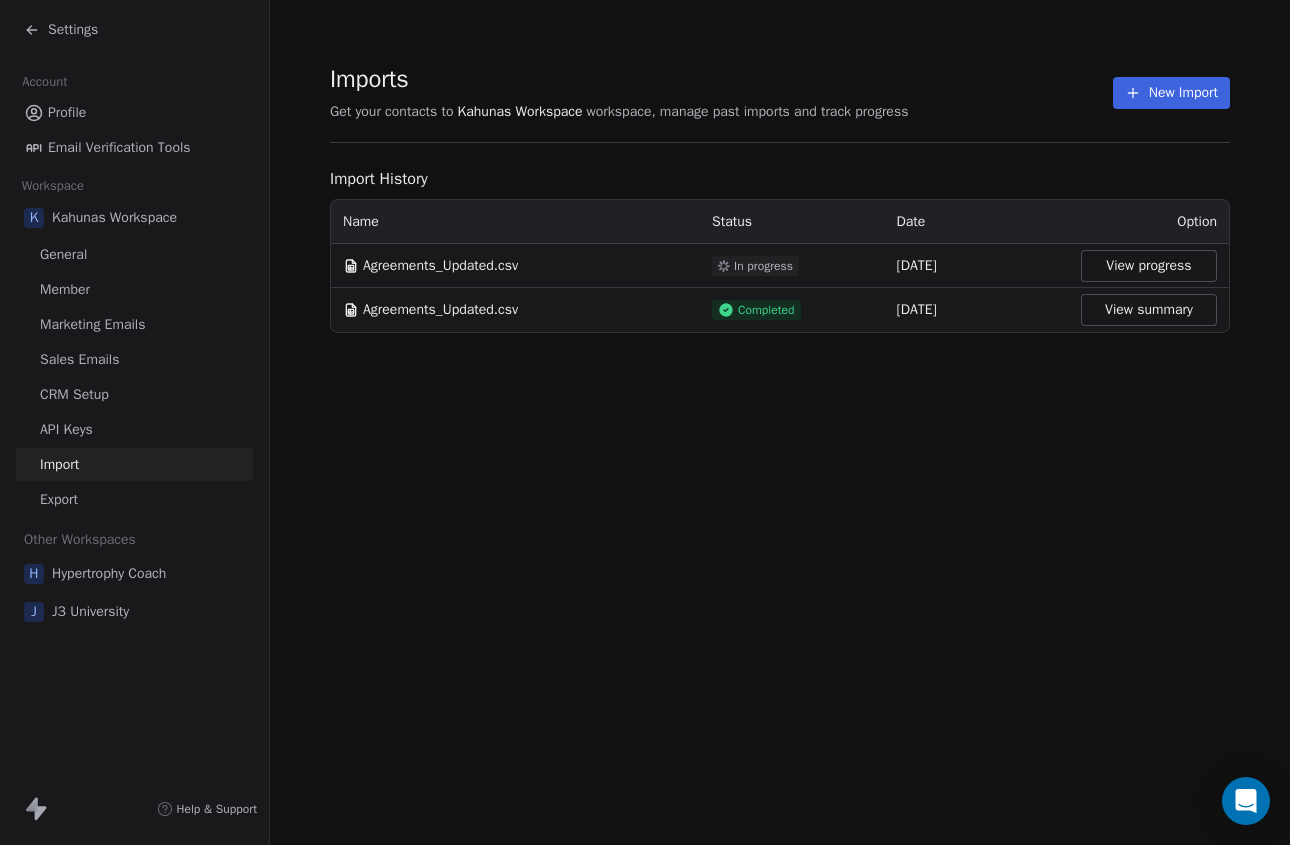 click 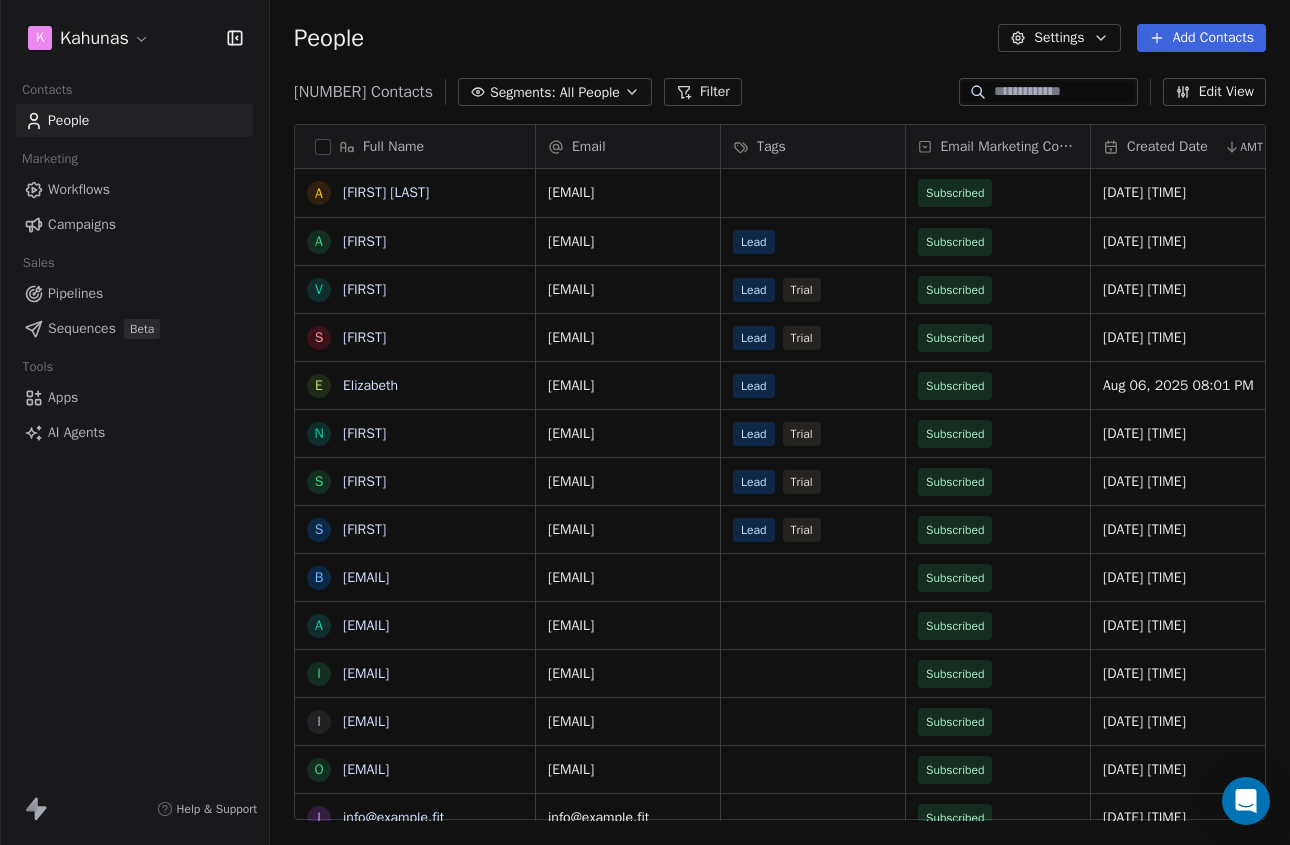 scroll, scrollTop: 1, scrollLeft: 1, axis: both 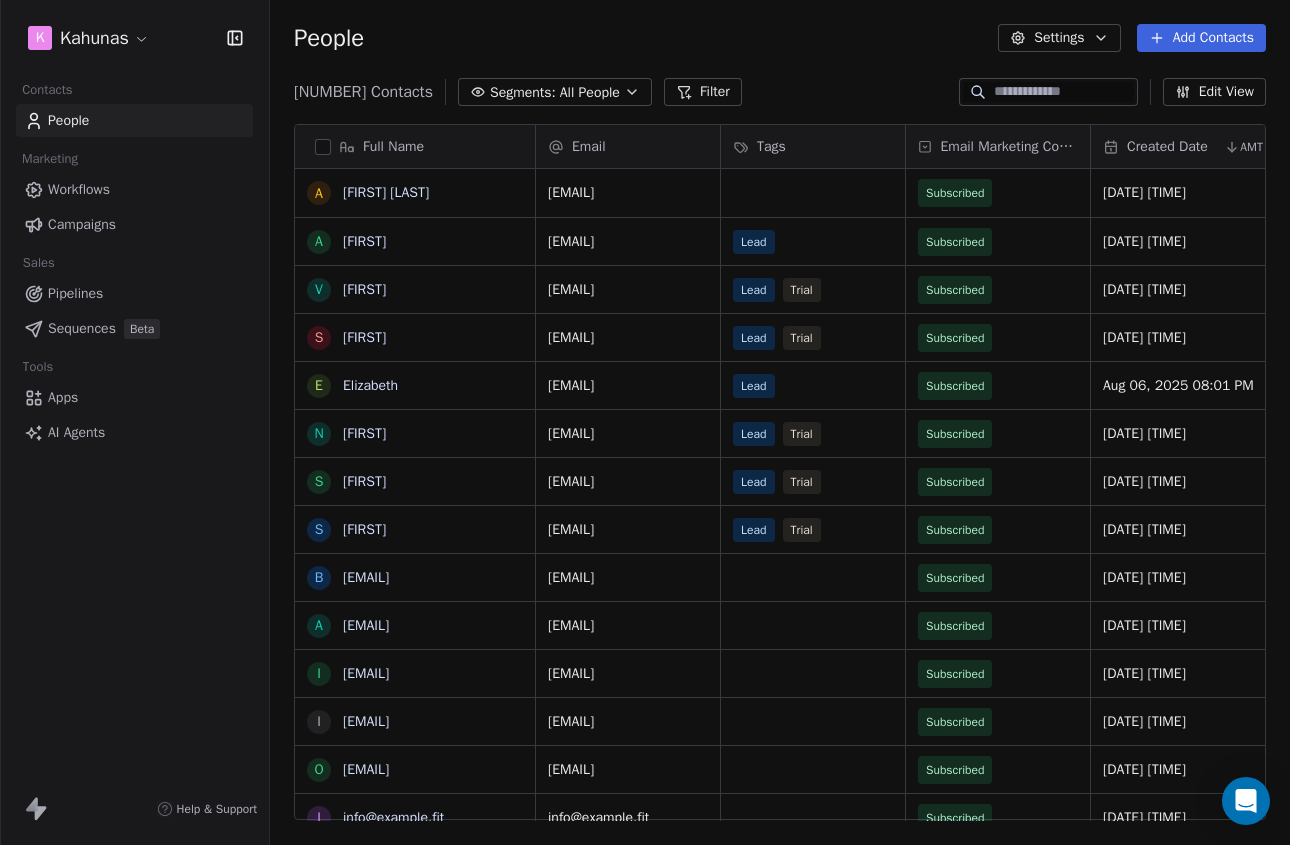 click on "Workflows" at bounding box center [79, 189] 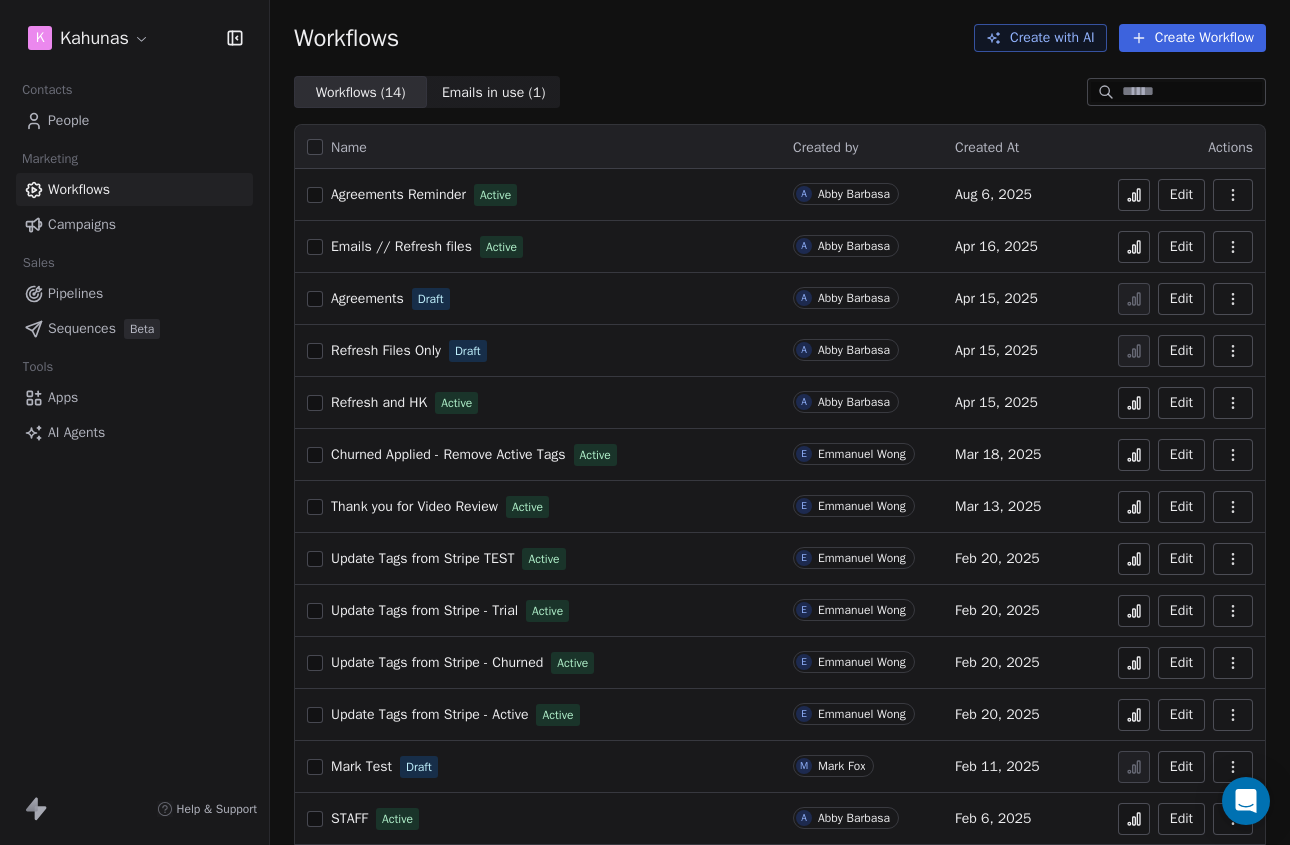 click 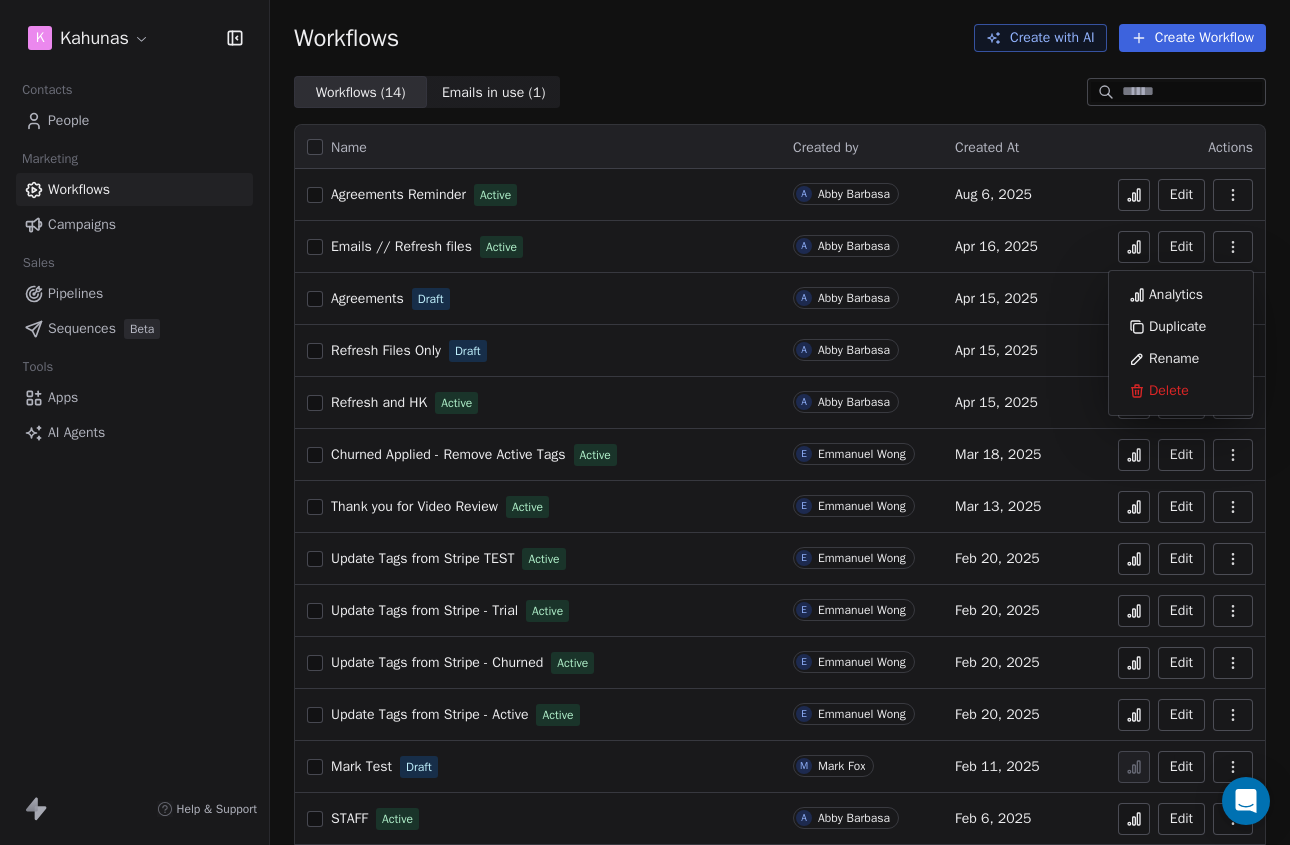 click on "Emails // Refresh files" at bounding box center [401, 246] 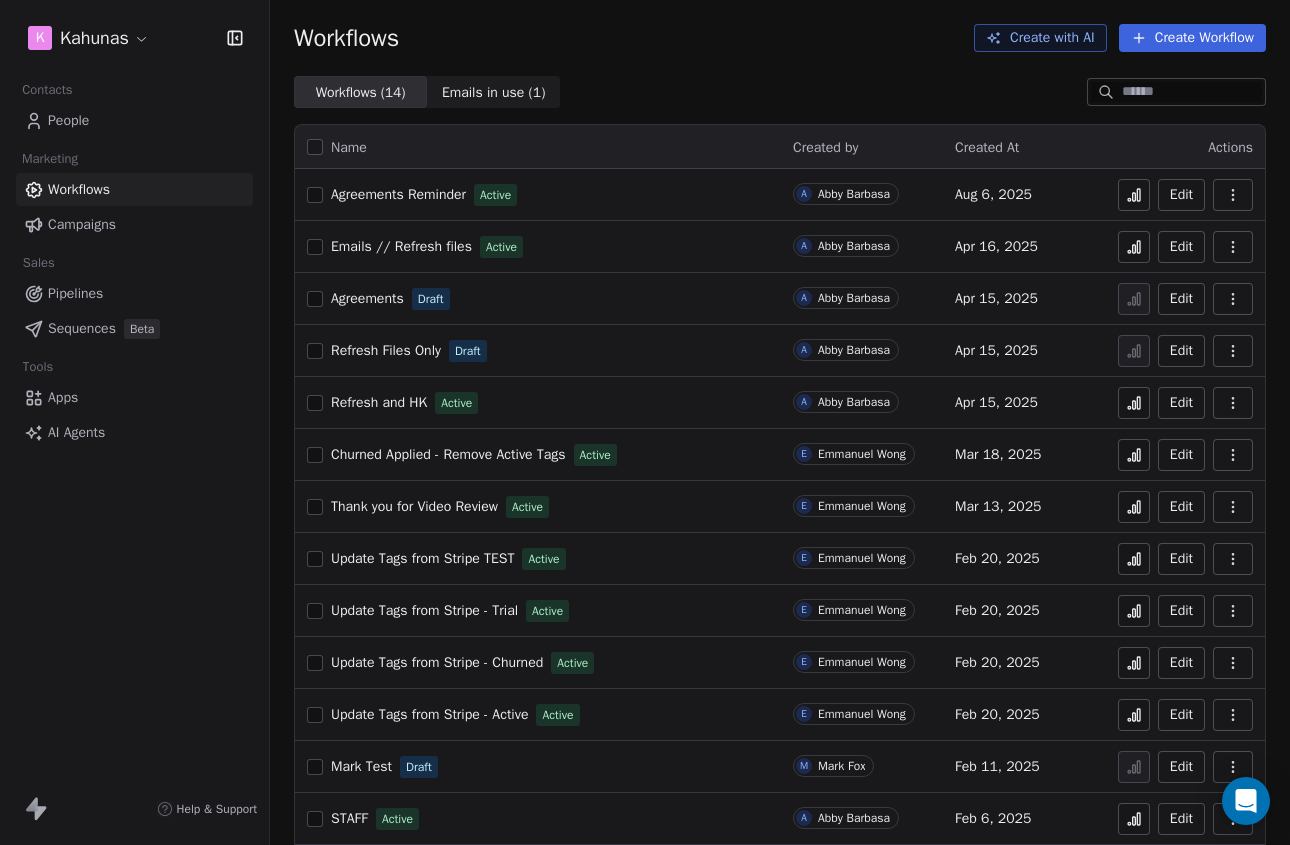 click on "Edit" at bounding box center [1181, 247] 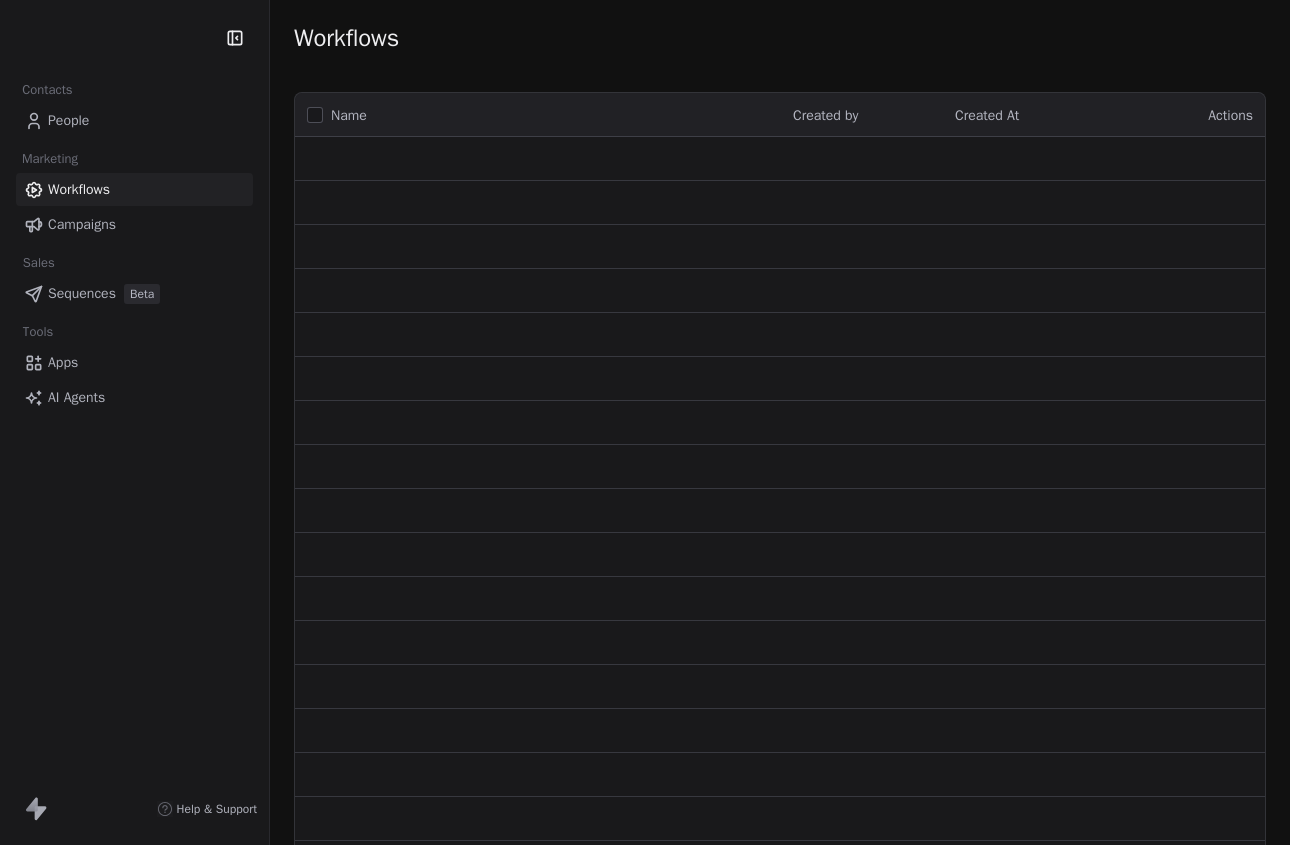 scroll, scrollTop: 0, scrollLeft: 0, axis: both 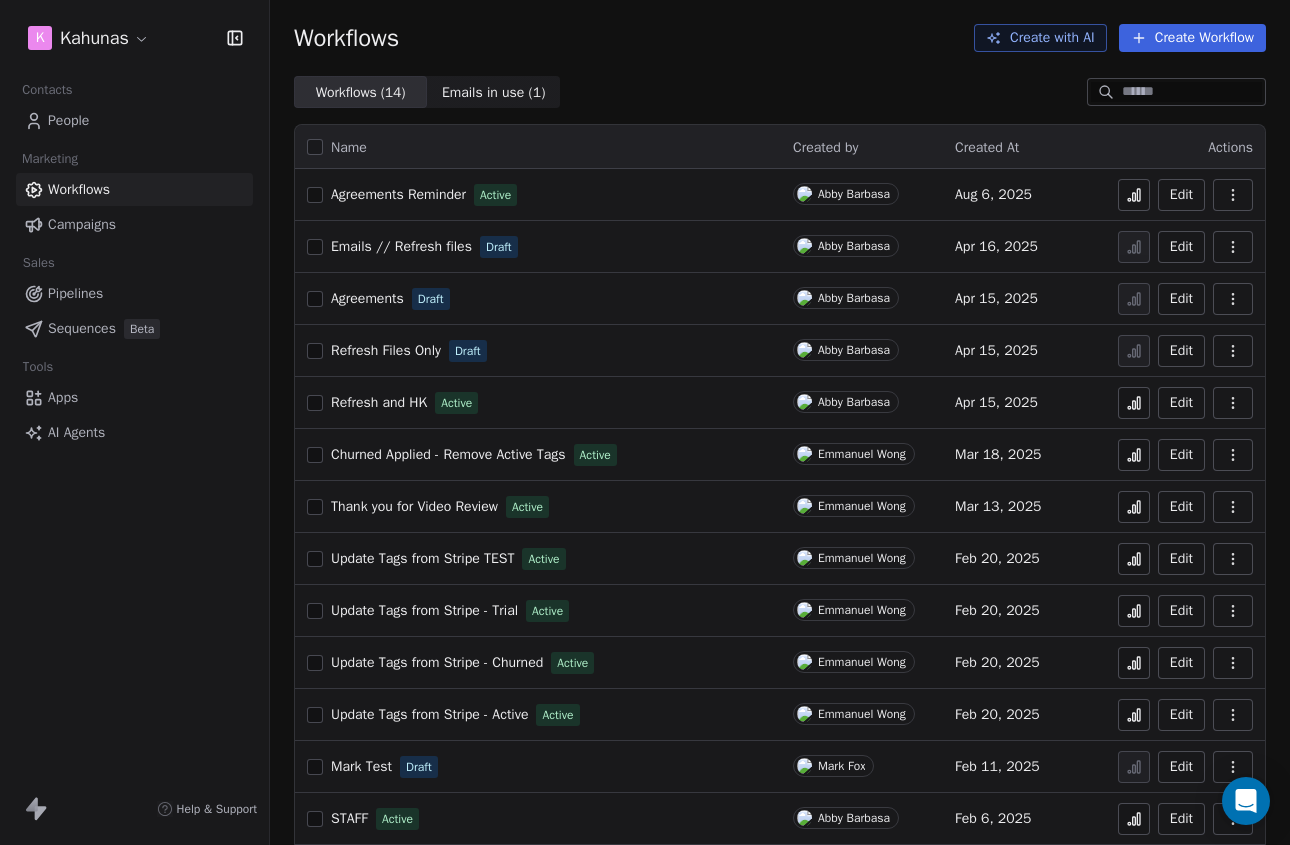 click on "Agreements Reminder" at bounding box center (398, 194) 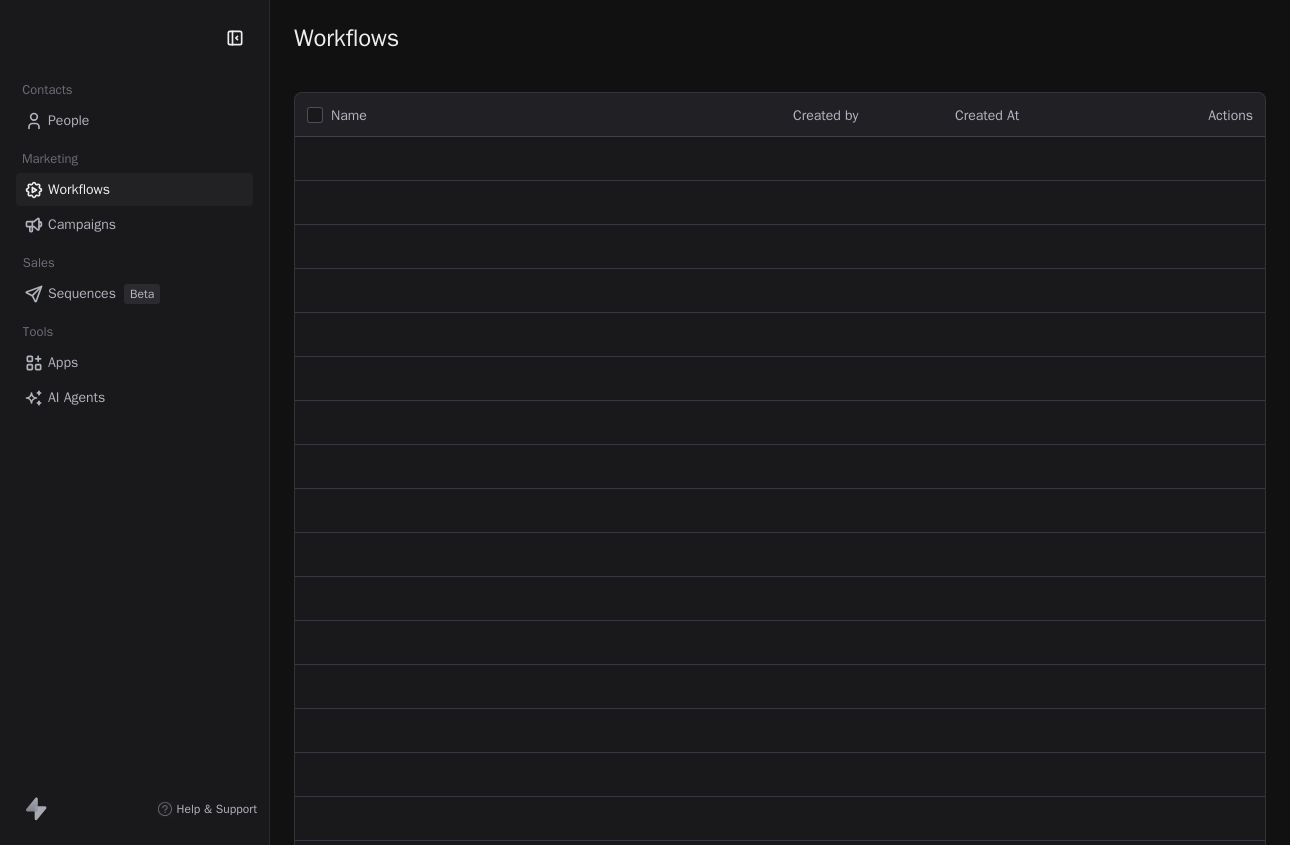 scroll, scrollTop: 0, scrollLeft: 0, axis: both 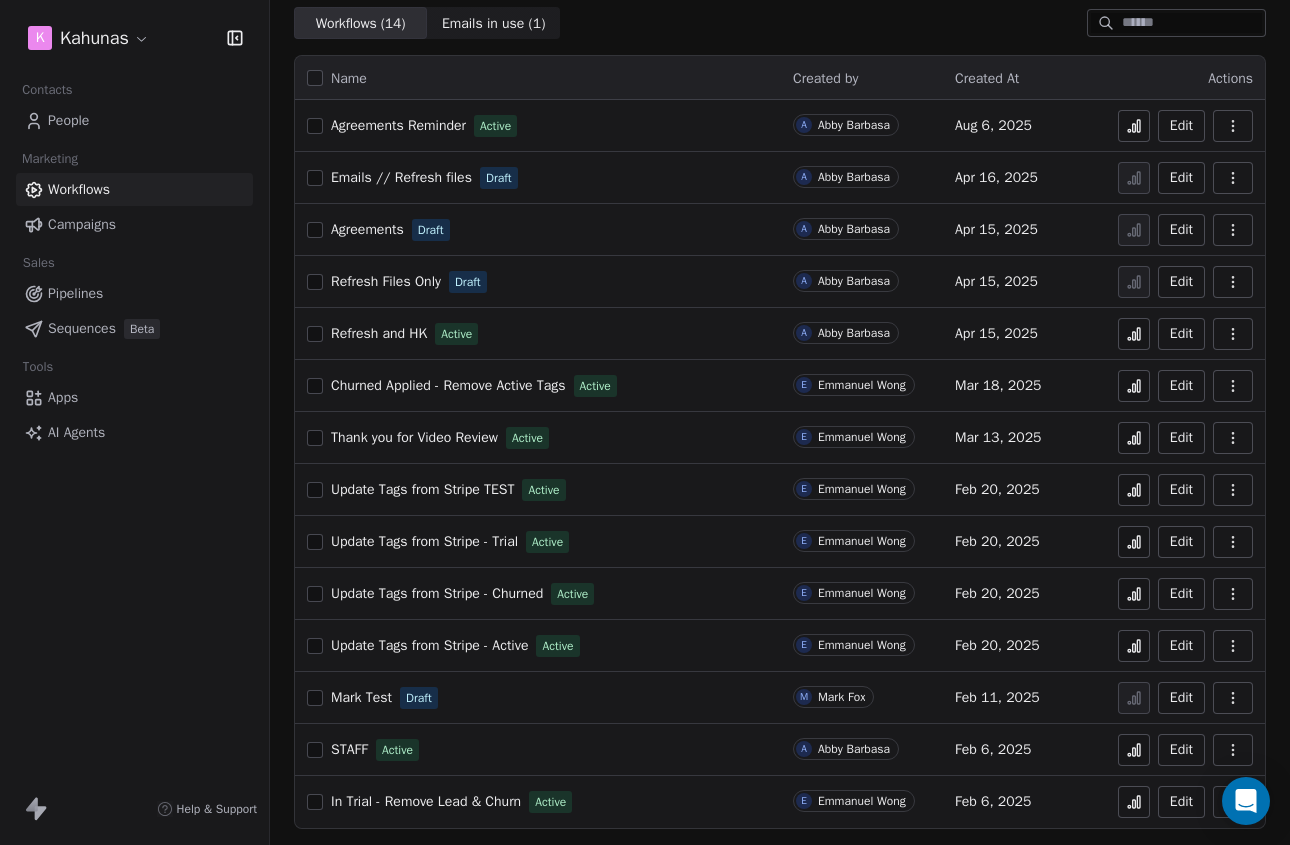 click on "Refresh Files Only" at bounding box center (386, 281) 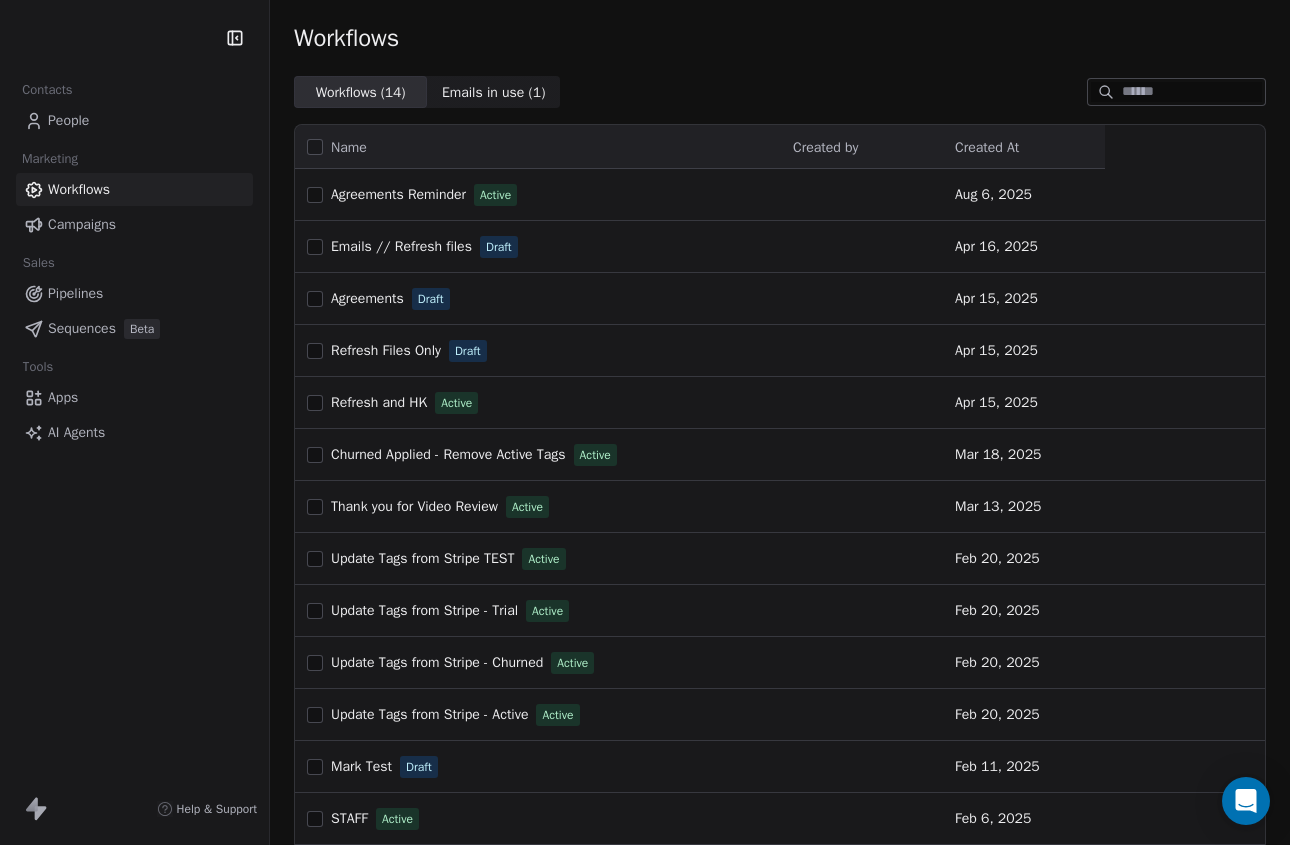 scroll, scrollTop: 0, scrollLeft: 0, axis: both 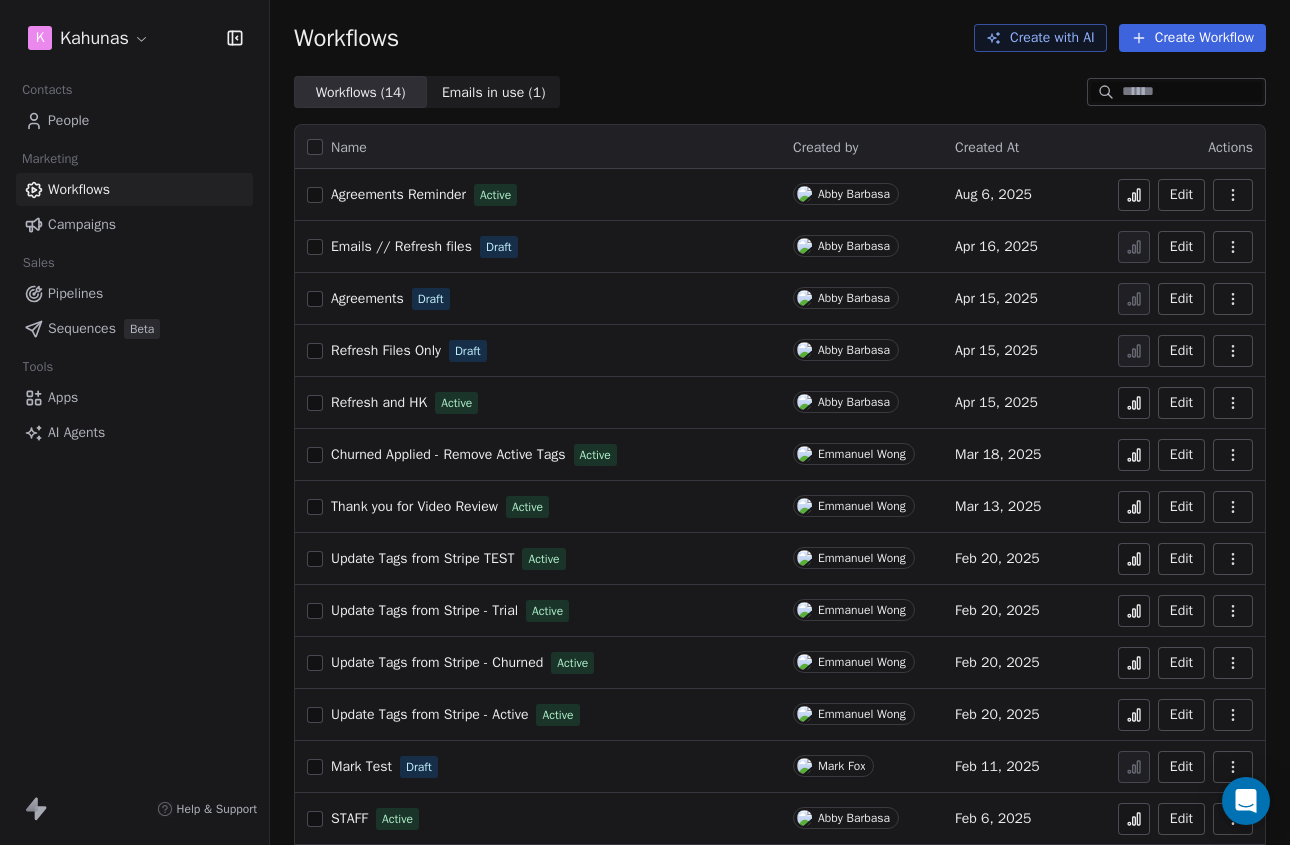 click on "Agreements Reminder" at bounding box center (398, 194) 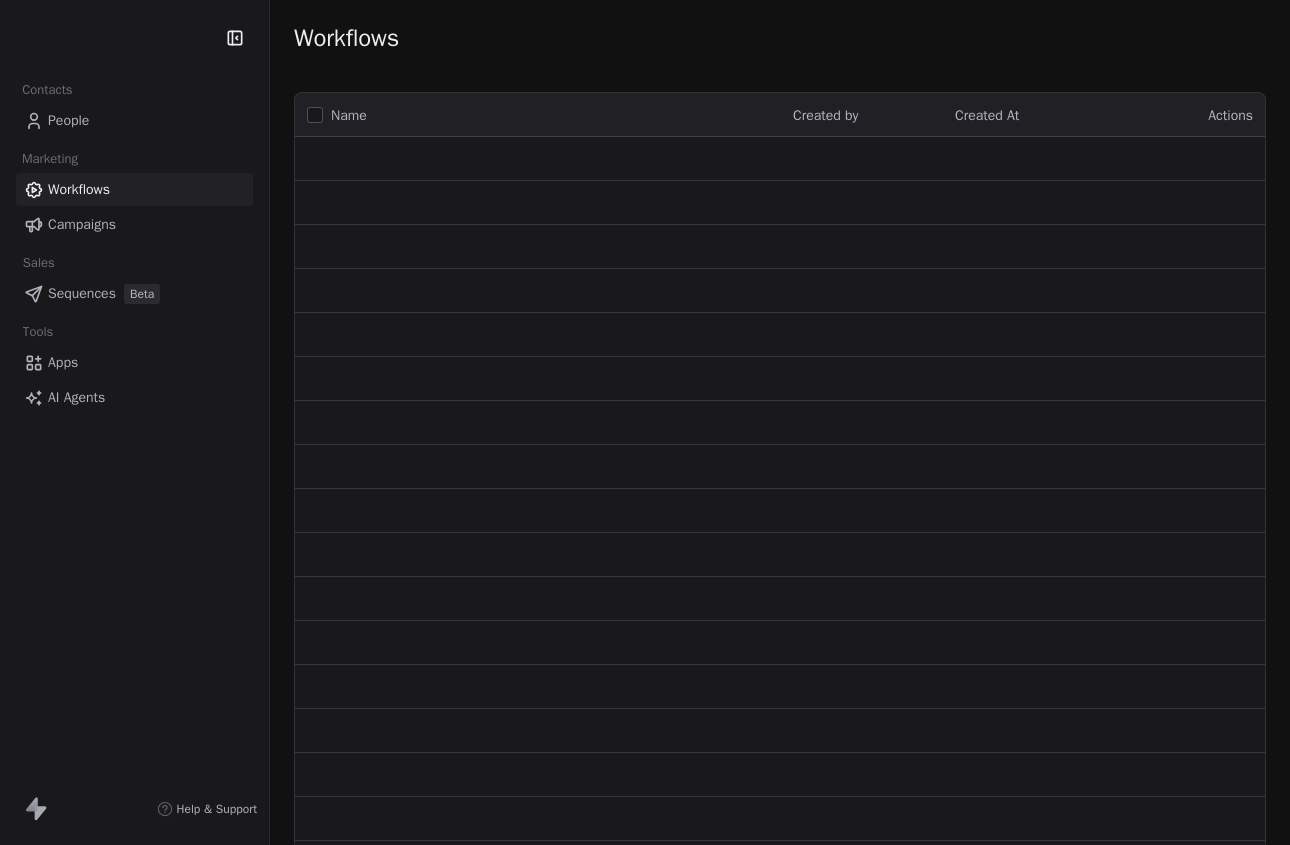 scroll, scrollTop: 0, scrollLeft: 0, axis: both 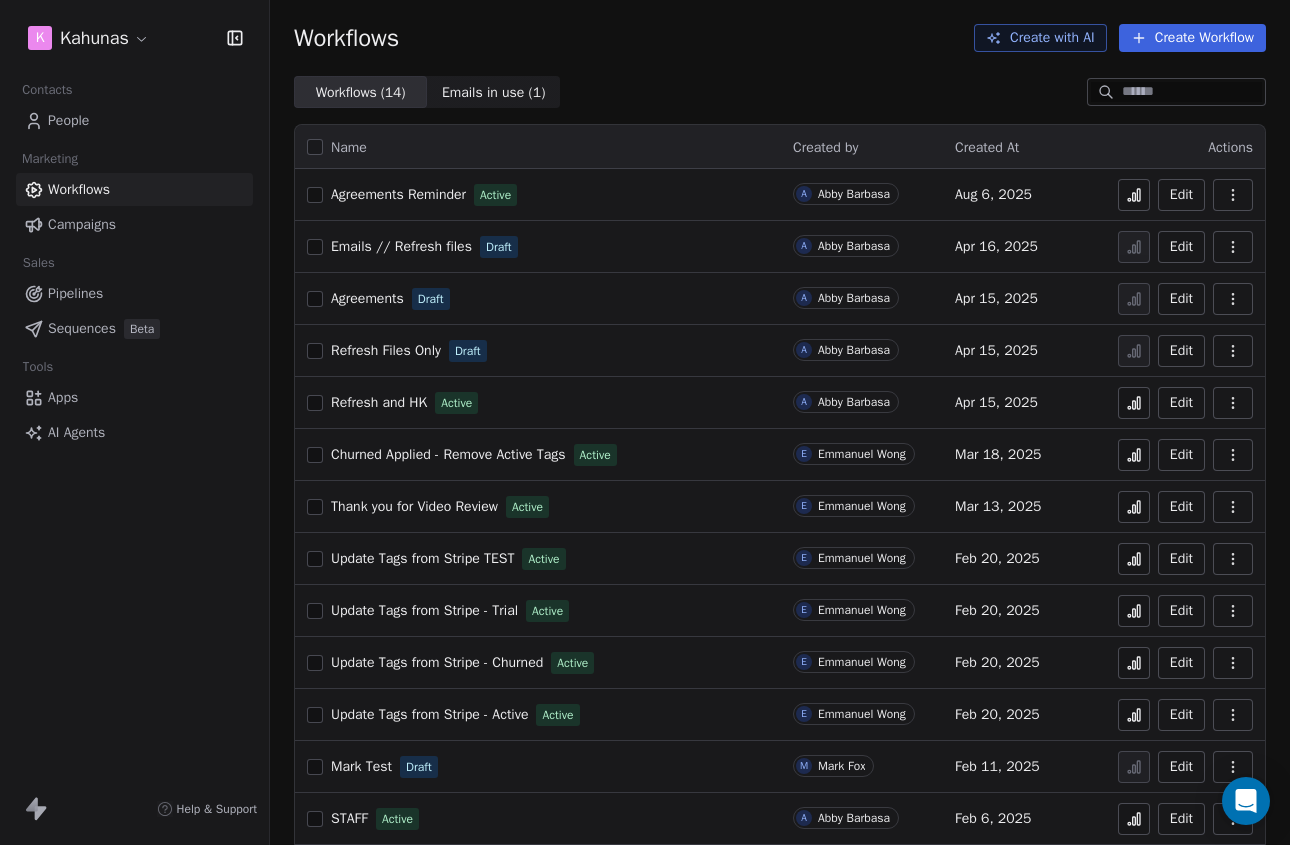 click at bounding box center [1233, 195] 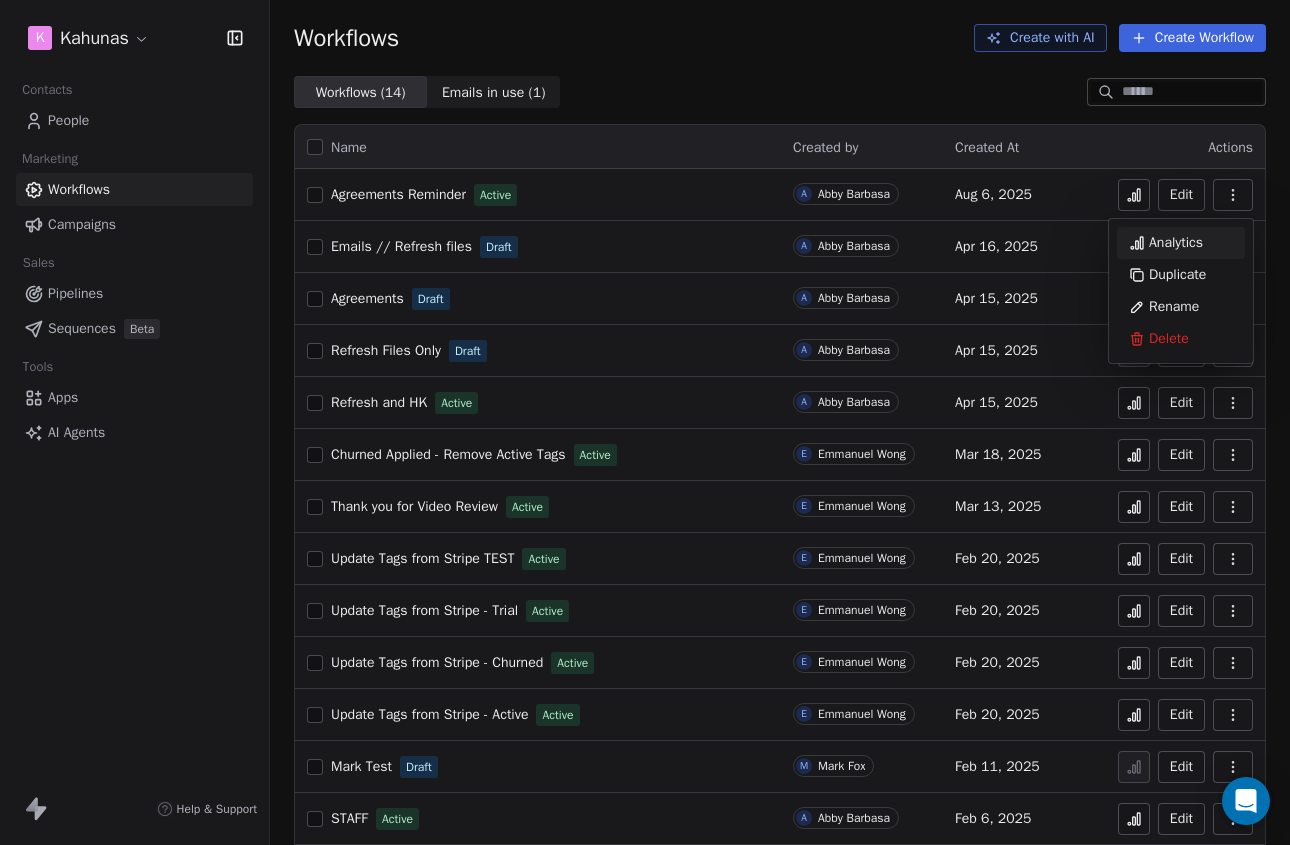 click on "Analytics" at bounding box center [1176, 243] 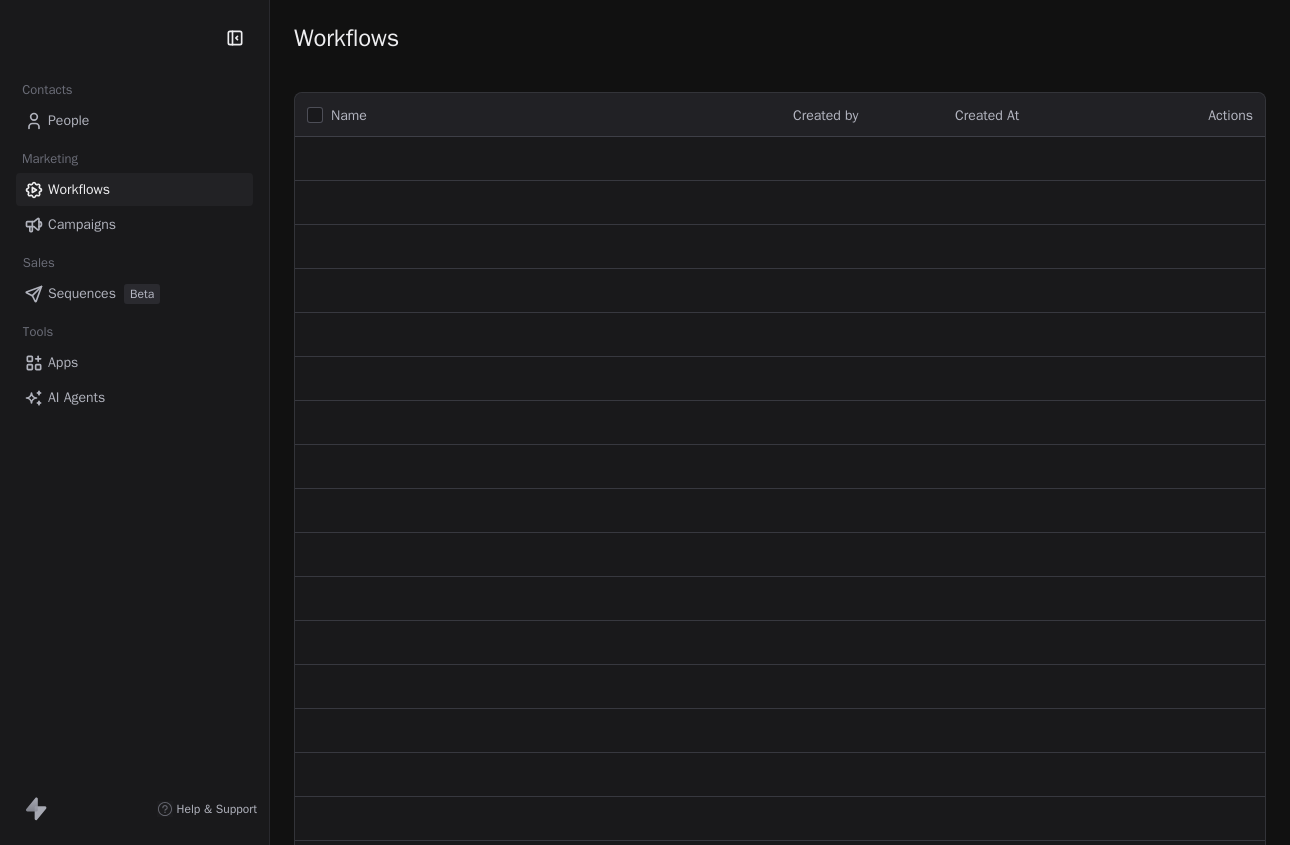 scroll, scrollTop: 0, scrollLeft: 0, axis: both 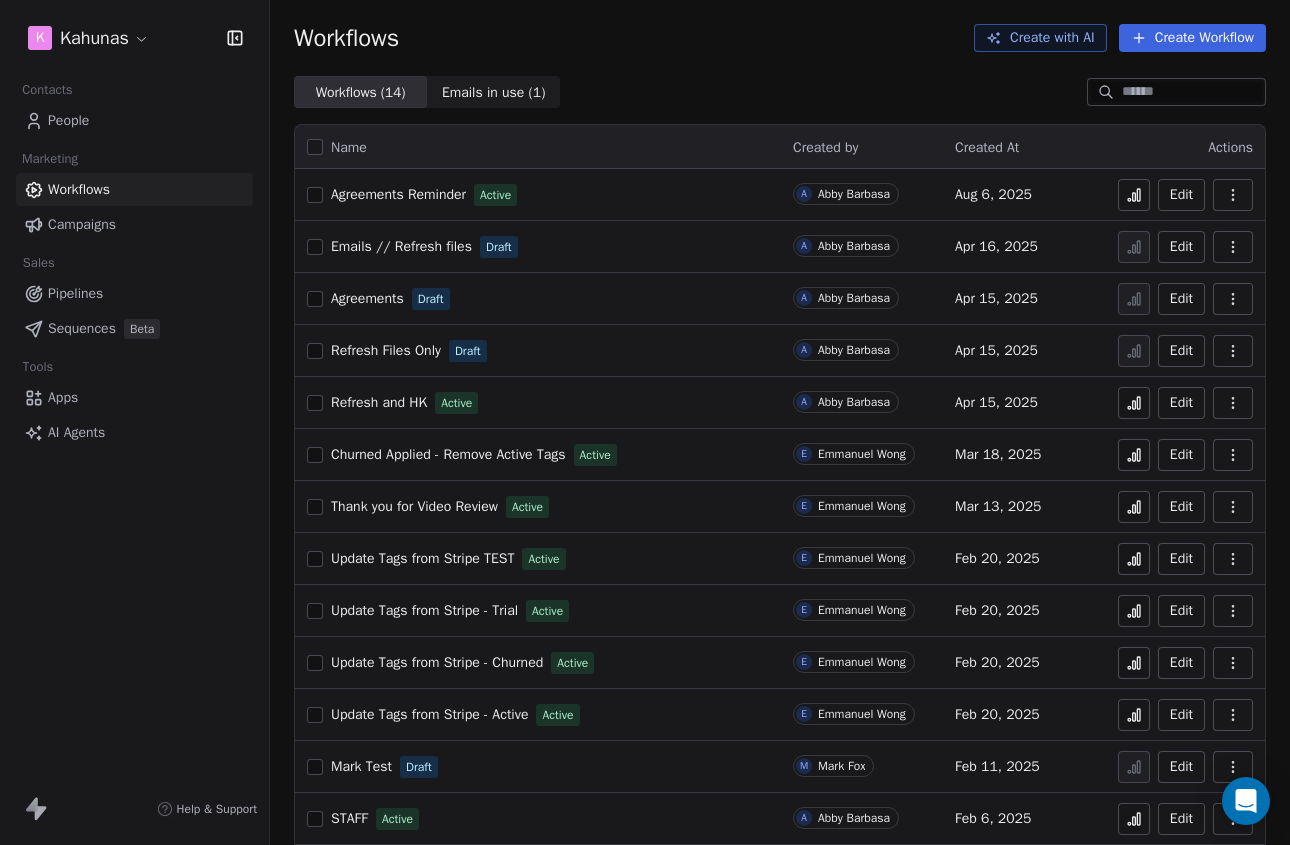 click at bounding box center (1233, 195) 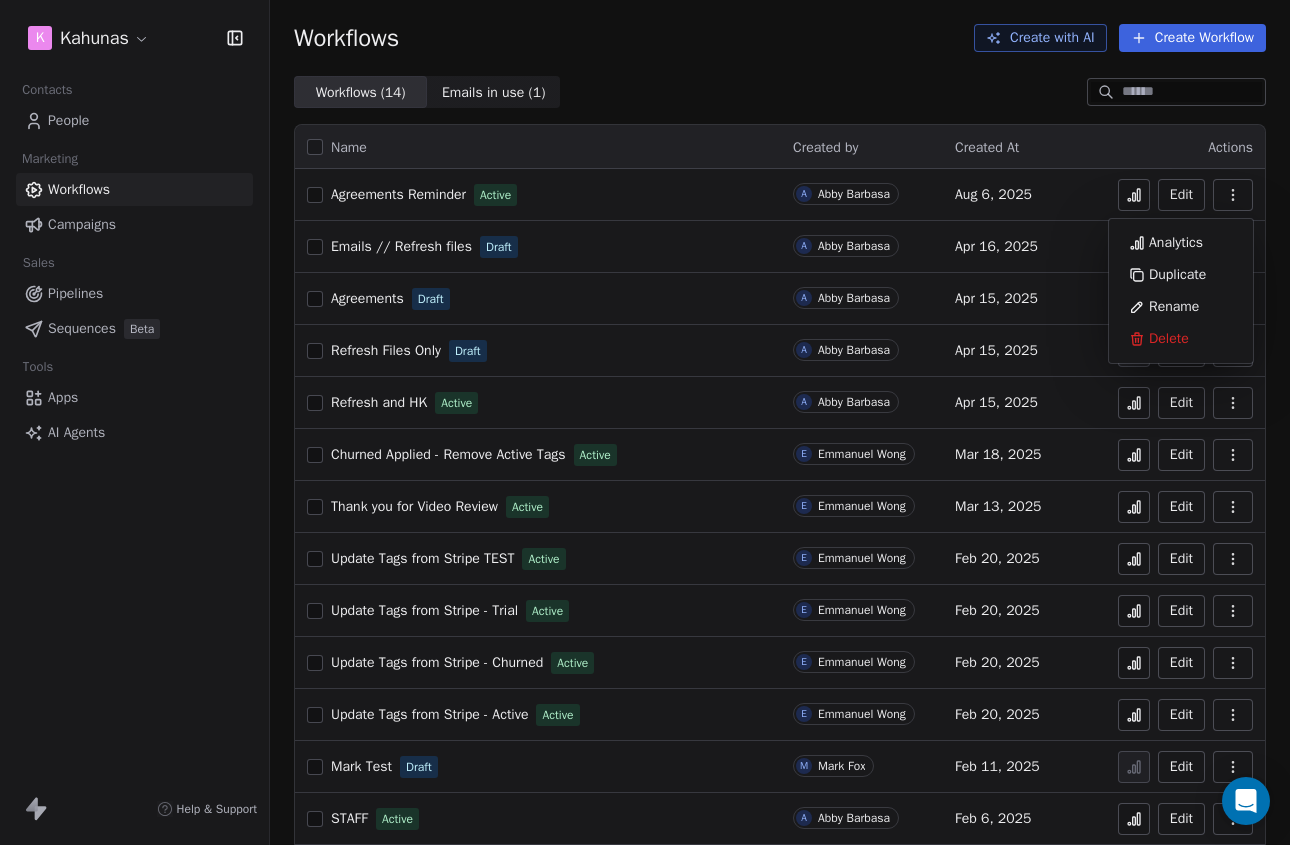 click on "Edit" at bounding box center (1181, 195) 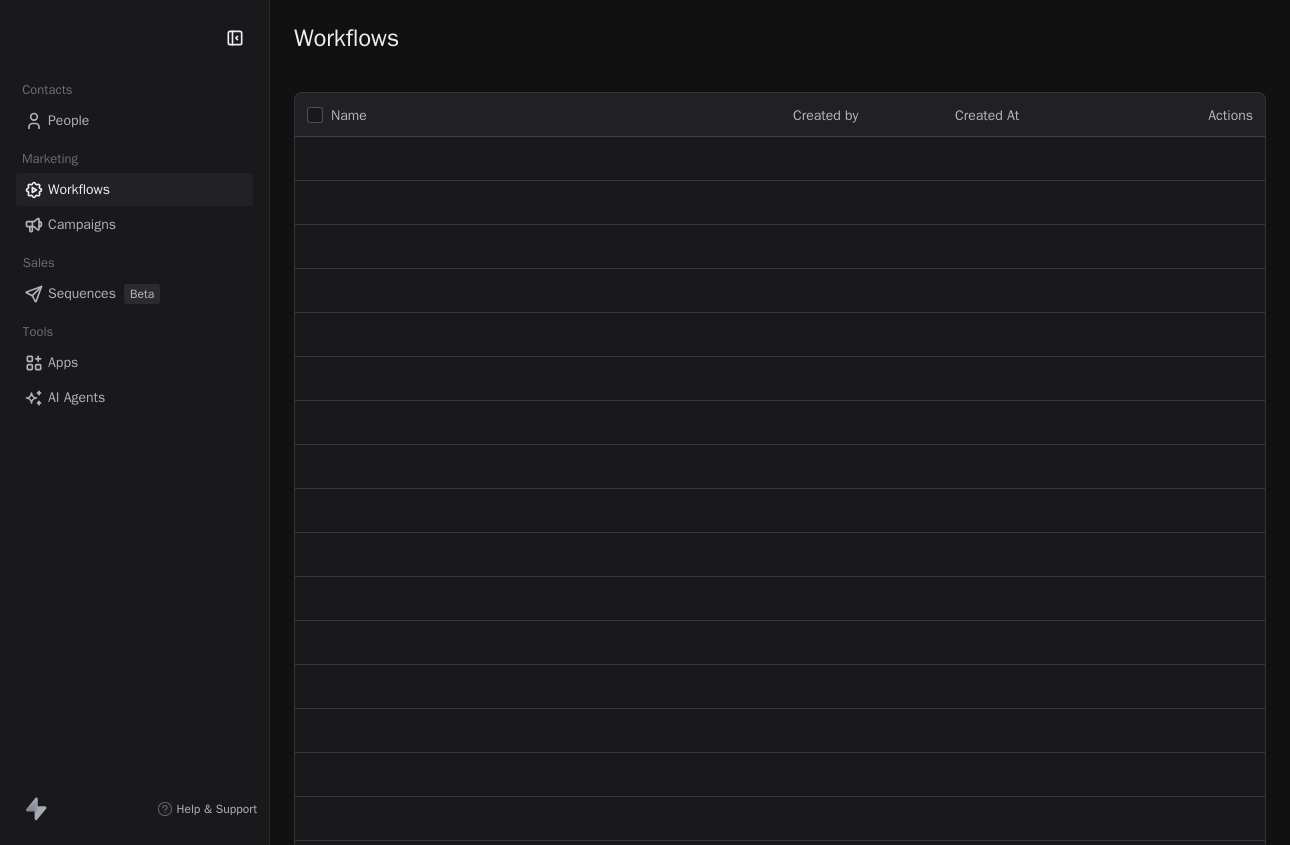 scroll, scrollTop: 0, scrollLeft: 0, axis: both 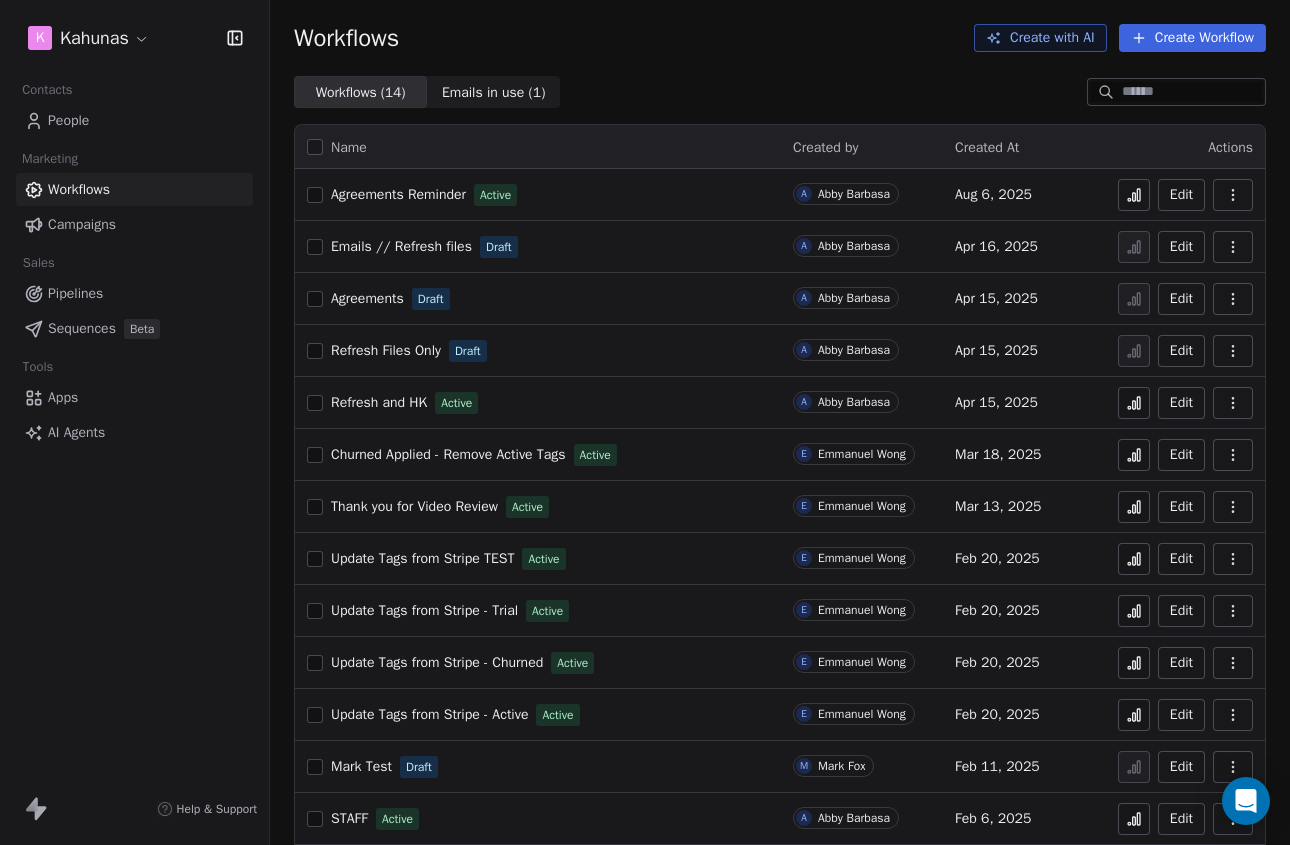 click on "Campaigns" at bounding box center (134, 224) 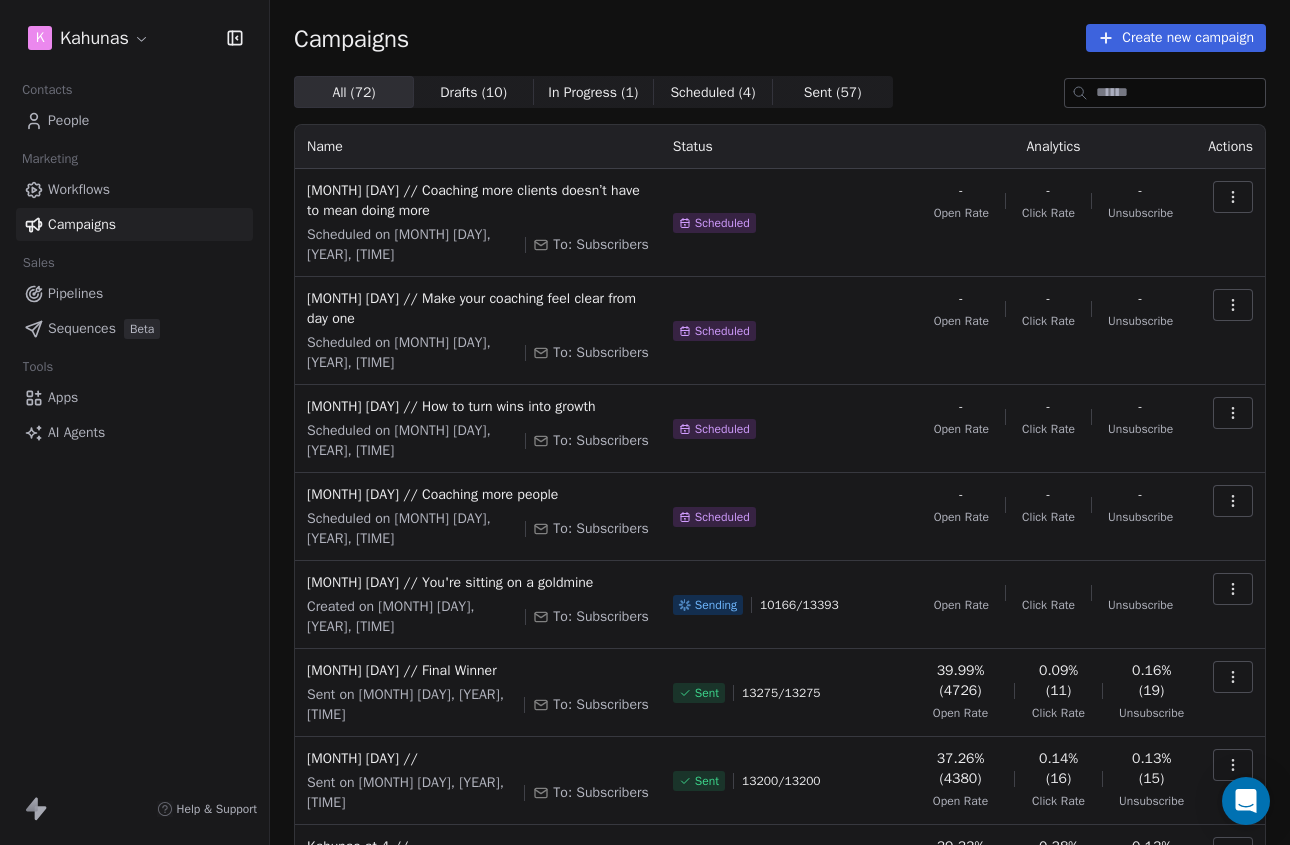 click on "People" at bounding box center [68, 120] 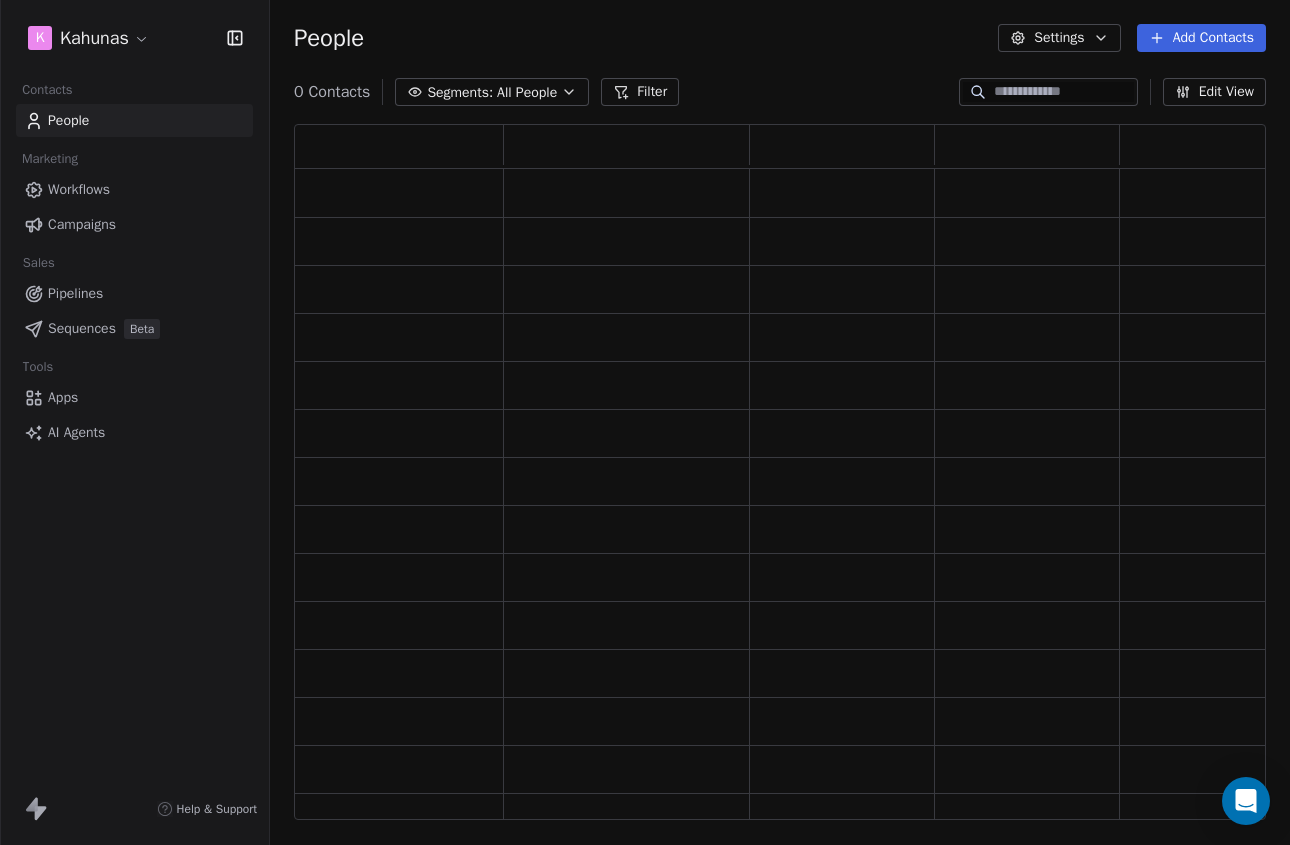 scroll, scrollTop: 1, scrollLeft: 1, axis: both 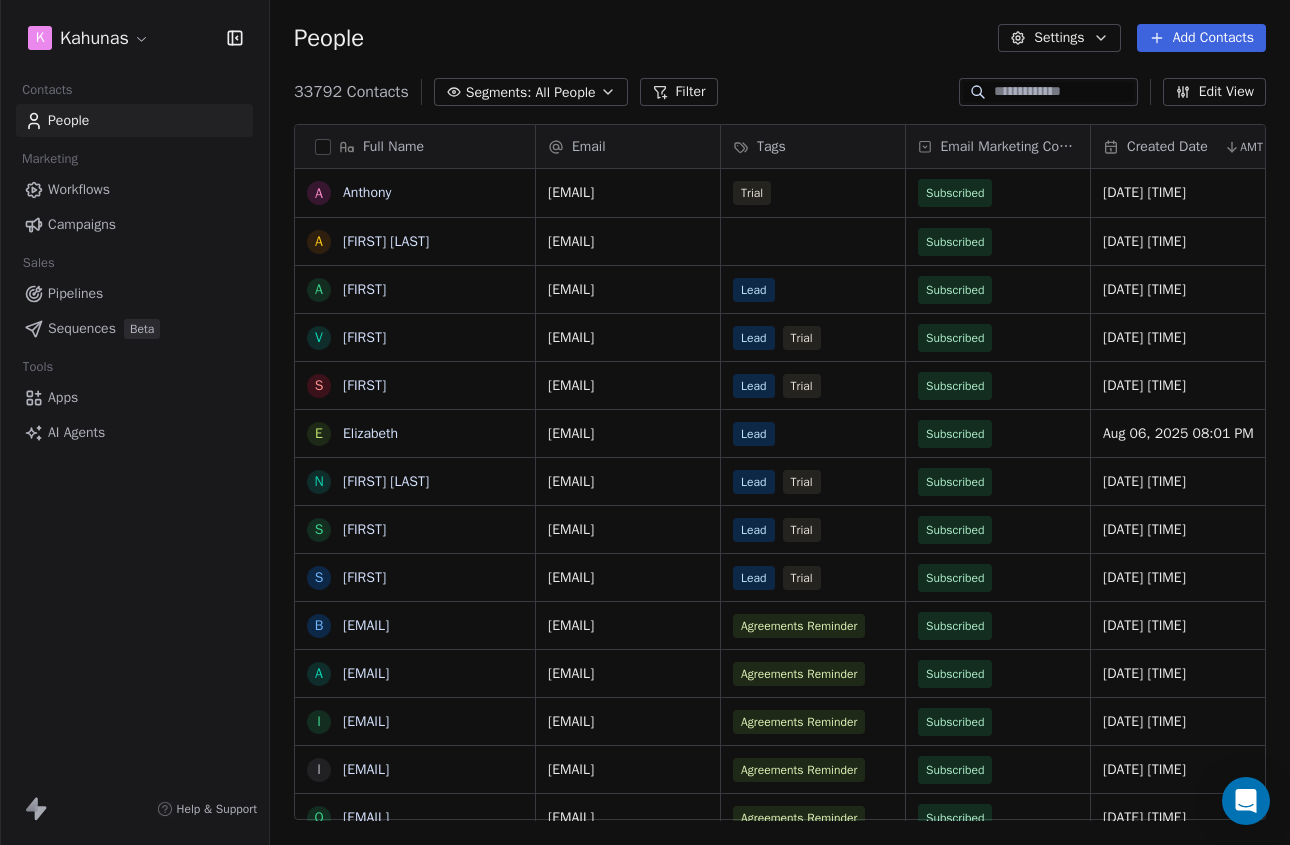 click on "Edit View" at bounding box center (1214, 92) 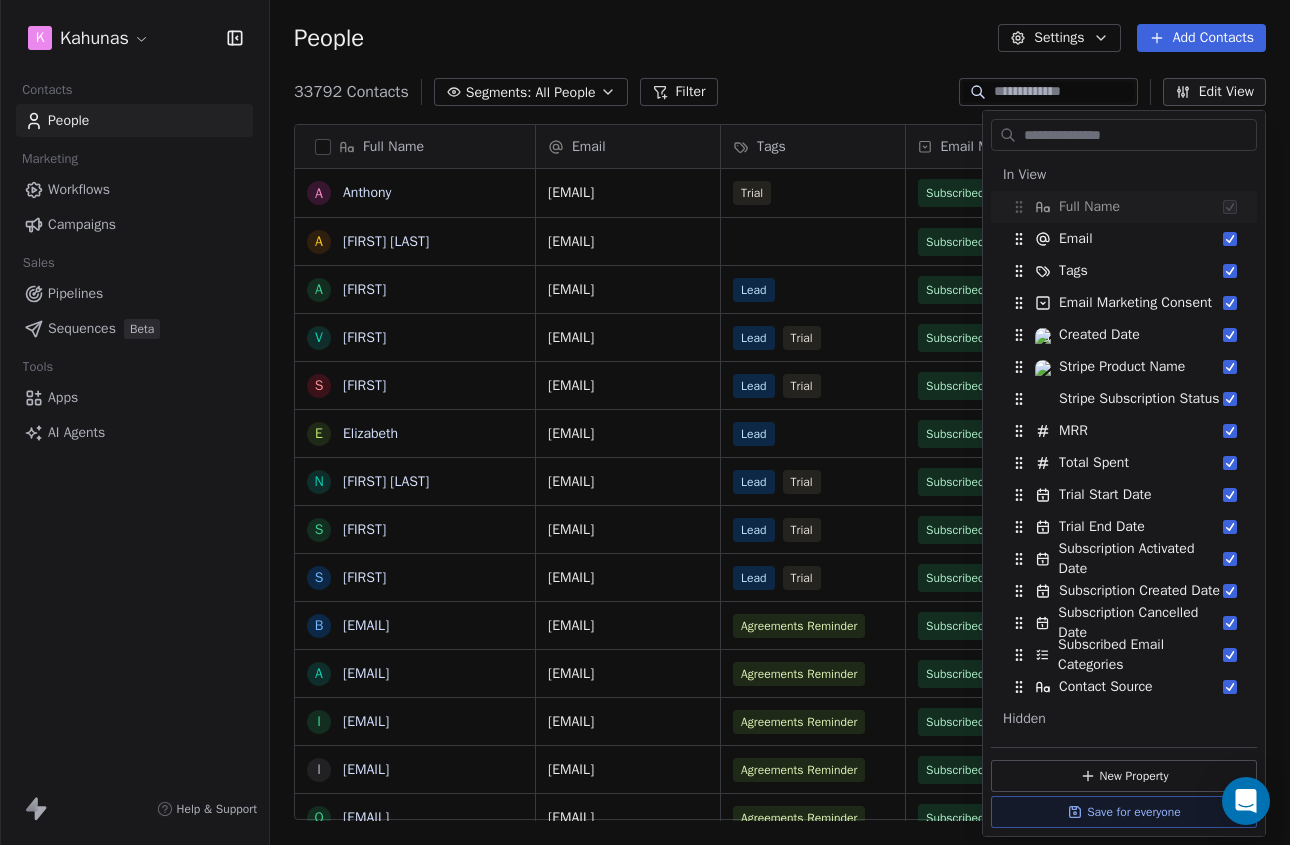 click on "33792 Contacts Segments: All People Filter  Edit View" at bounding box center [780, 92] 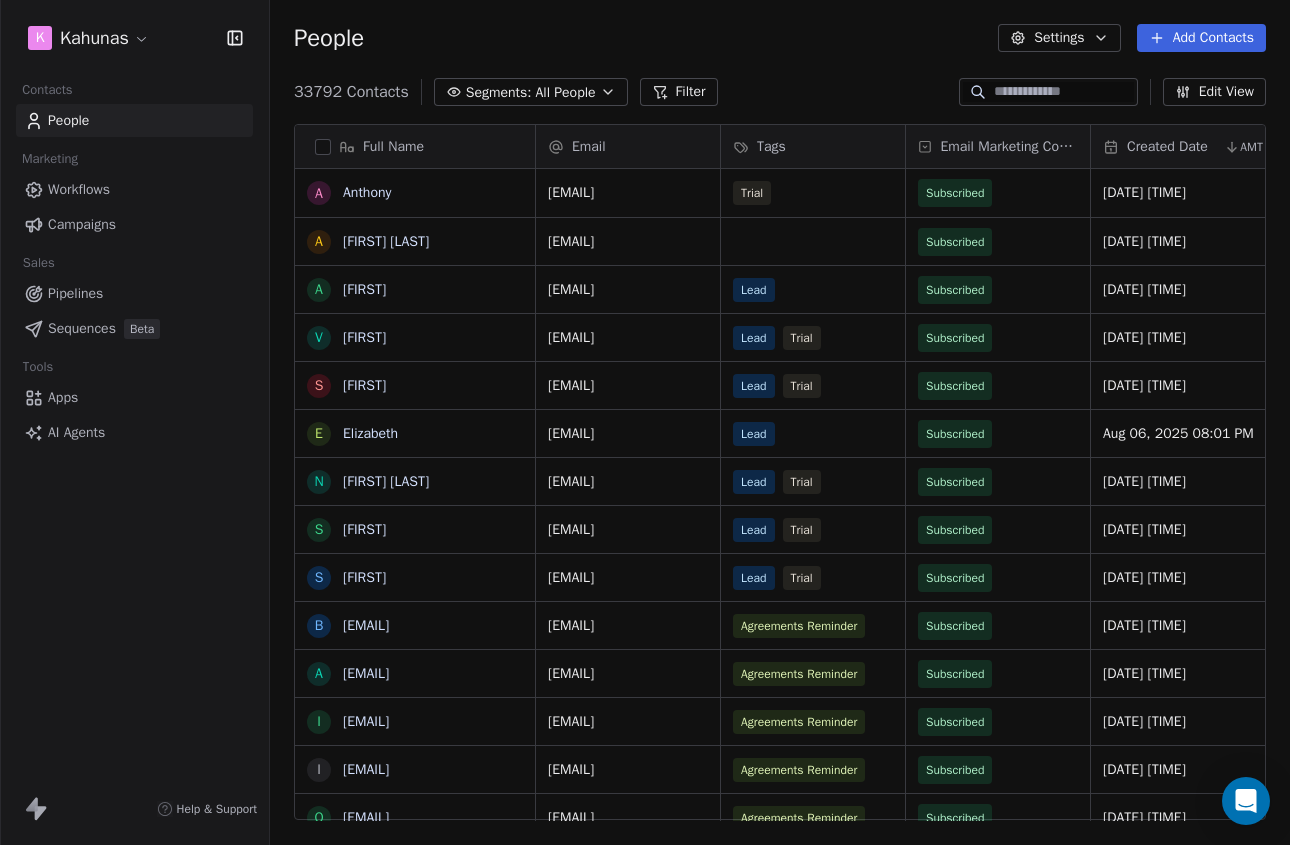 click on "Segments: All People" at bounding box center [531, 92] 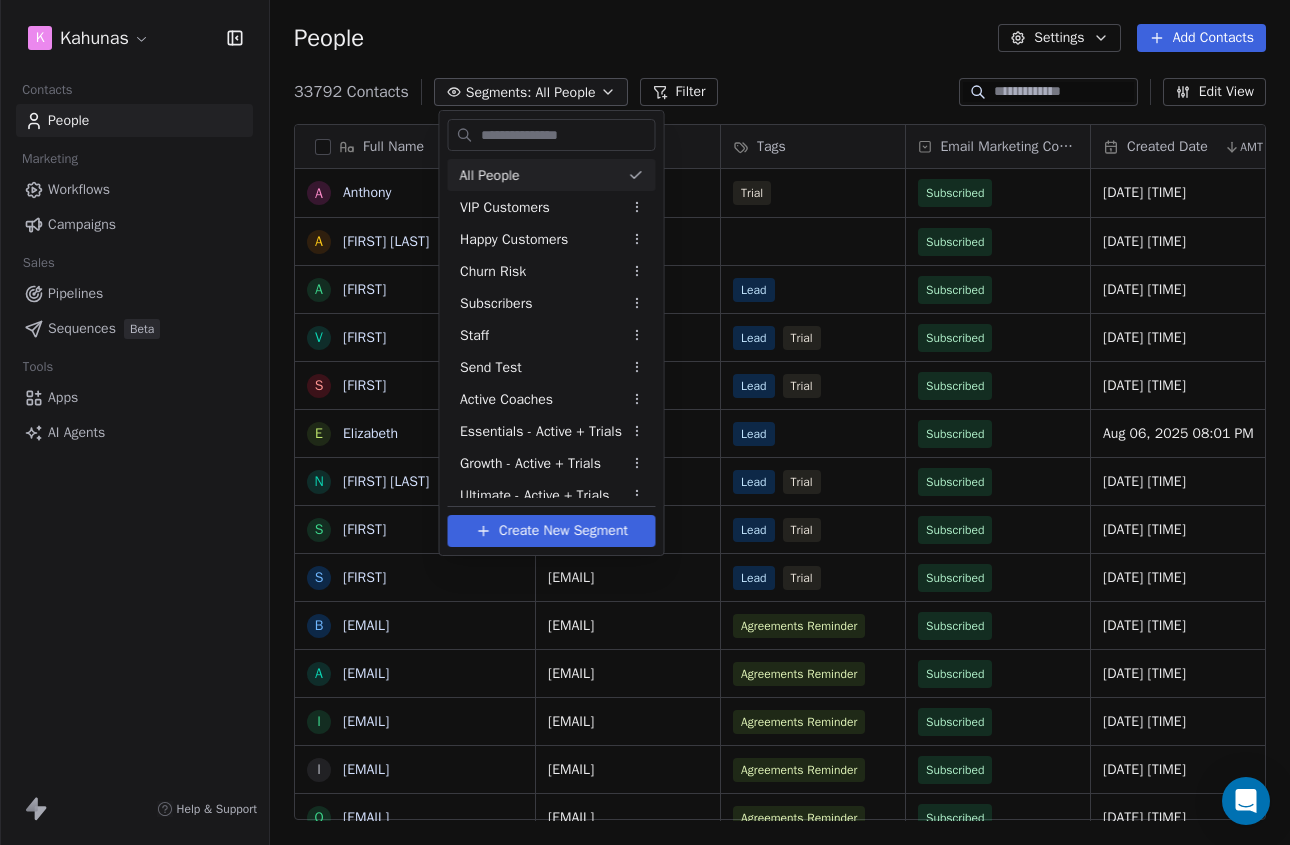 click on "K Kahunas Contacts People Marketing Workflows Campaigns Sales Pipelines Sequences Beta Tools Apps AI Agents Help & Support People Settings  Add Contacts 33792 Contacts Segments: All People Filter  Edit View Tag Add to Sequence Export Full Name A Anthony A Aoife Randles A Azat V Valentina S Sabrina E Elizabeth N NICOLE FLESHER S Said s scott b battlebornlimited@gmail.com a aselitecoaching@outlook.com i info@liftcollective.com.au i info@motivoperformance.com.au o office@sportstest.co.uk i info@fitbodyclub.fit c coachcharlestraining@gmail.com b business@fabianabromeit.de i info@jamiecroninfitness.com d diegonexx@hotmail.it r redefineucoaching@gmail.com b bighouseteamjc@gmail.com d director.shift@gmail.com p p.performancecoaching@gmail.com f fitnessuncle007@gmail.com m mark@huntptonline.com s steve@thefitco.com.au i info@awpt.ae h hello@mypcoaching.com.au c compoundfitnessbydesna@gmail.com s sales@routinebyher.com e empowercoaching@eddraydearth.com j jeremy@fitwithjd.com a admin@housed.com.au m Email Tags AMT" at bounding box center (645, 422) 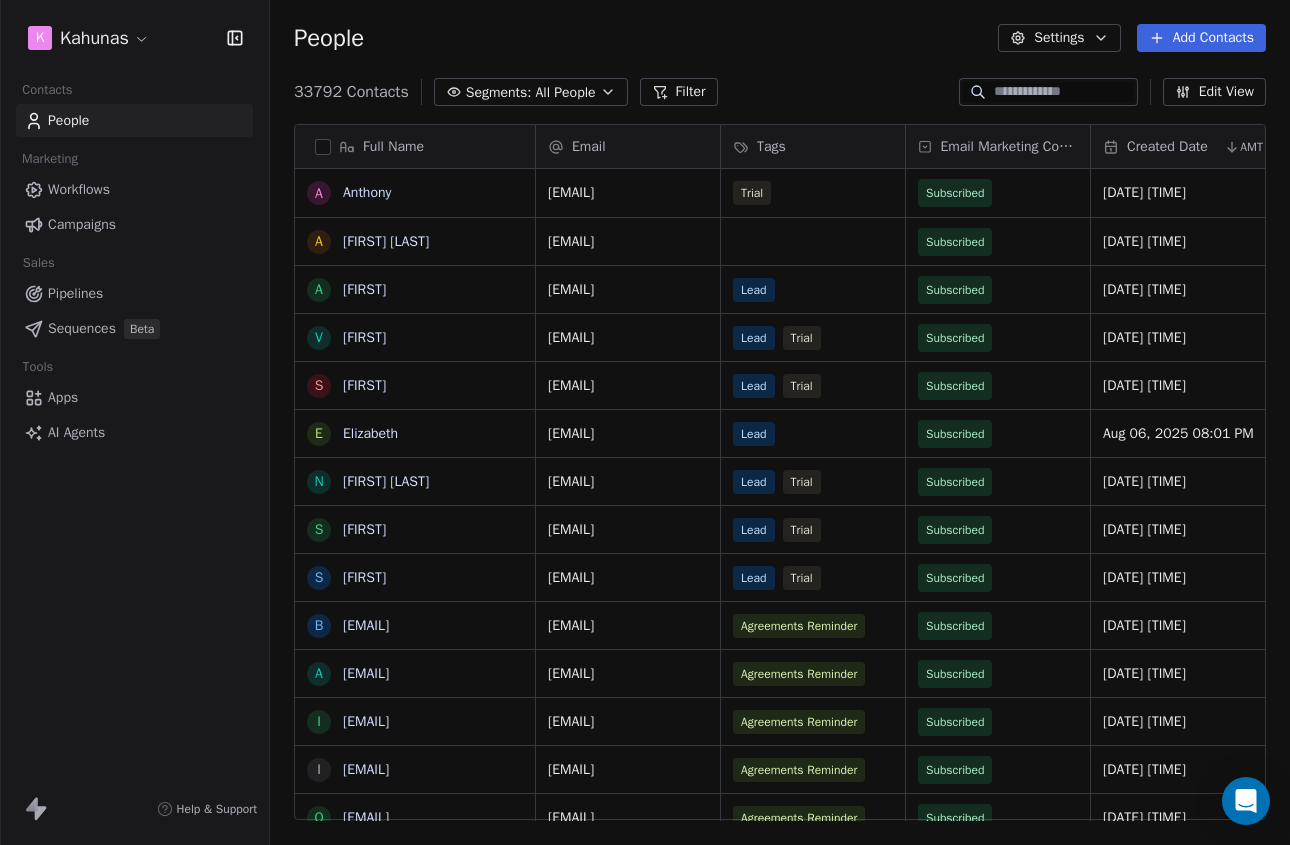 click on "Settings" at bounding box center (1059, 38) 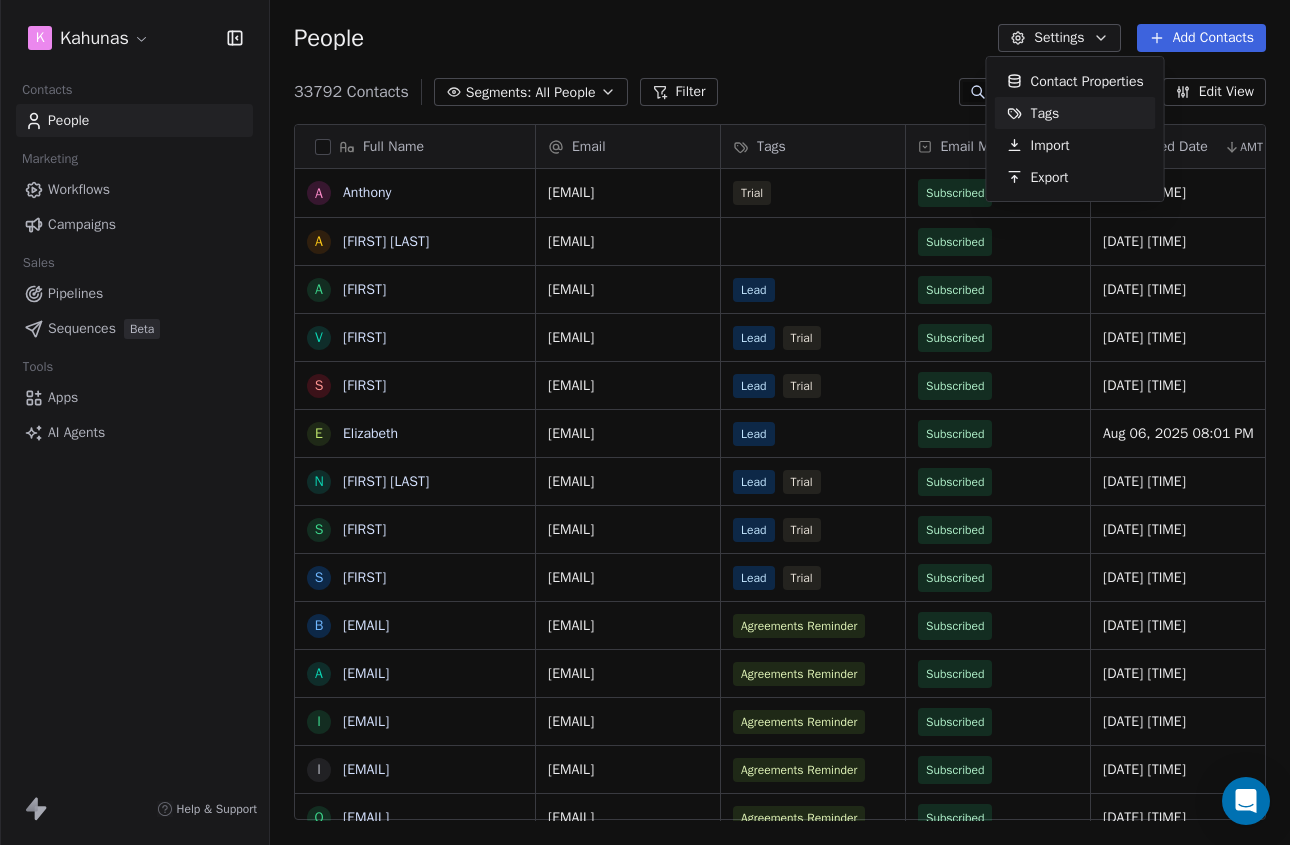 click on "Tags" at bounding box center (1033, 113) 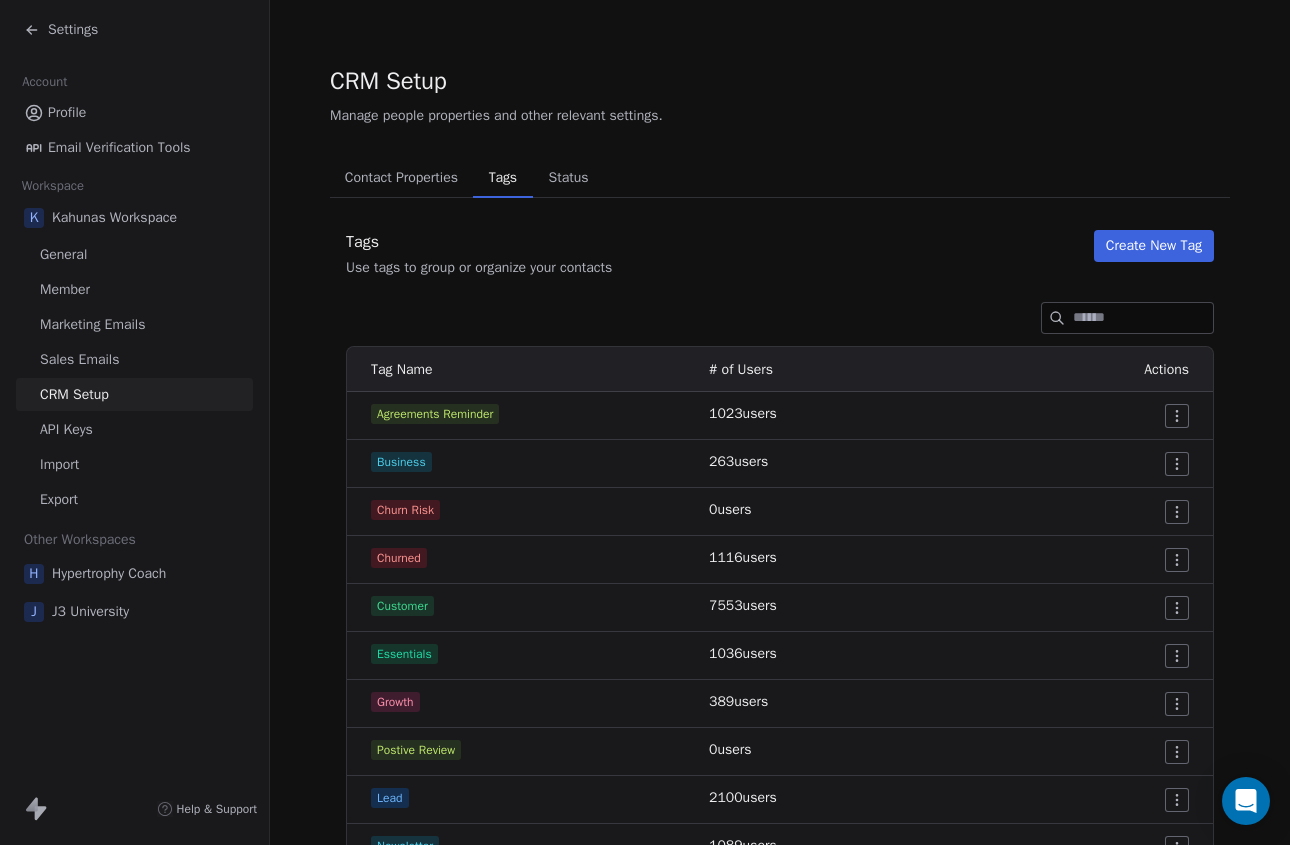 click on "Settings Account Profile Email Verification Tools Workspace K Kahunas Workspace General Member Marketing Emails Sales Emails CRM Setup API Keys Import Export Other Workspaces H Hypertrophy Coach J J3 University Help & Support CRM Setup Manage people properties and other relevant settings. Contact Properties Contact Properties Tags Tags Status Status Tags Use tags to group or organize your contacts Create New Tag Tag Name # of Users Actions Agreements Reminder 1023  users Business 263  users Churn Risk 0  users Churned 1116  users Customer 7553  users Essentials 1036  users Growth 389  users Postive Review 0  users Lead 2100  users Newsletter 1089  users Price Sensitive 0  users Pro 1073  users Refresh Files 1  users RF and HK 2  users Staff 79  users Starter 1004  users test 1  users Trial 1056  users Ultimate 801  users Video Review 2  users VIP 0  users" at bounding box center [645, 422] 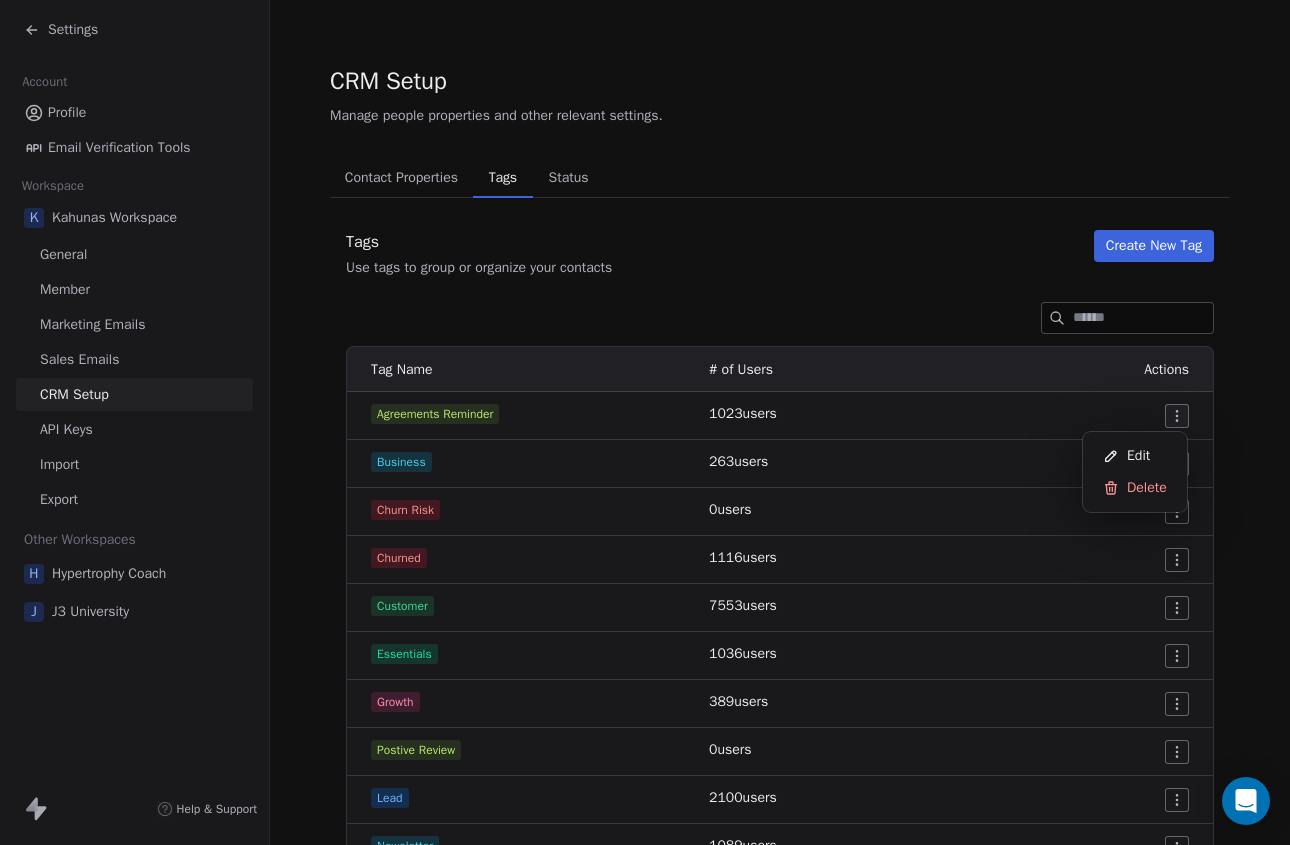 click on "Settings Account Profile Email Verification Tools Workspace K Kahunas Workspace General Member Marketing Emails Sales Emails CRM Setup API Keys Import Export Other Workspaces H Hypertrophy Coach J J3 University Help & Support CRM Setup Manage people properties and other relevant settings. Contact Properties Contact Properties Tags Tags Status Status Tags Use tags to group or organize your contacts Create New Tag Tag Name # of Users Actions Agreements Reminder 1023  users Business 263  users Churn Risk 0  users Churned 1116  users Customer 7553  users Essentials 1036  users Growth 389  users Postive Review 0  users Lead 2100  users Newsletter 1089  users Price Sensitive 0  users Pro 1073  users Refresh Files 1  users RF and HK 2  users Staff 79  users Starter 1004  users test 1  users Trial 1056  users Ultimate 801  users Video Review 2  users VIP 0  users
Edit Delete" at bounding box center [645, 422] 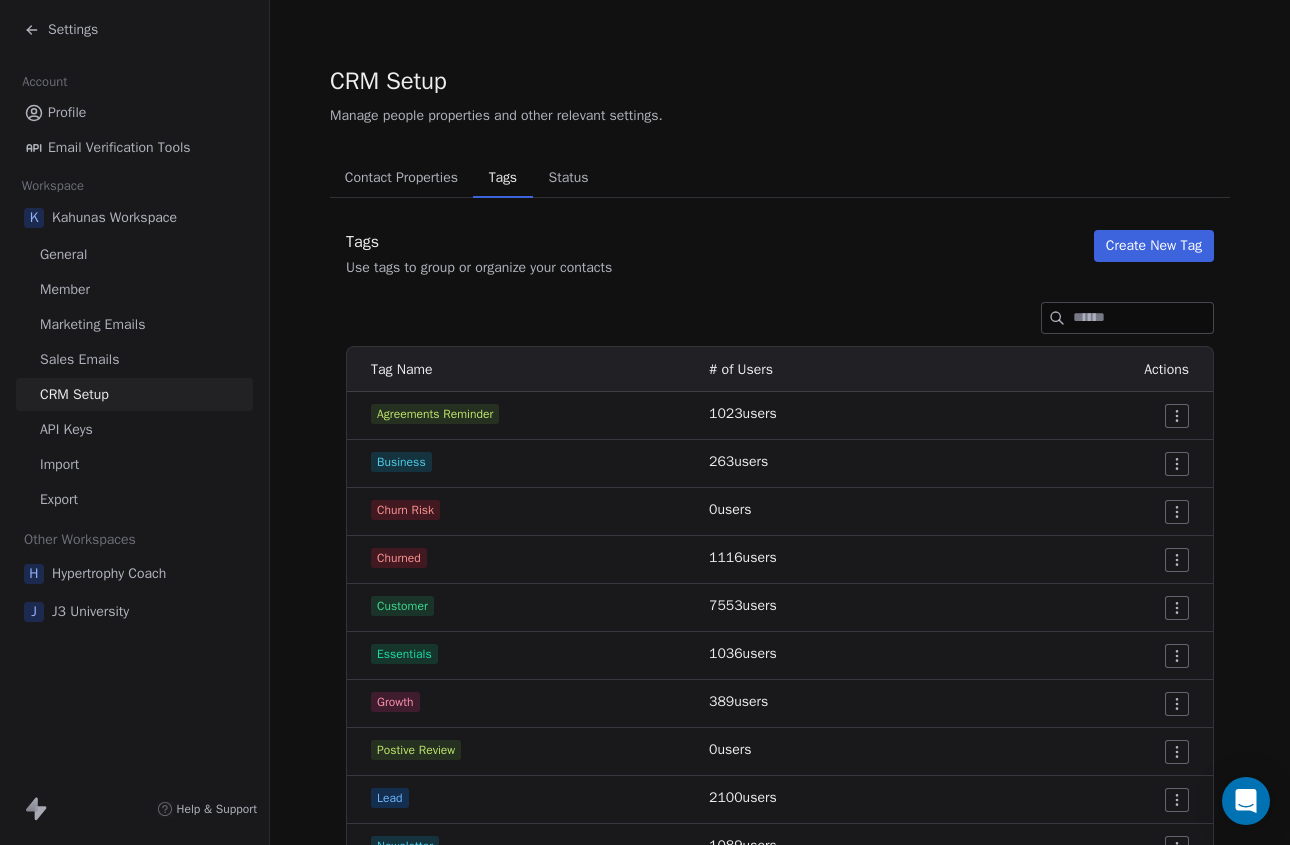 click 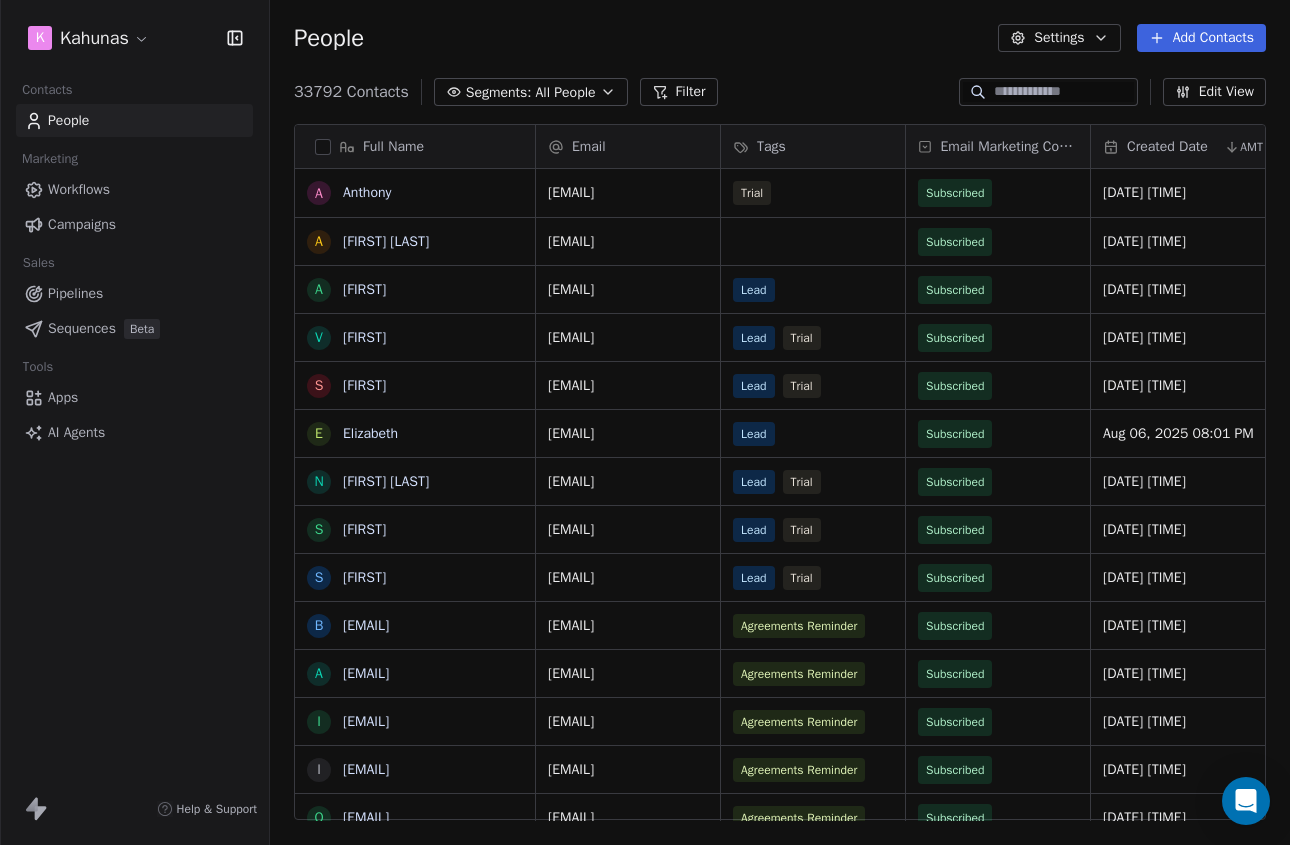 scroll, scrollTop: 1, scrollLeft: 1, axis: both 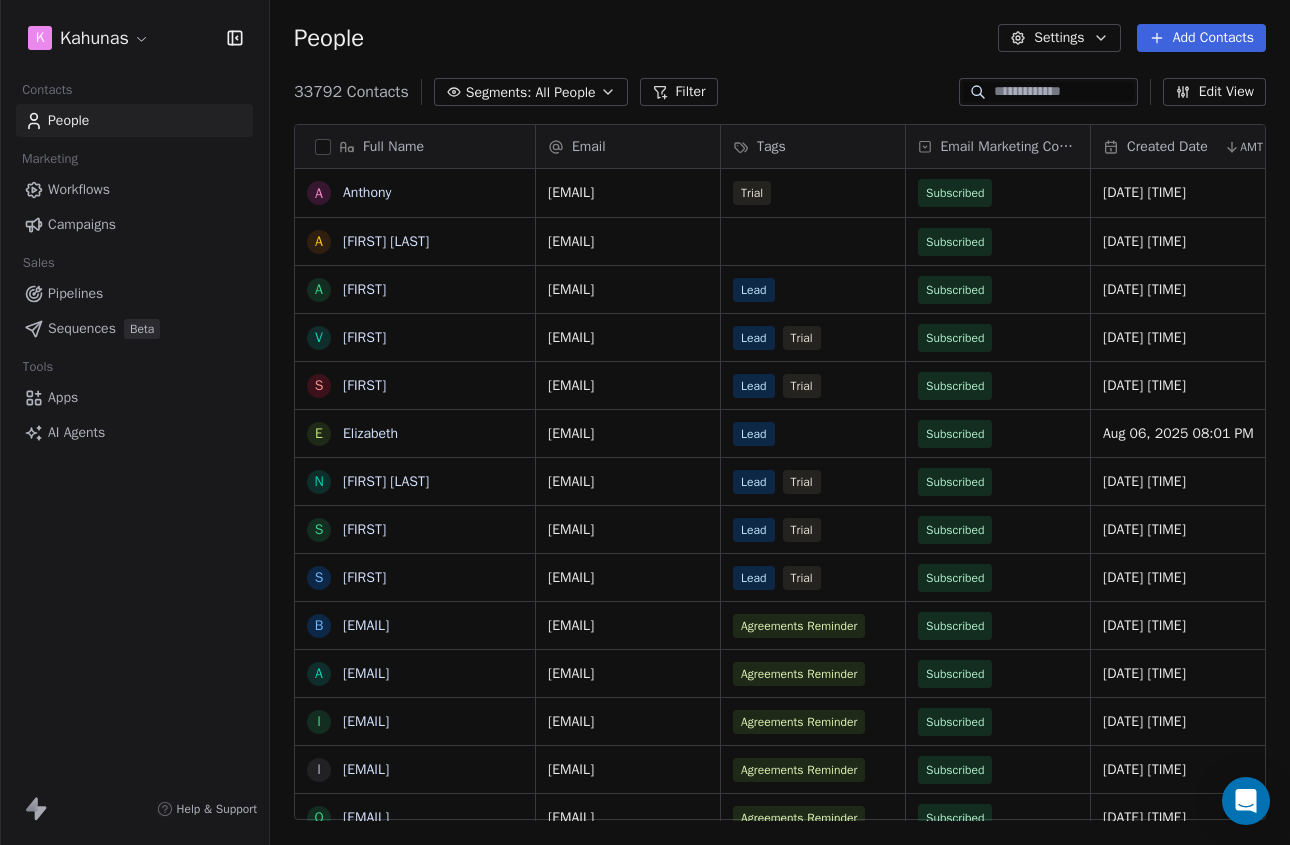 click on "Settings" at bounding box center [1059, 38] 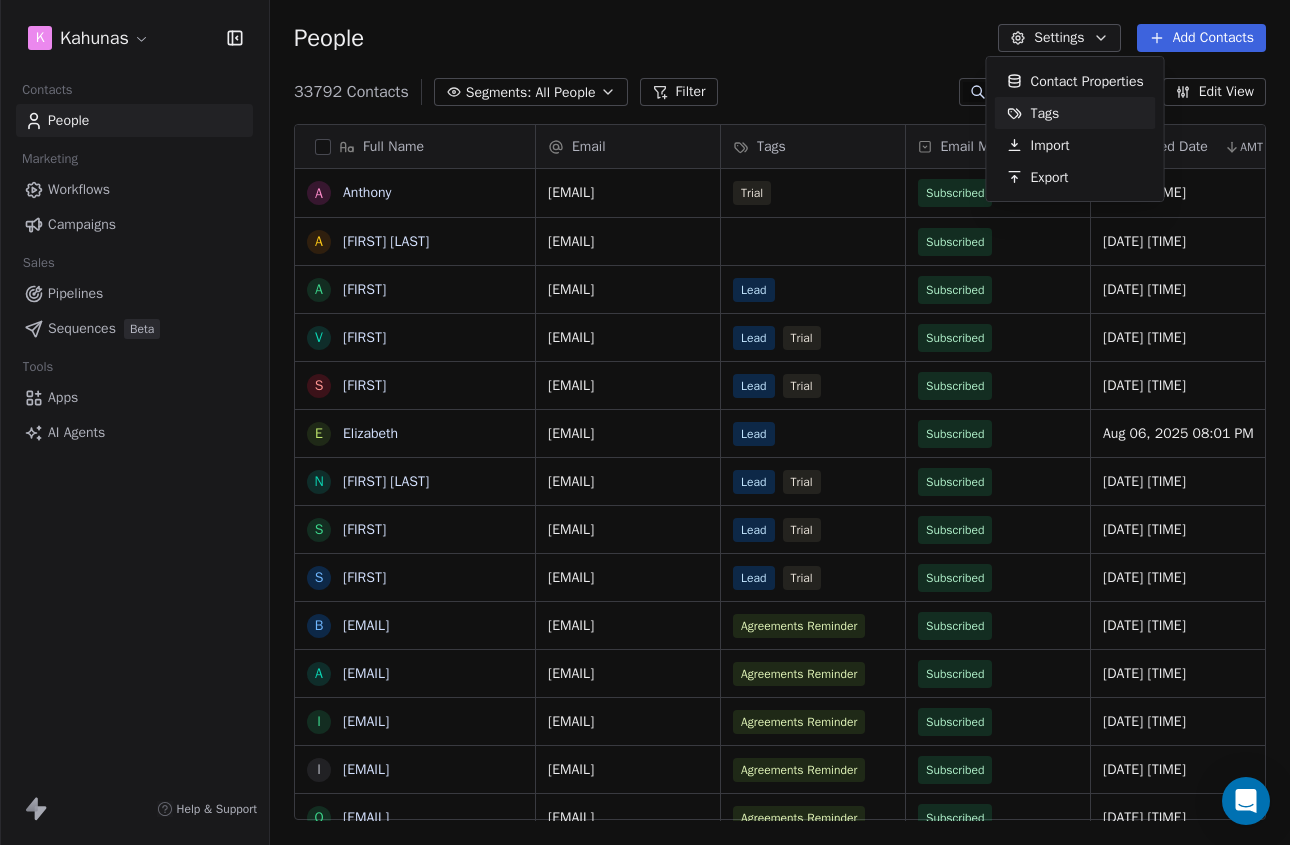 click on "Tags" at bounding box center [1075, 113] 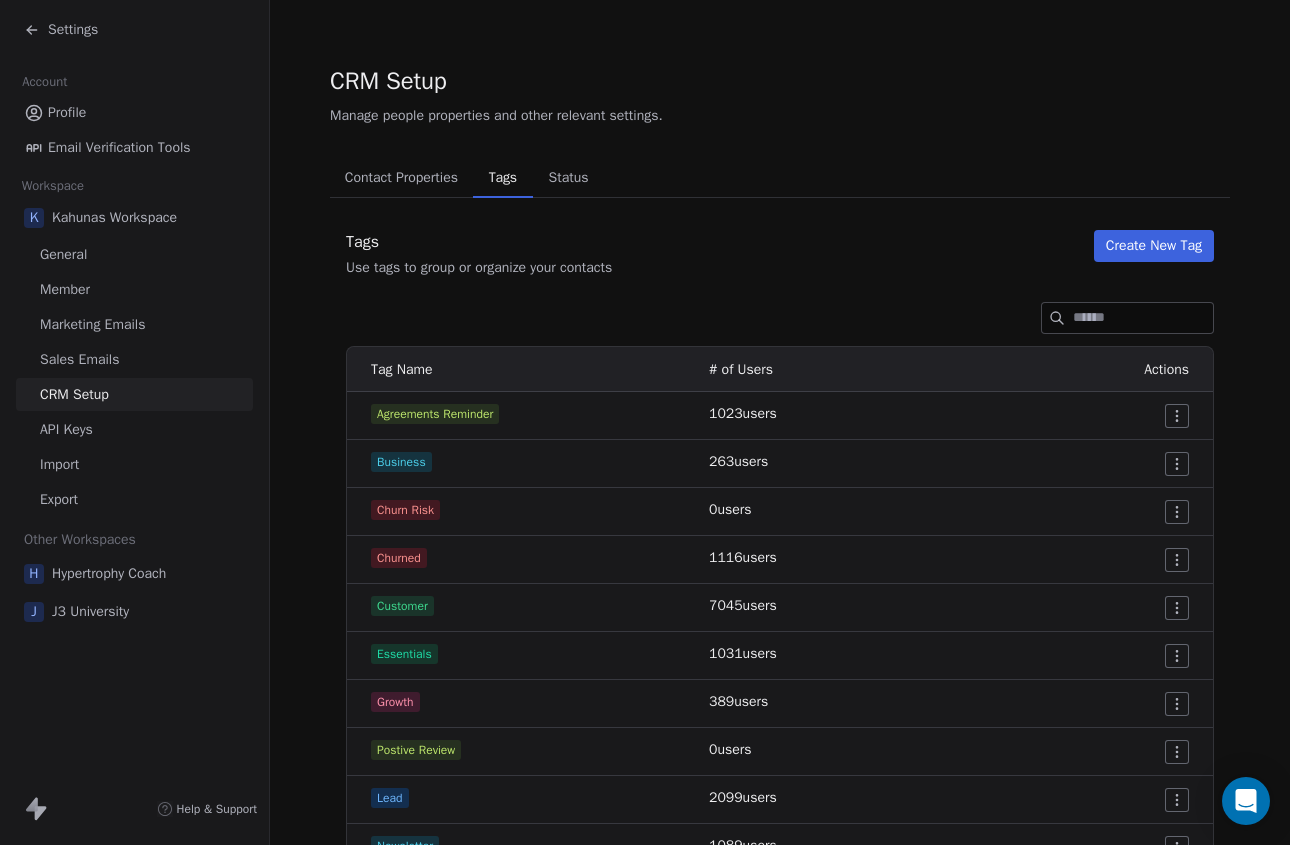 click on "Settings Account Profile Email Verification Tools Workspace K Kahunas Workspace General Member Marketing Emails Sales Emails CRM Setup API Keys Import Export Other Workspaces H Hypertrophy Coach J J3 University Help & Support CRM Setup Manage people properties and other relevant settings. Contact Properties Contact Properties Tags Tags Status Status Tags Use tags to group or organize your contacts Create New Tag Tag Name # of Users Actions Agreements Reminder 1023  users Business 263  users Churn Risk 0  users Churned 1116  users Customer 7045  users Essentials 1031  users Growth 389  users Postive Review 0  users Lead 2099  users Newsletter 1089  users Price Sensitive 0  users Pro 1015  users Refresh Files 1  users RF and HK 2  users Staff 79  users Starter 1007  users test 1  users Trial 1074  users Ultimate 801  users Video Review 2  users VIP 0  users" at bounding box center (645, 422) 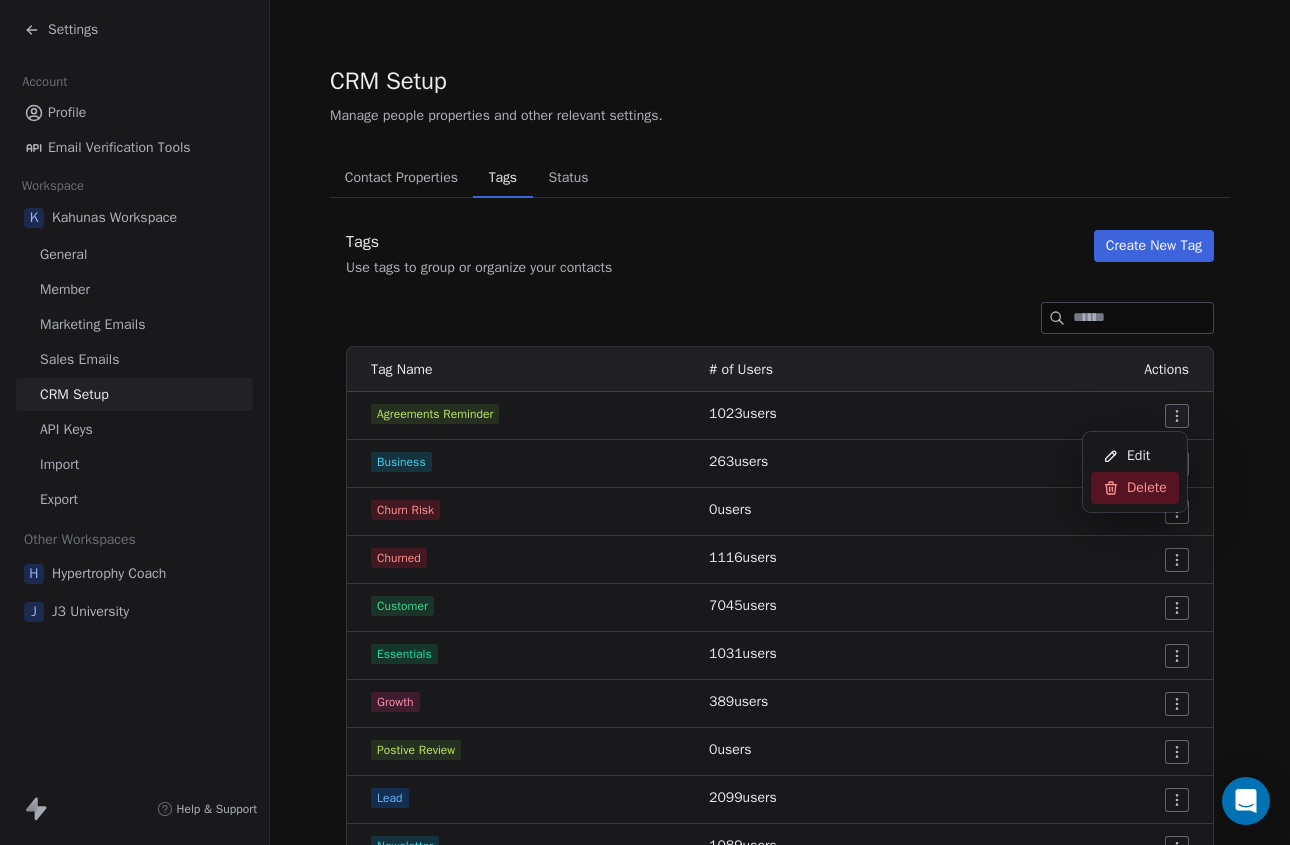 click on "Delete" at bounding box center [1147, 488] 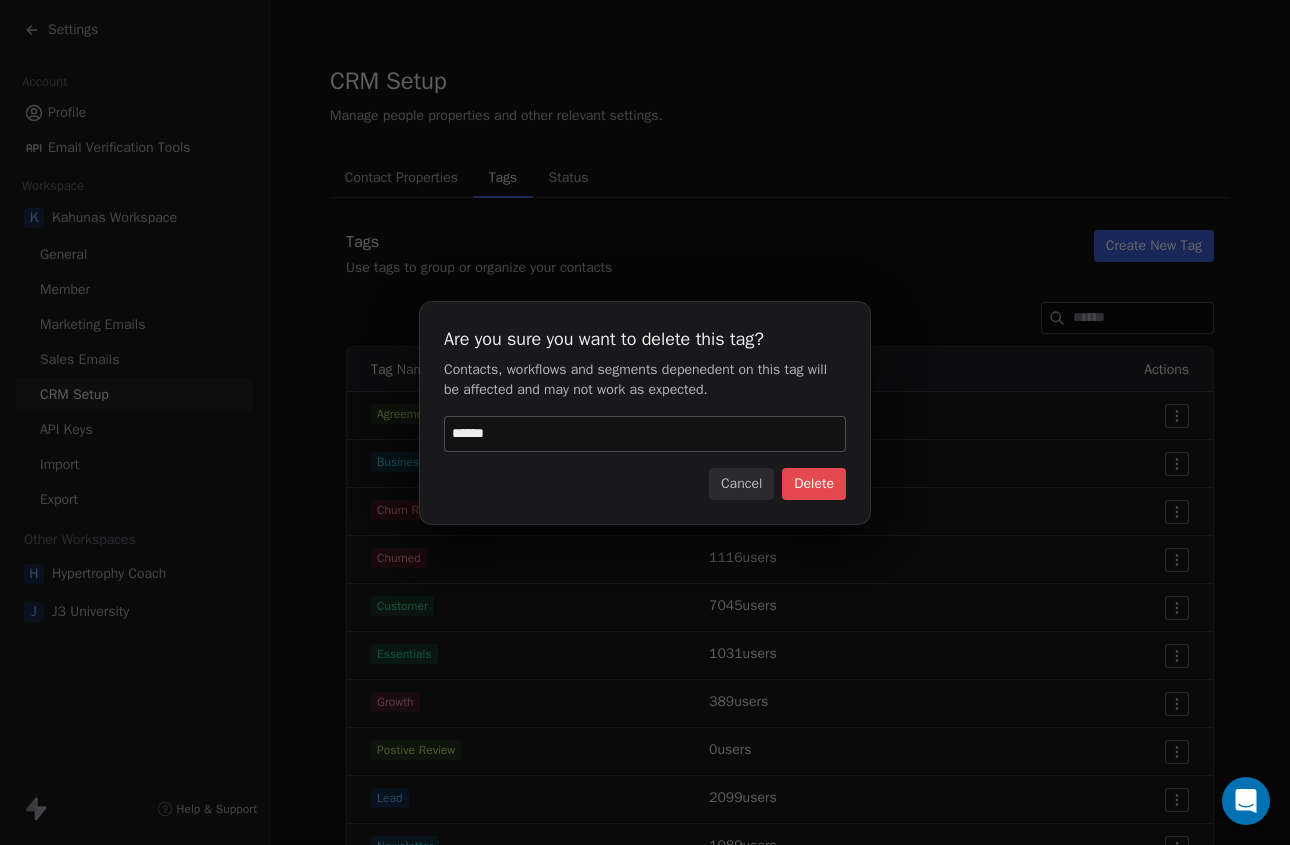 type on "******" 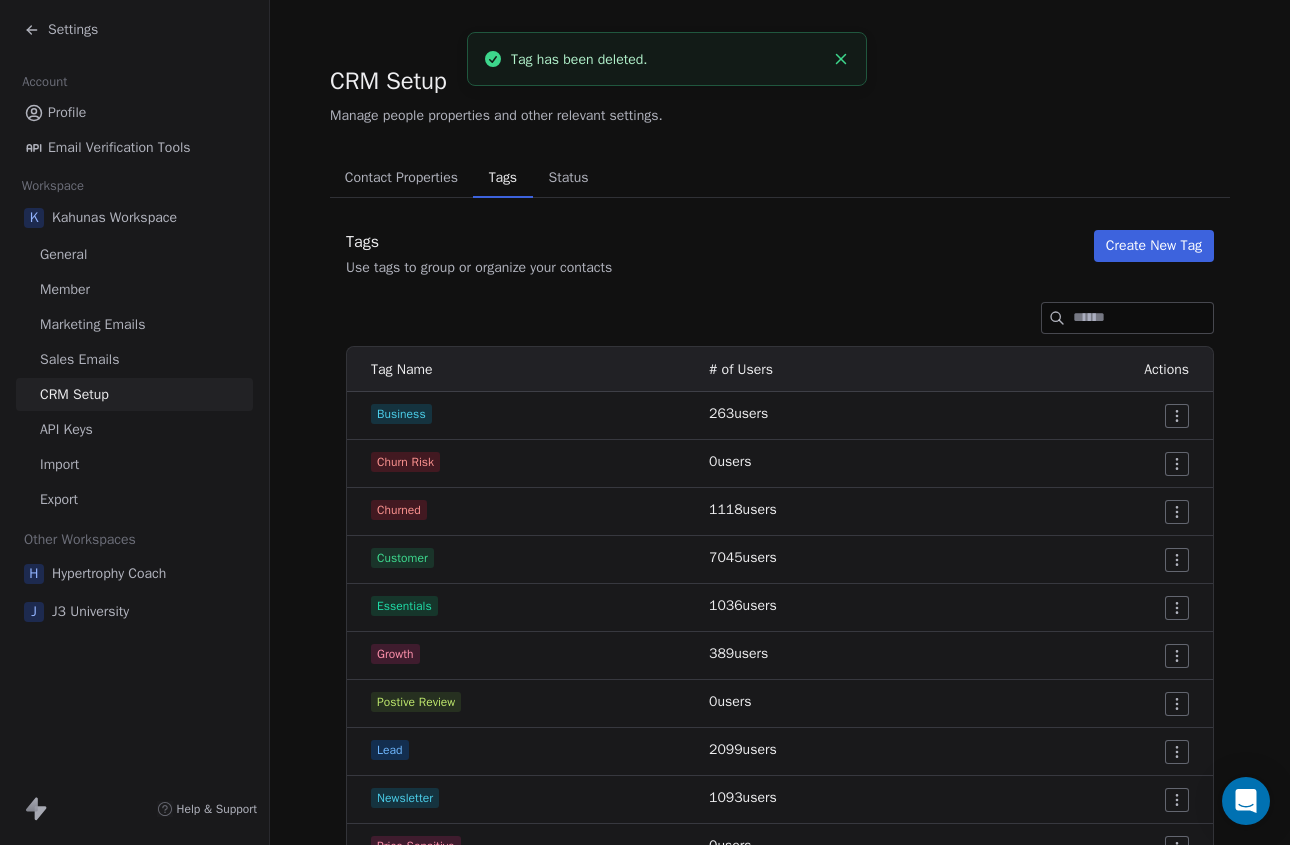 click on "Create New Tag" at bounding box center (1154, 246) 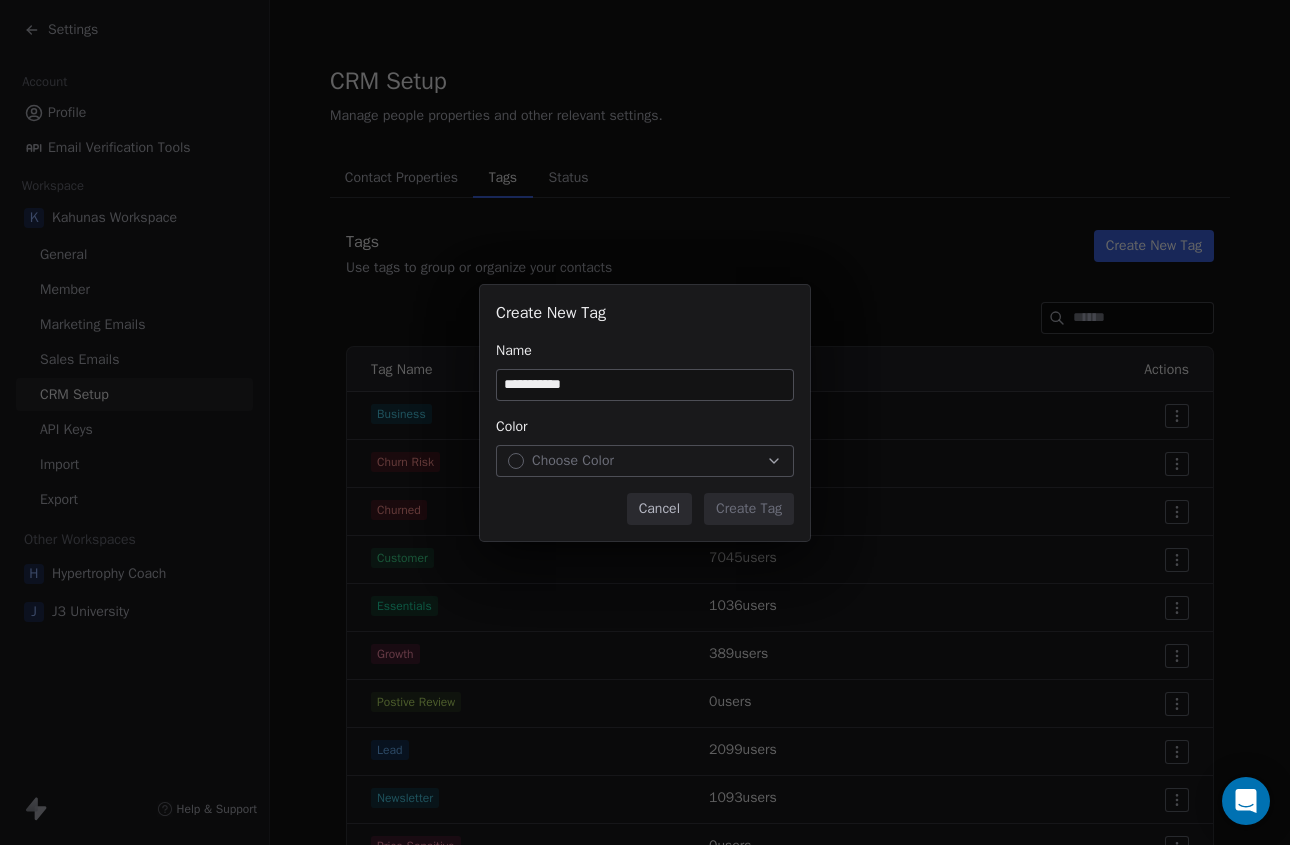 type on "**********" 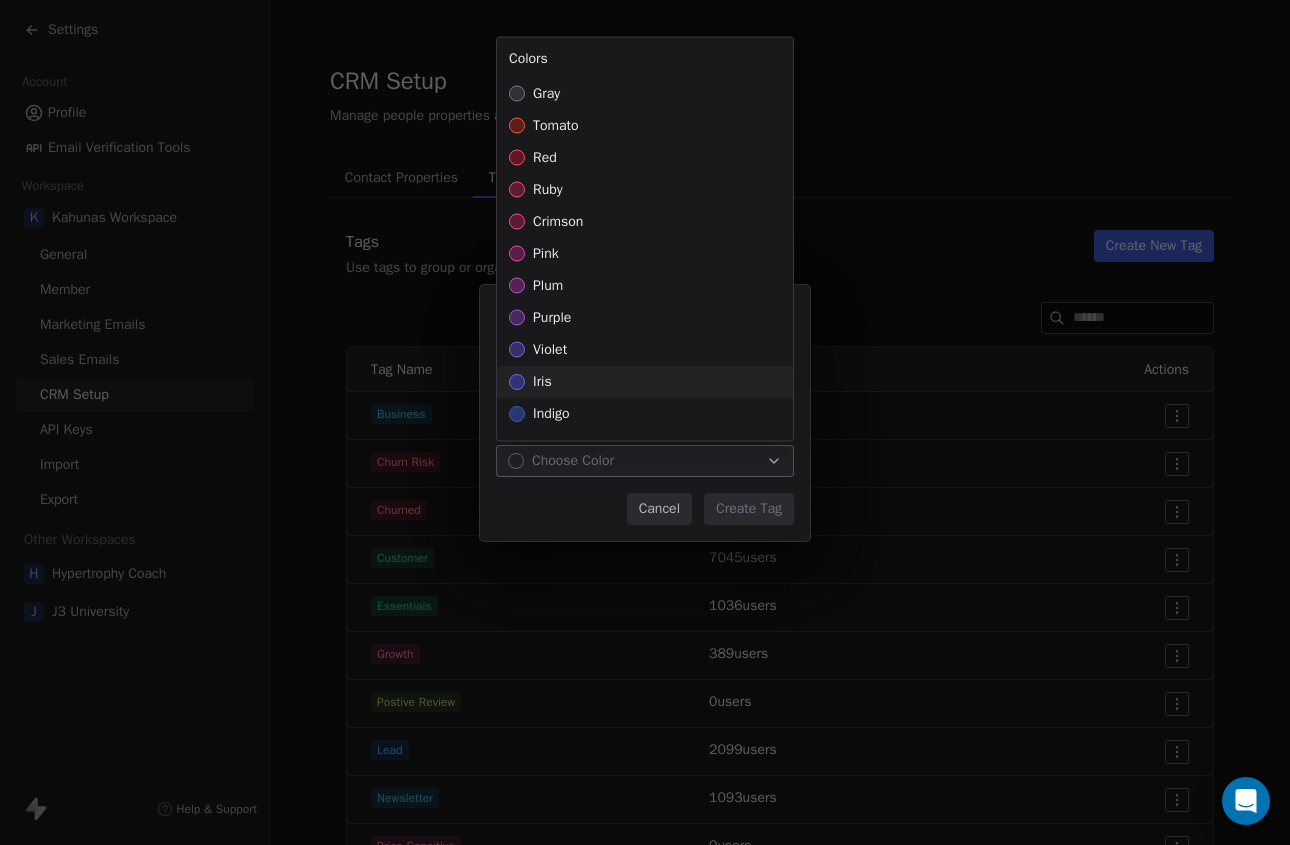 click on "iris" at bounding box center (645, 382) 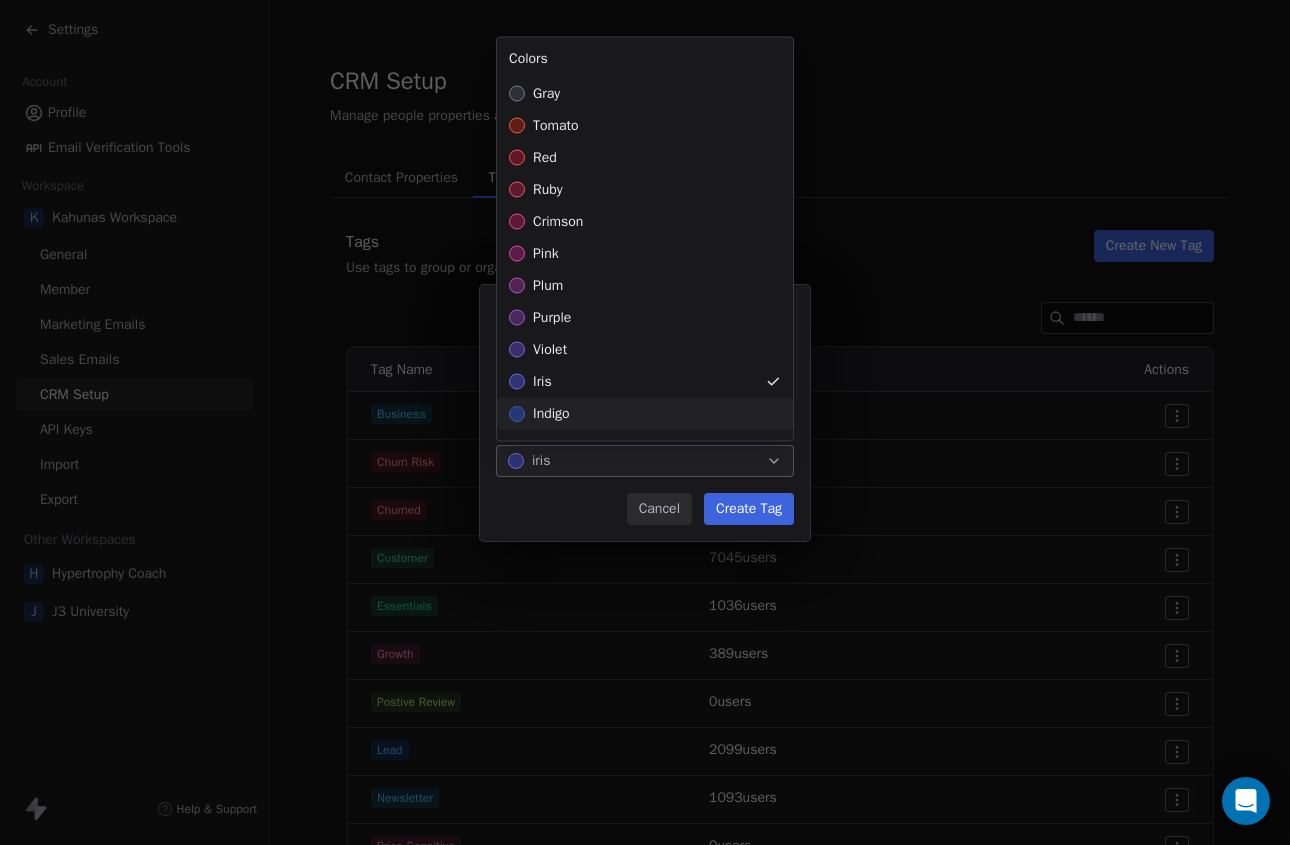 click on "**********" at bounding box center [645, 422] 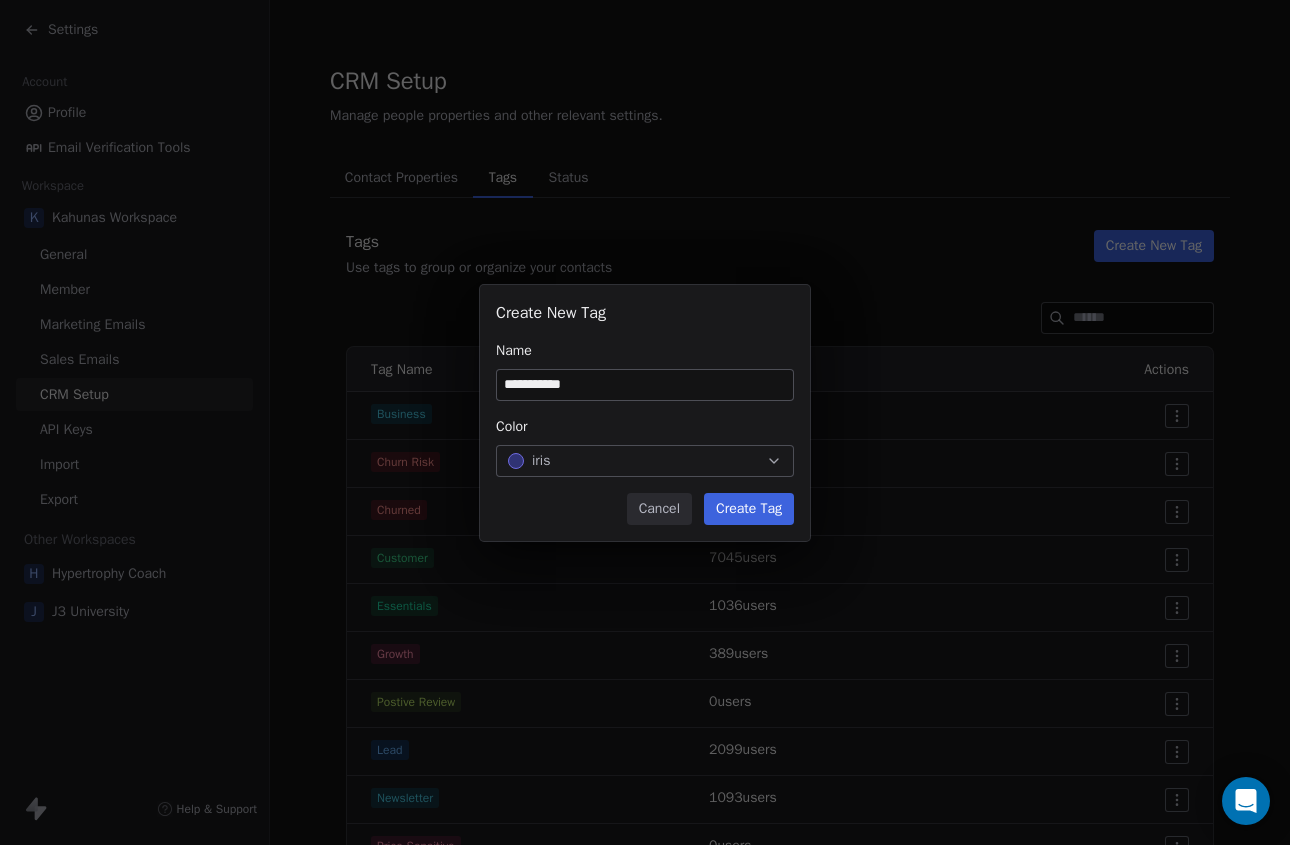 click on "Create Tag" at bounding box center [749, 509] 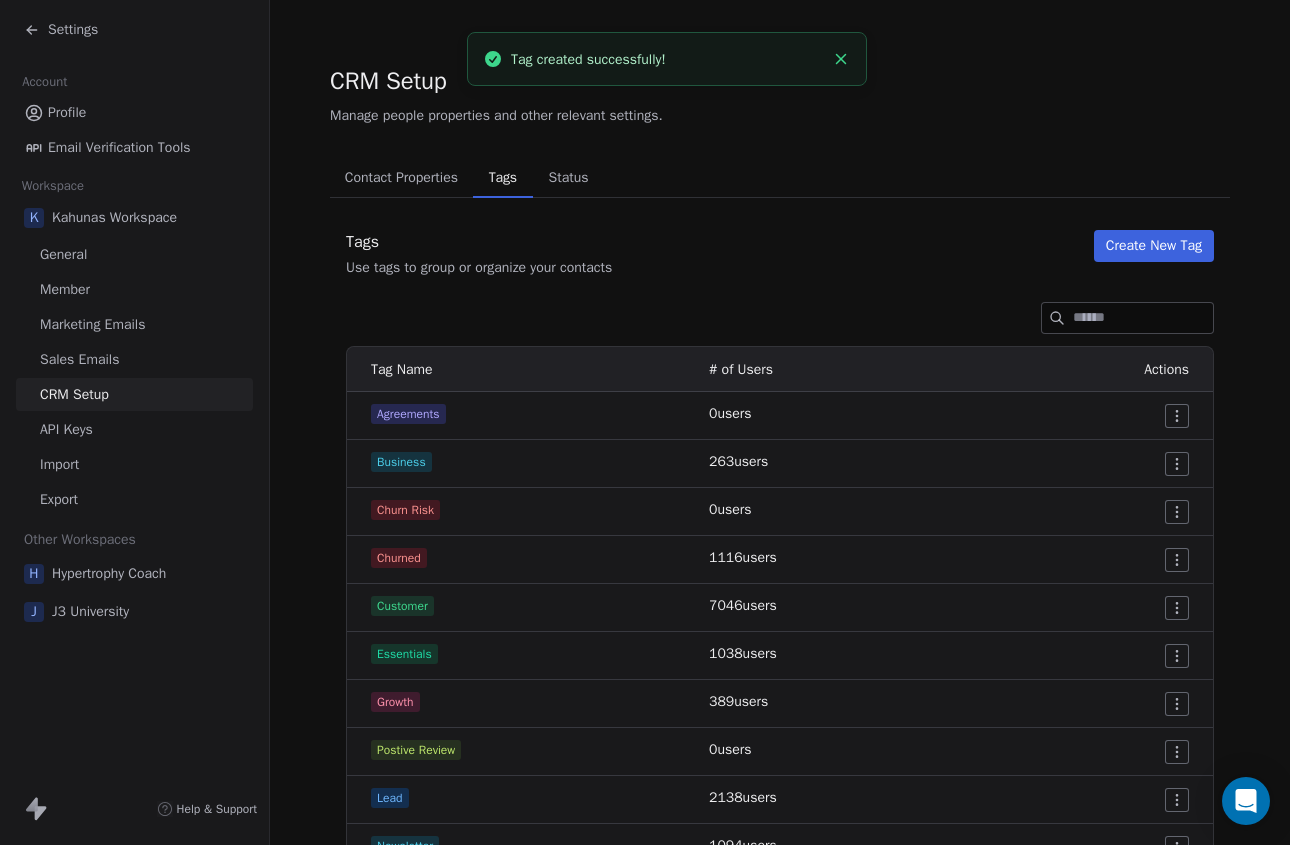 click 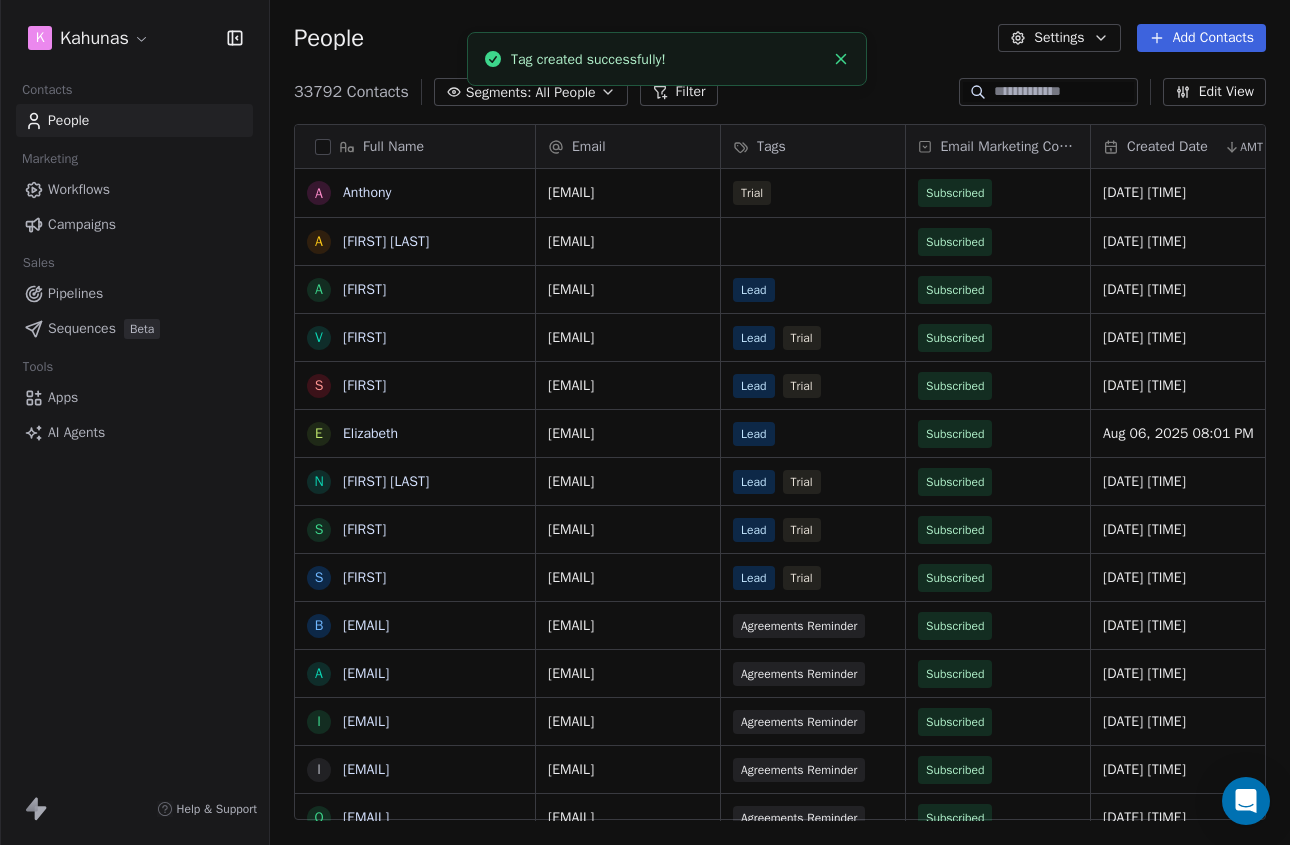 scroll, scrollTop: 1, scrollLeft: 1, axis: both 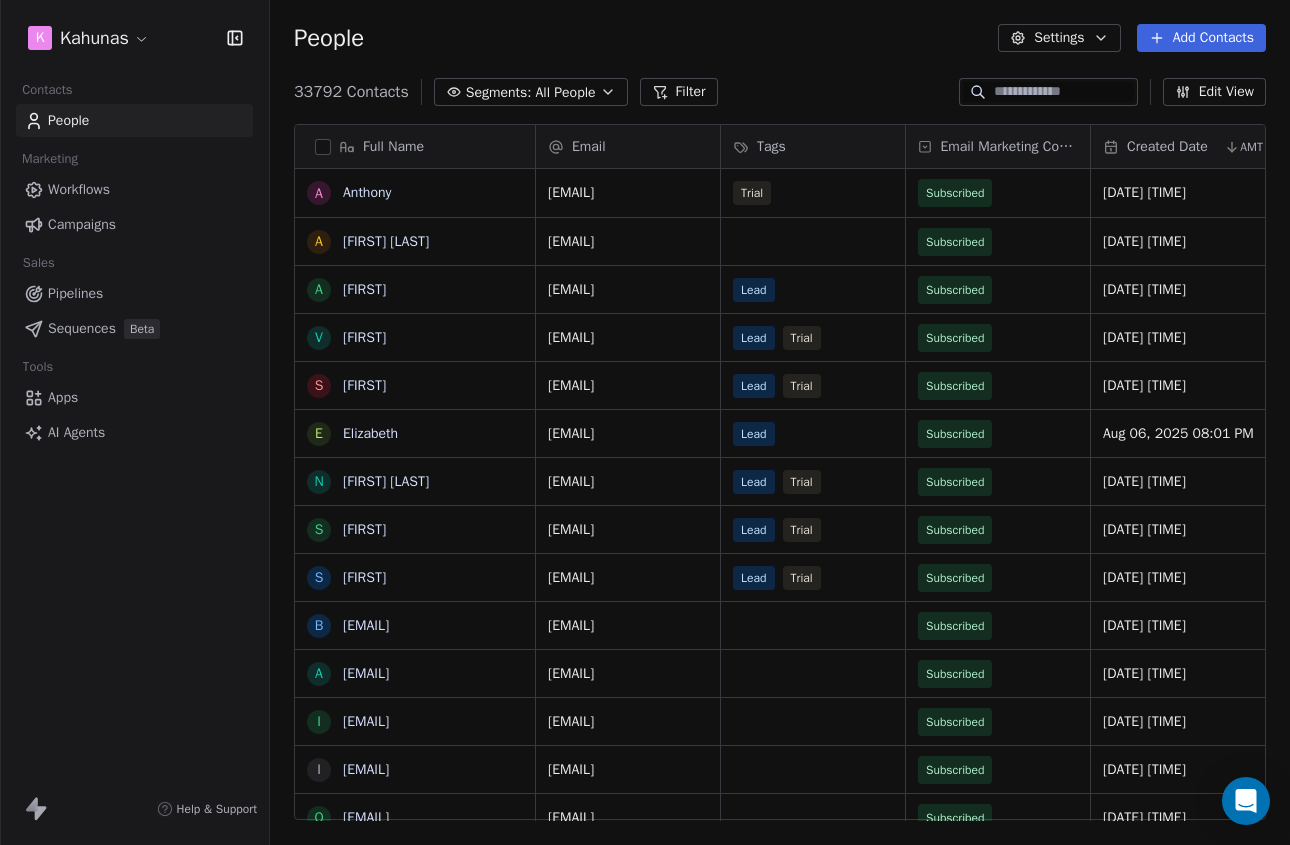 click on "Workflows" at bounding box center (79, 189) 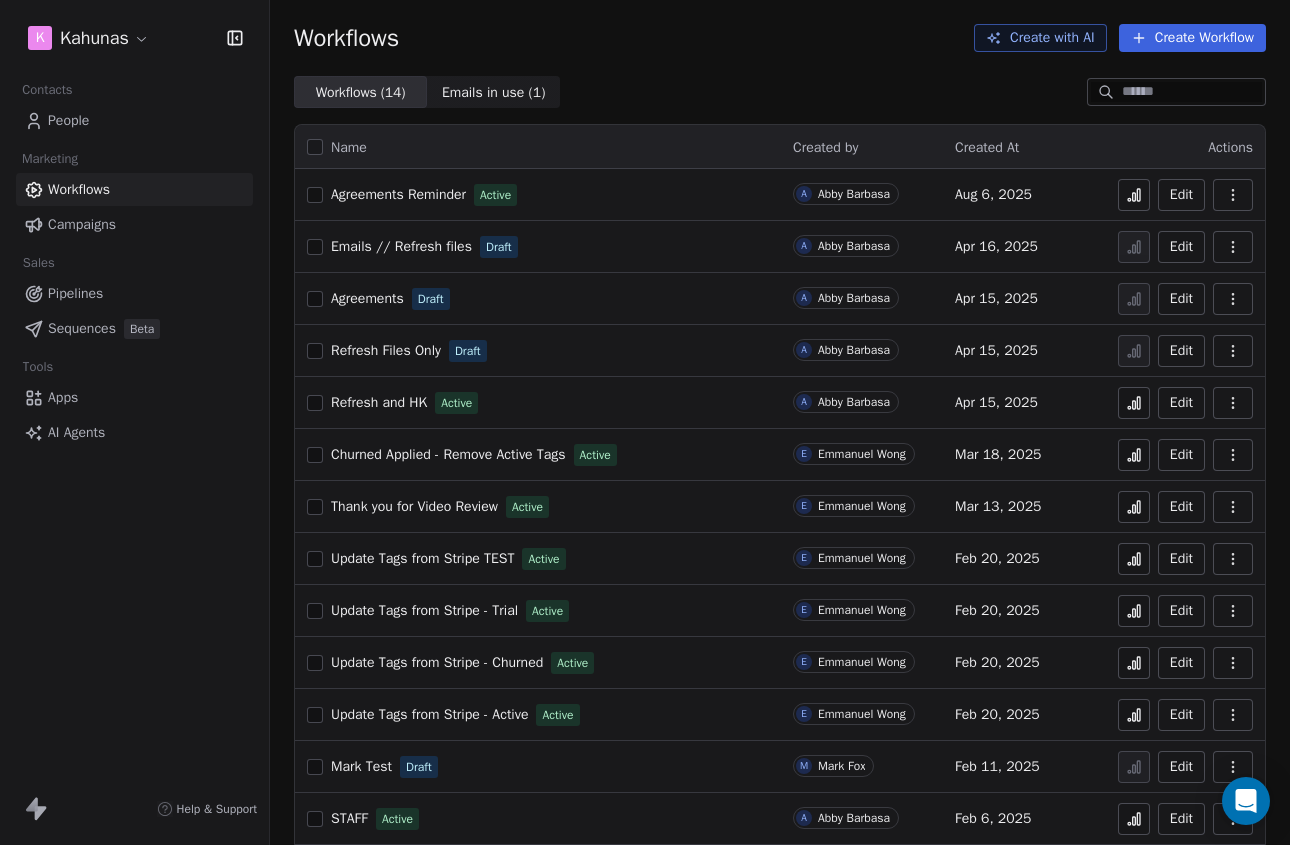 click 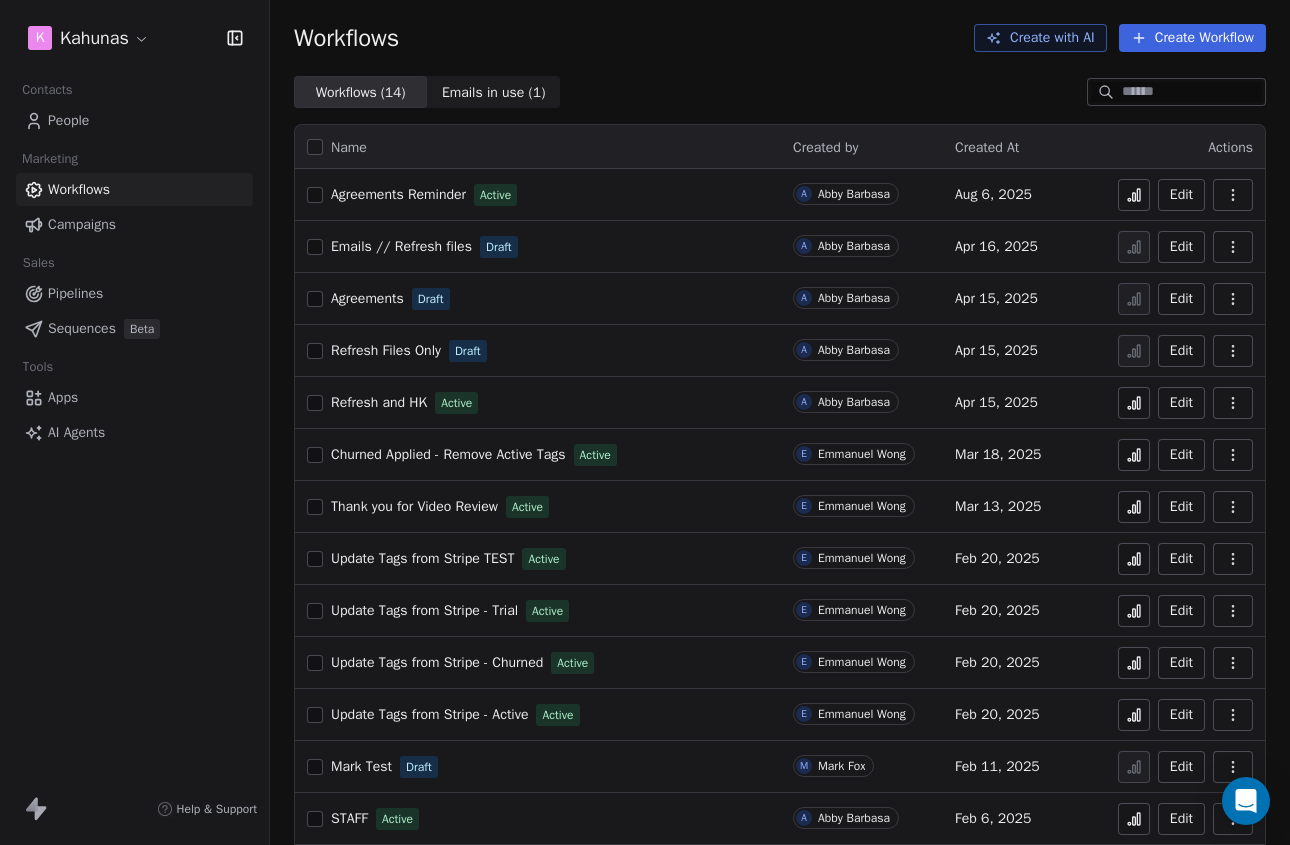 click on "Edit" at bounding box center (1181, 195) 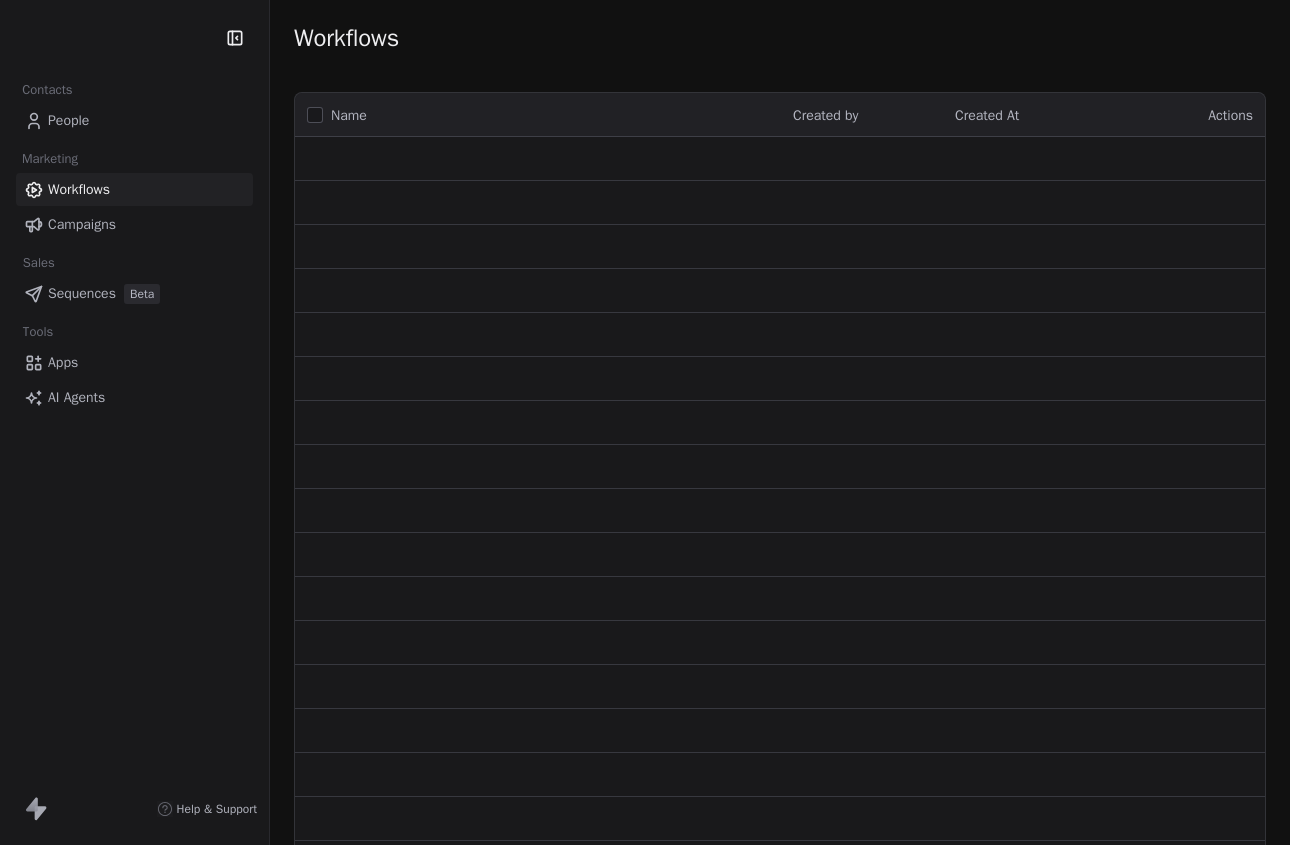 scroll, scrollTop: 0, scrollLeft: 0, axis: both 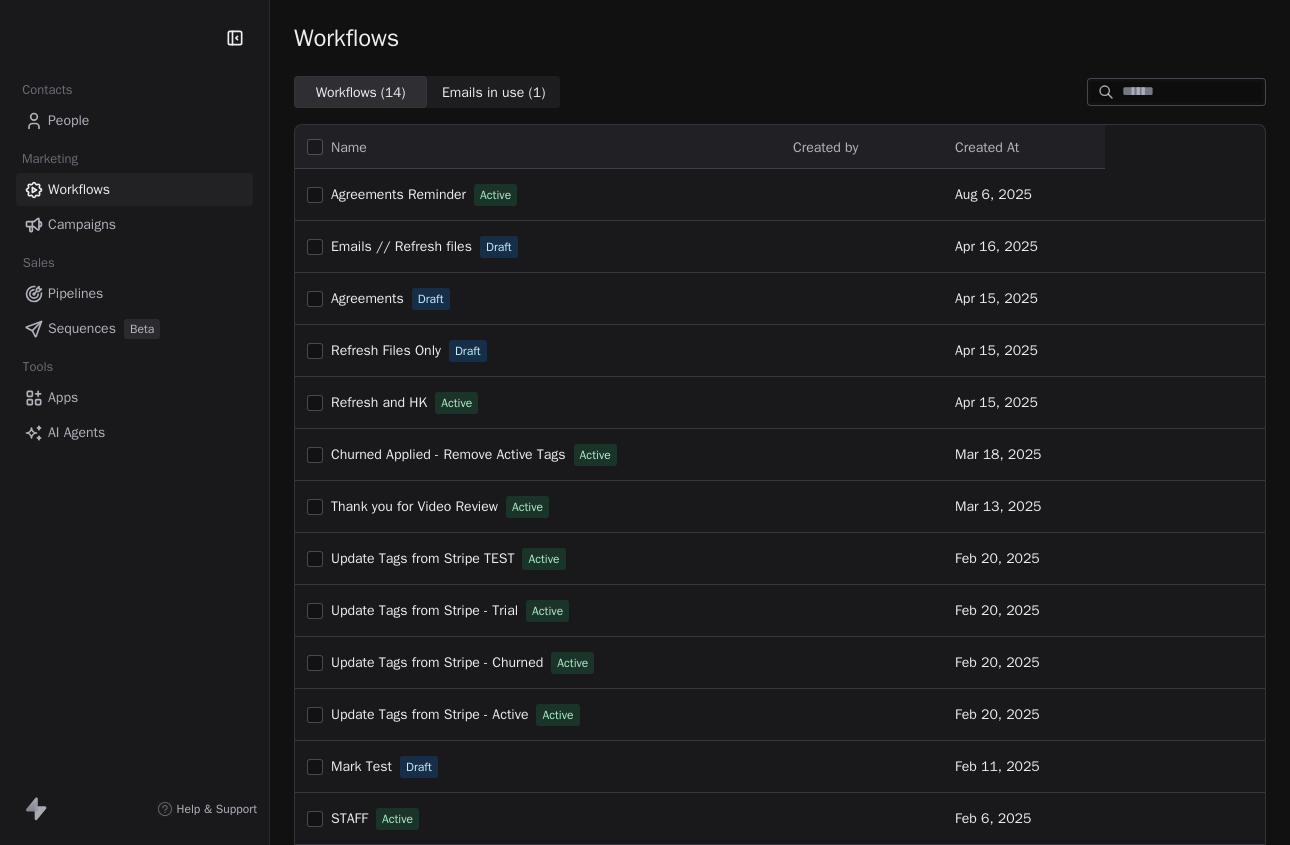 click on "People" at bounding box center [134, 120] 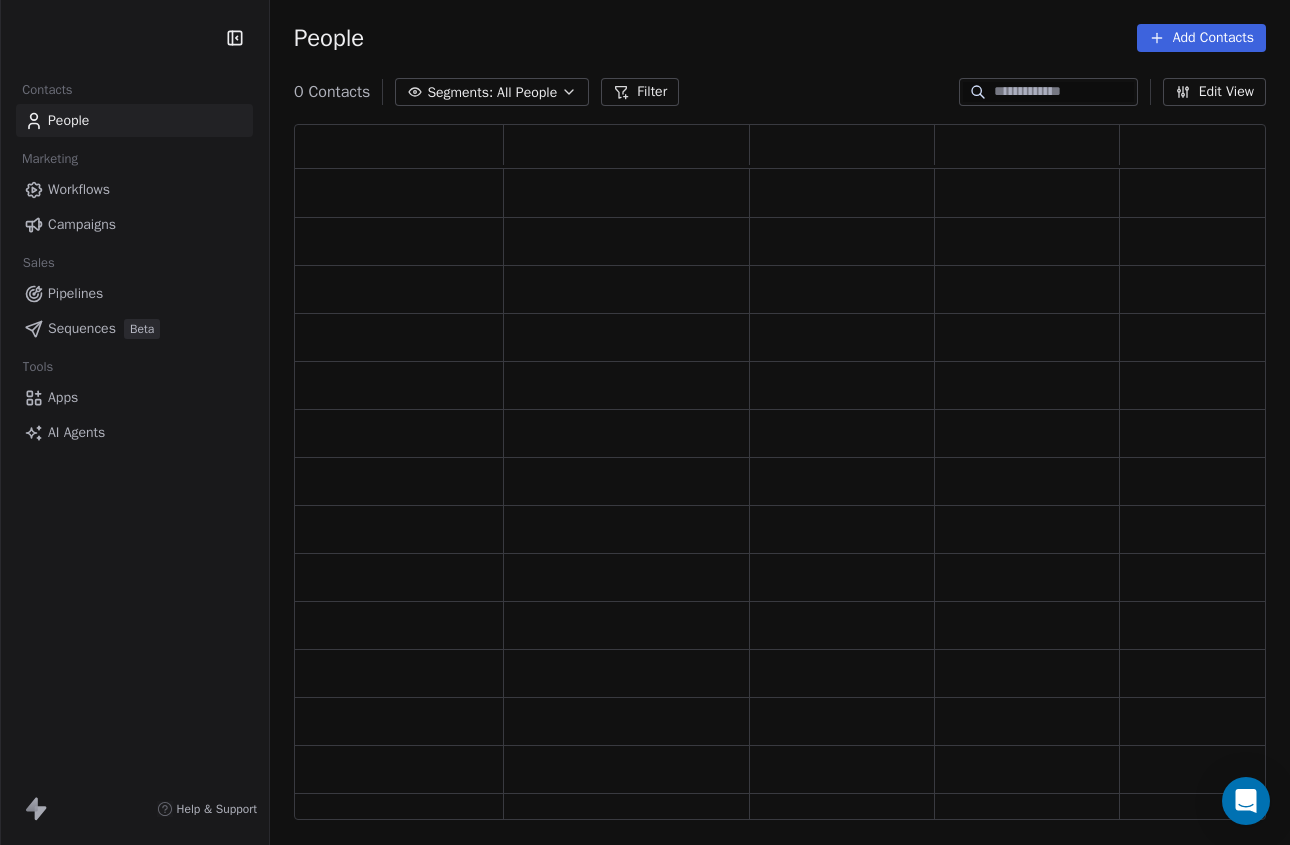 scroll, scrollTop: 1, scrollLeft: 1, axis: both 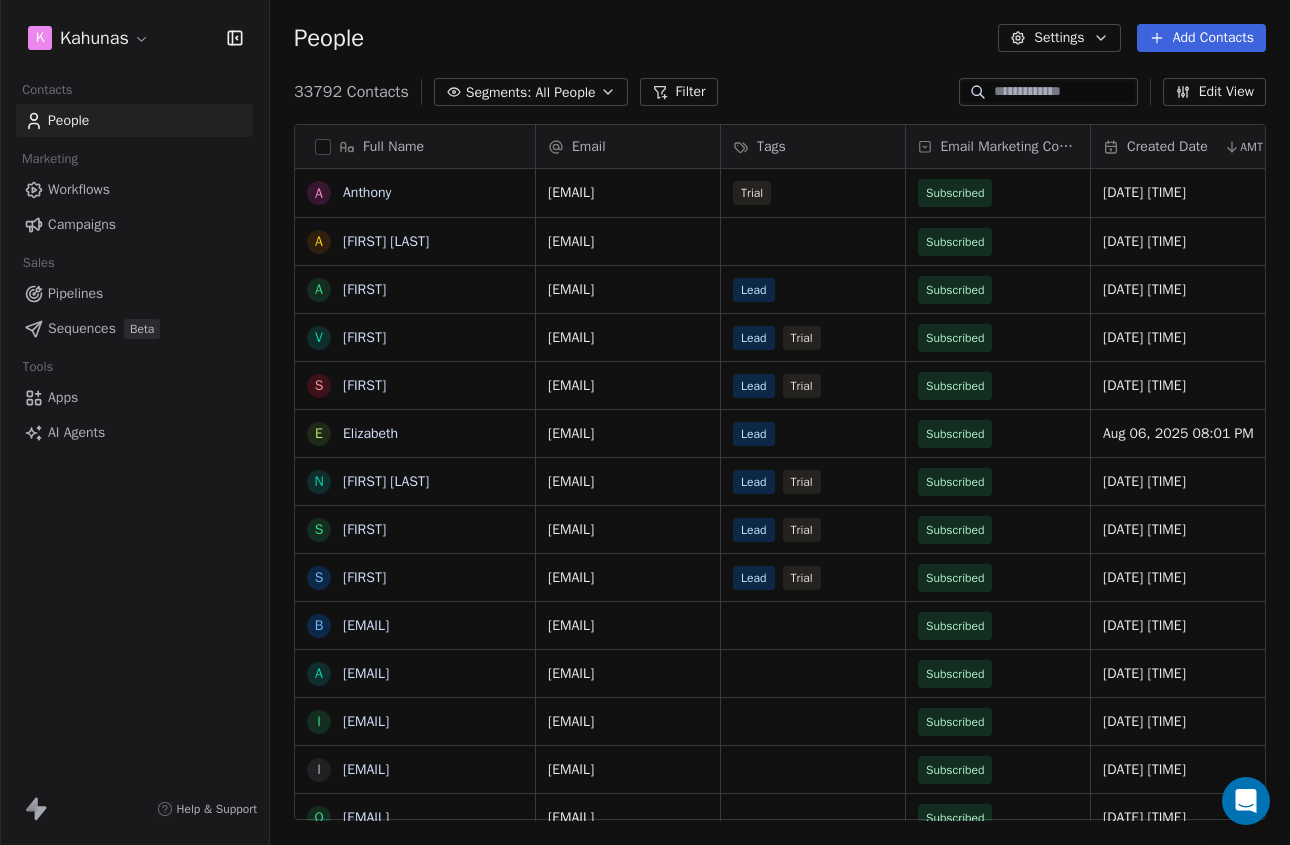 click on "Add Contacts" at bounding box center (1201, 38) 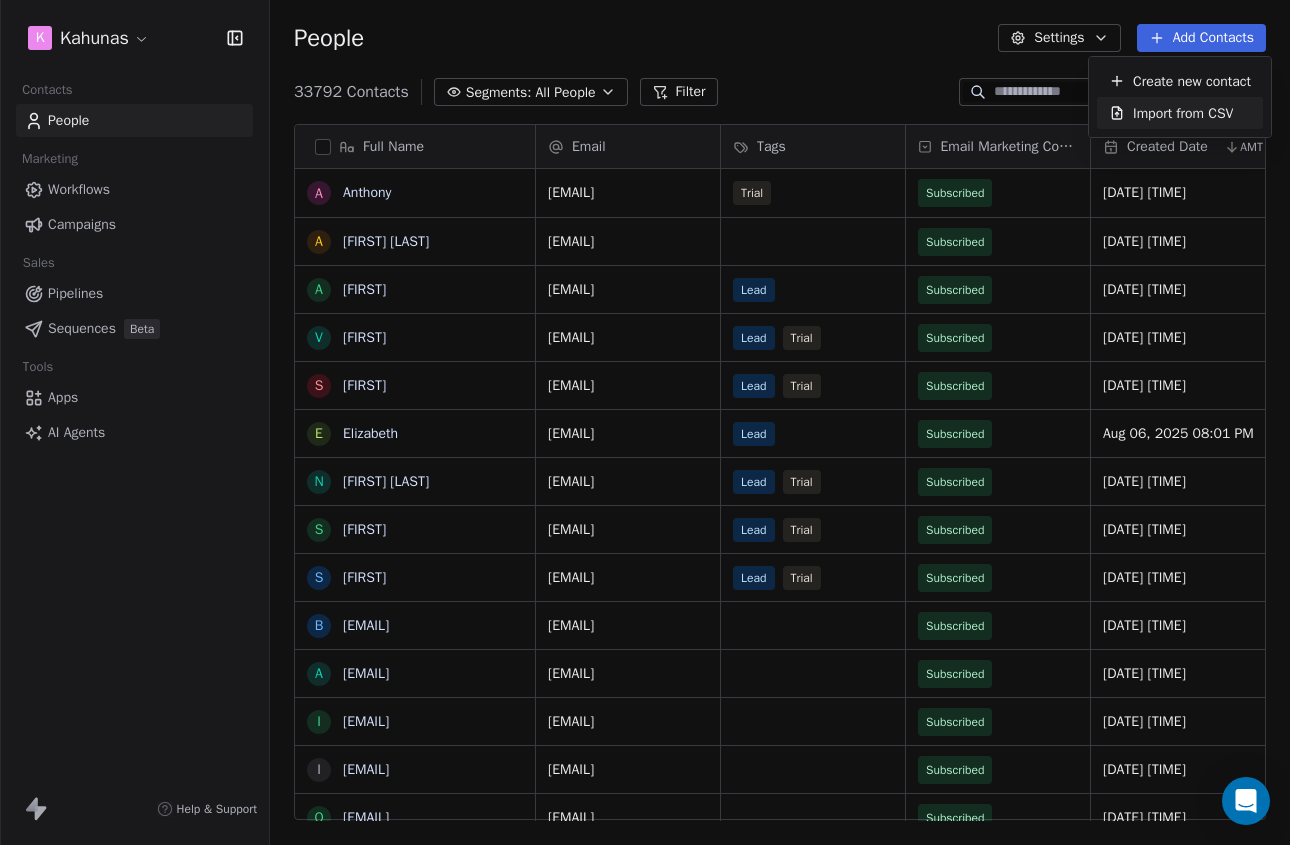 click on "Import from CSV" at bounding box center (1183, 113) 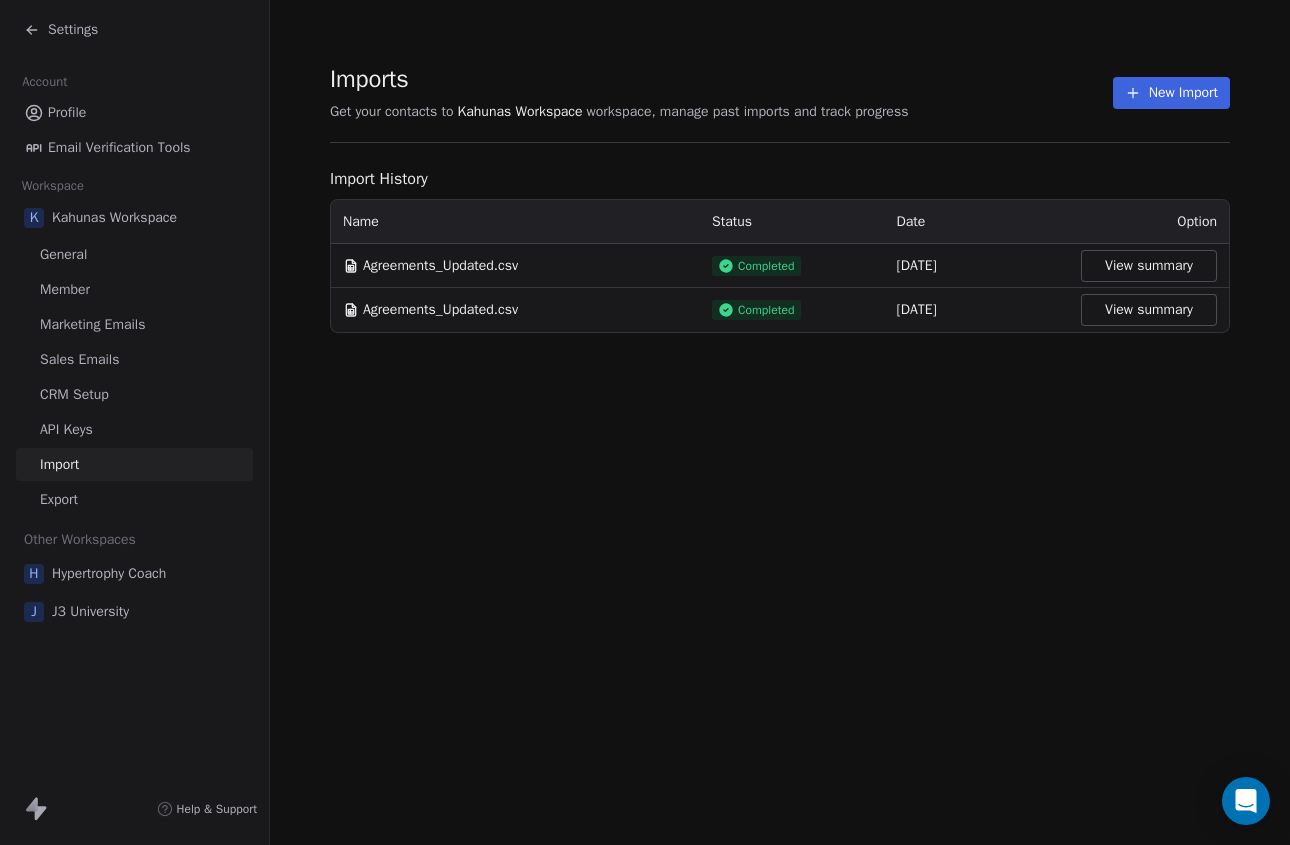 click on "New Import" at bounding box center (1171, 93) 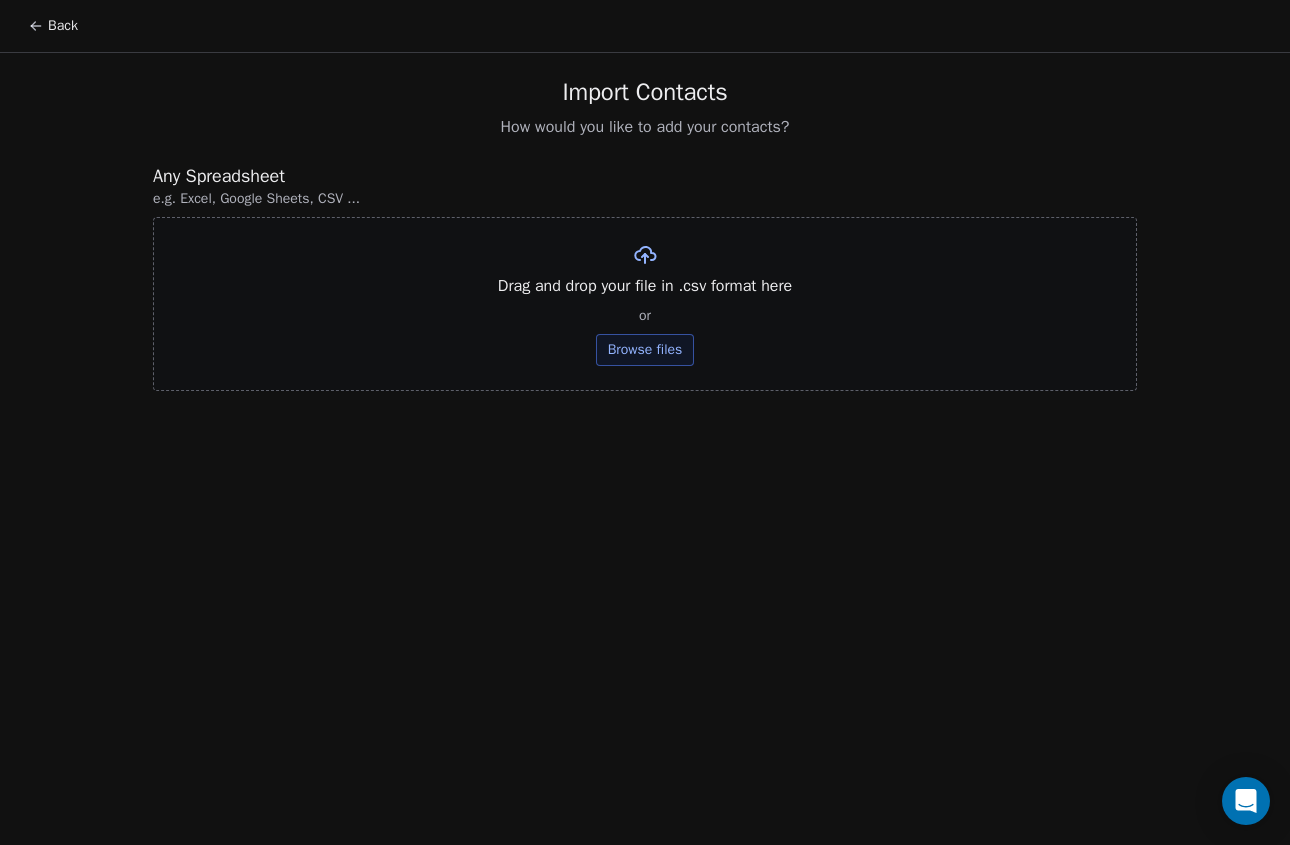 click on "Browse files" at bounding box center [645, 350] 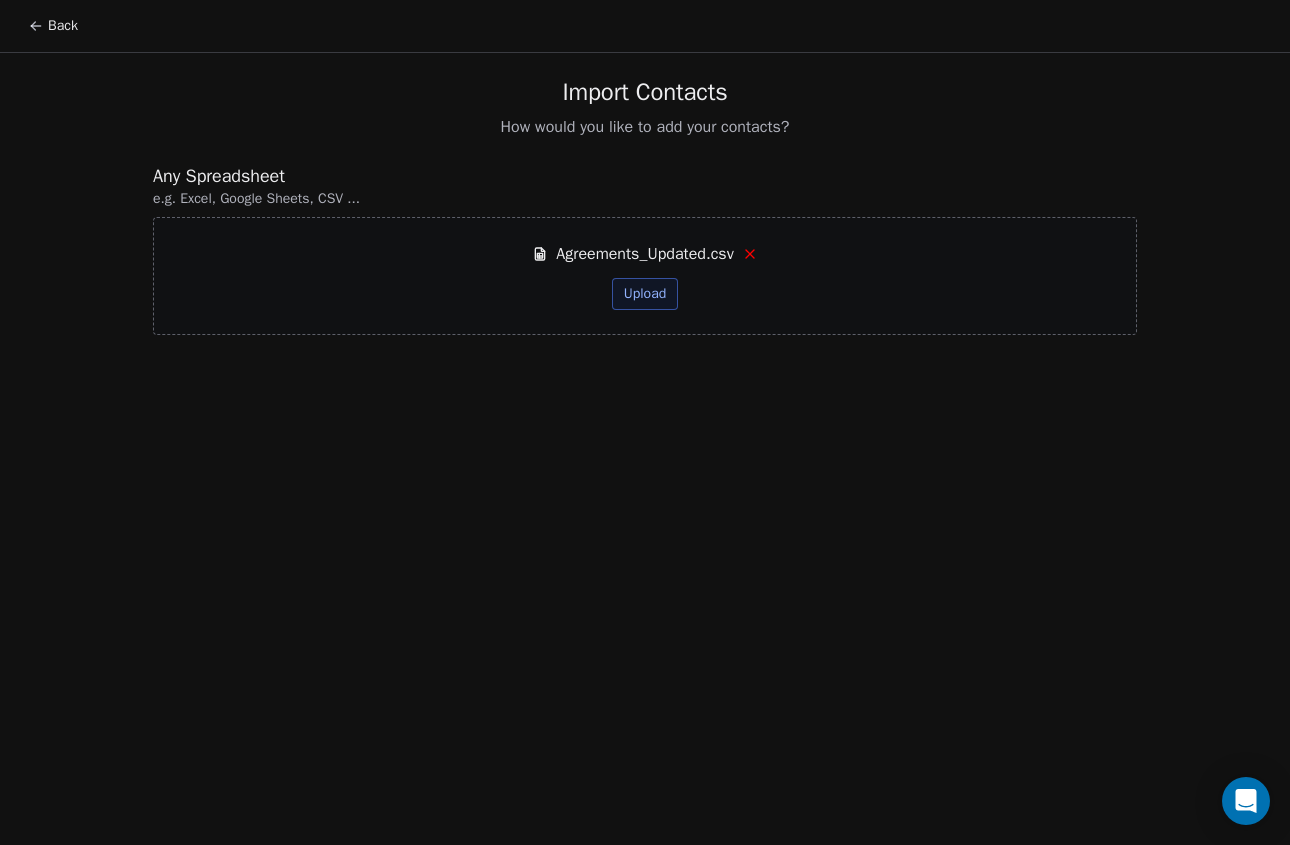click on "Upload" at bounding box center [645, 294] 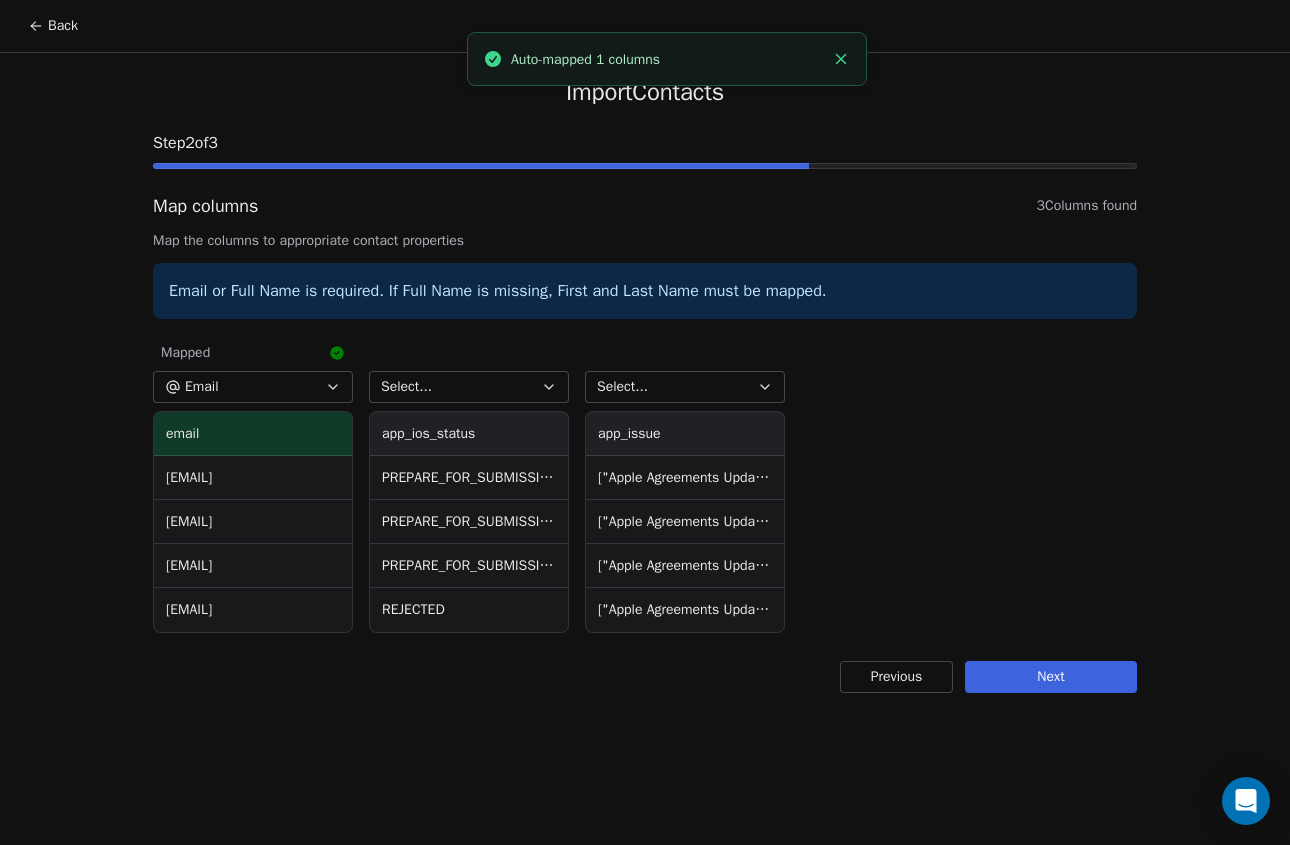 click on "Next" at bounding box center [1051, 677] 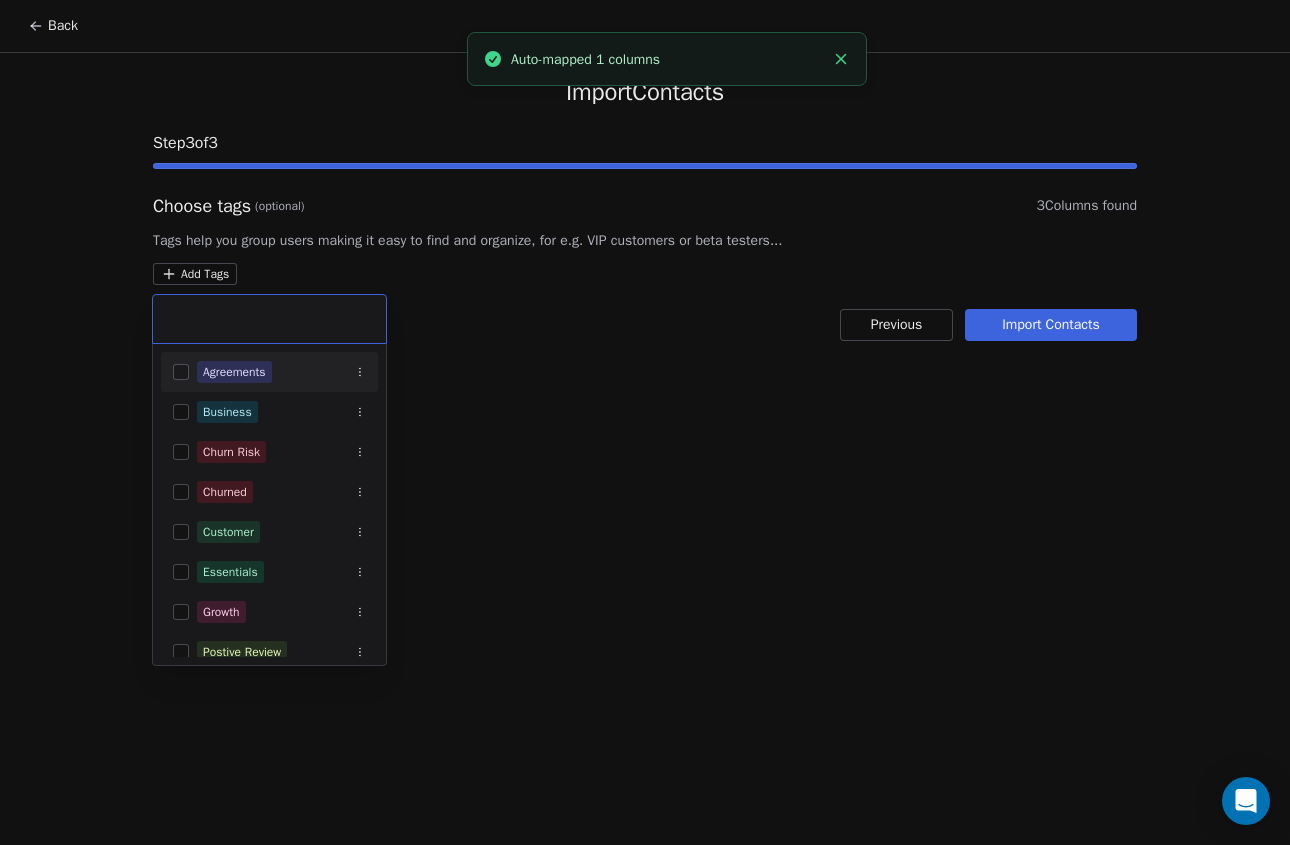 click on "Back Import  Contacts Step  3  of  3 Choose tags (optional) 3  Columns found Tags help you group users making it easy to find and organize, for e.g. VIP customers or beta testers...  Add Tags Previous Import Contacts   Auto-mapped 1 columns
Agreements  Business Churn Risk Churned Customer Essentials Growth Postive Review Lead Newsletter Price Sensitive Pro Refresh Files" at bounding box center [645, 422] 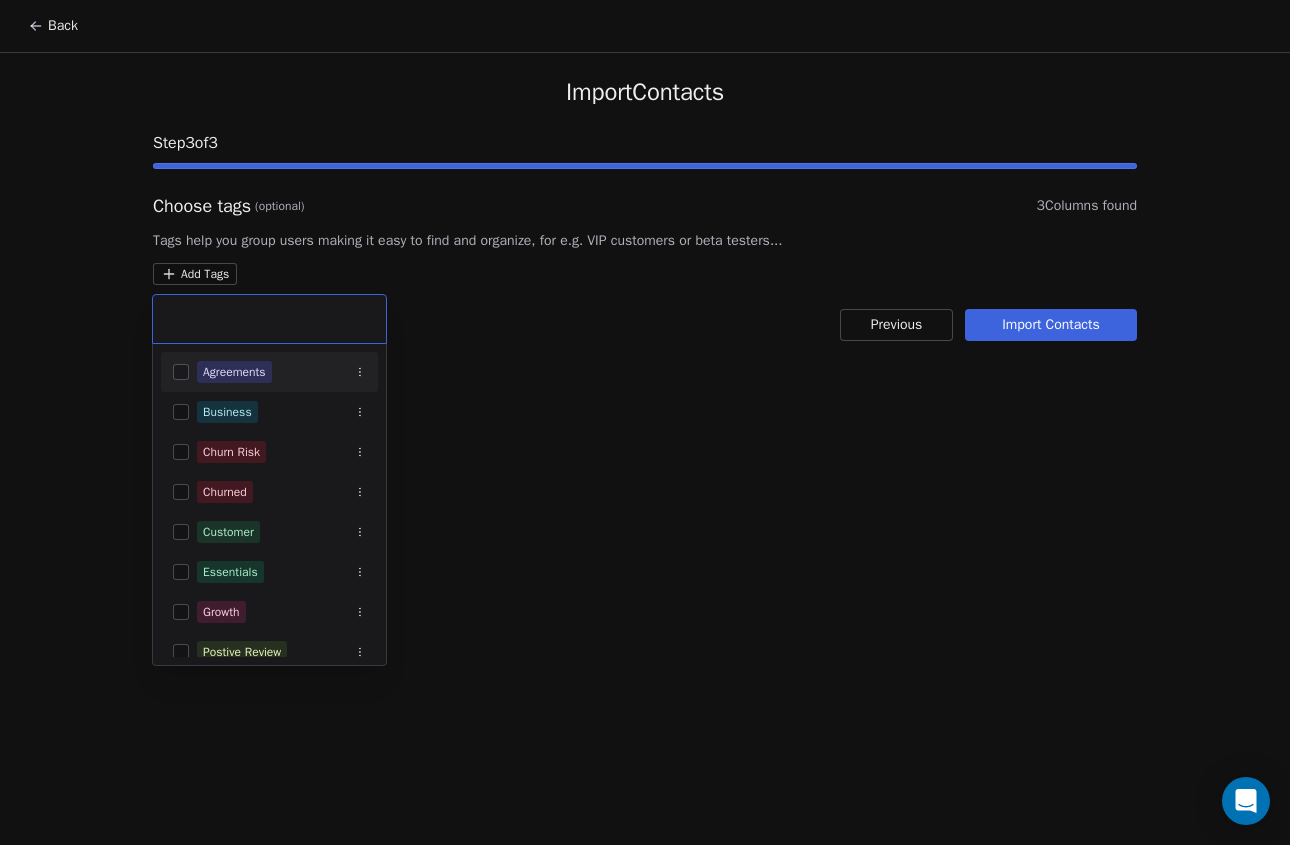 click on "Agreements" at bounding box center [234, 372] 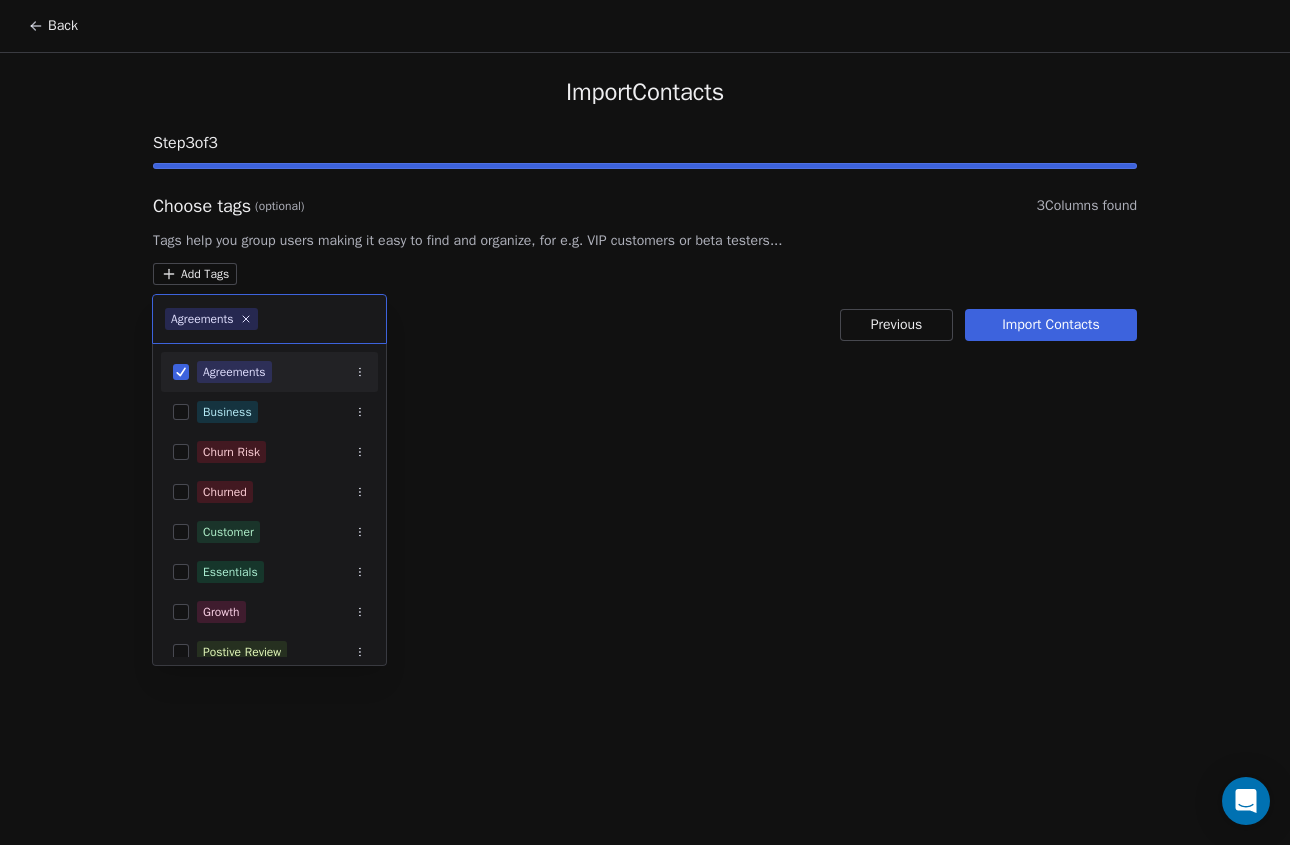 click on "Back Import  Contacts Step  3  of  3 Choose tags (optional) 3  Columns found Tags help you group users making it easy to find and organize, for e.g. VIP customers or beta testers...  Add Tags Previous Import Contacts
Agreements  Agreements  Business Churn Risk Churned Customer Essentials Growth Postive Review Lead Newsletter Price Sensitive Pro Refresh Files" at bounding box center [645, 422] 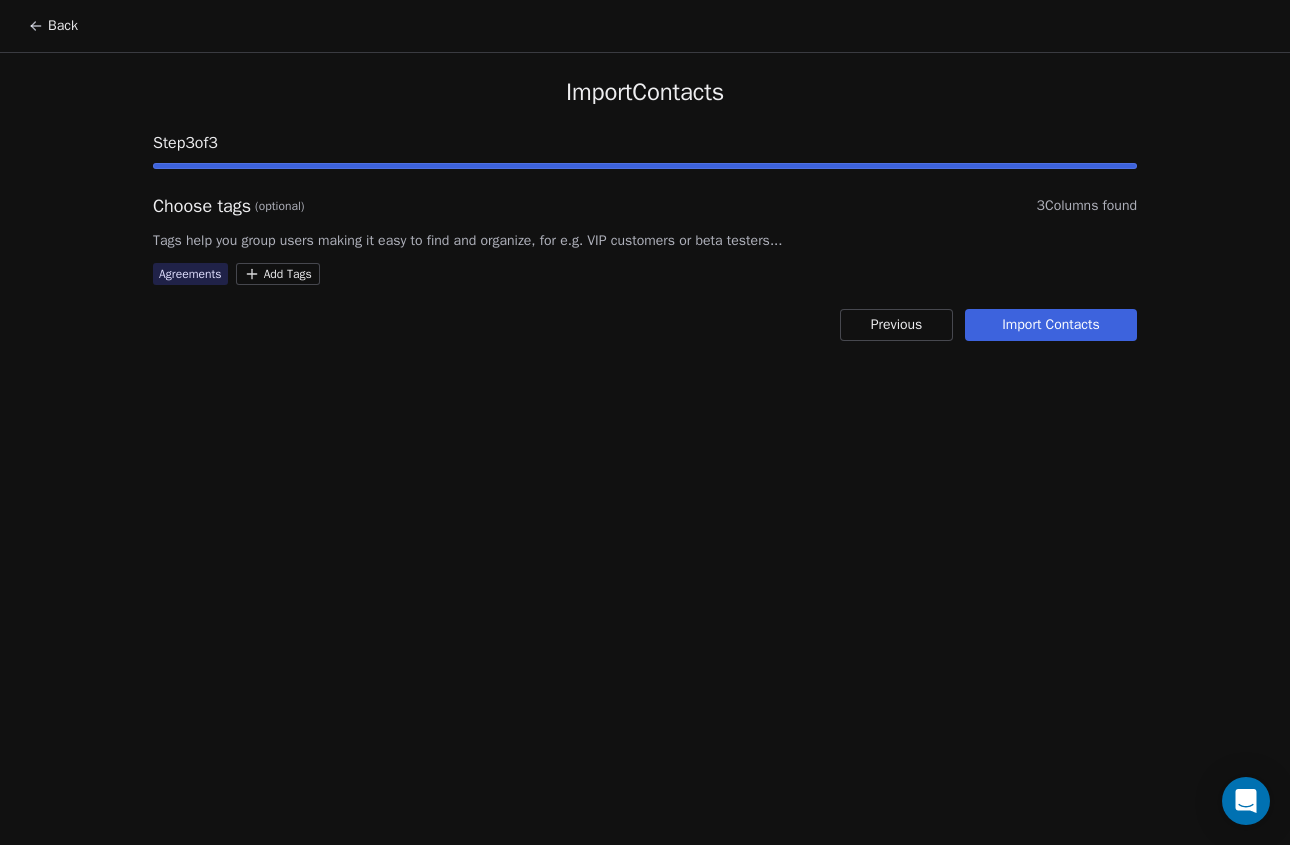 click on "Import Contacts" at bounding box center [1051, 325] 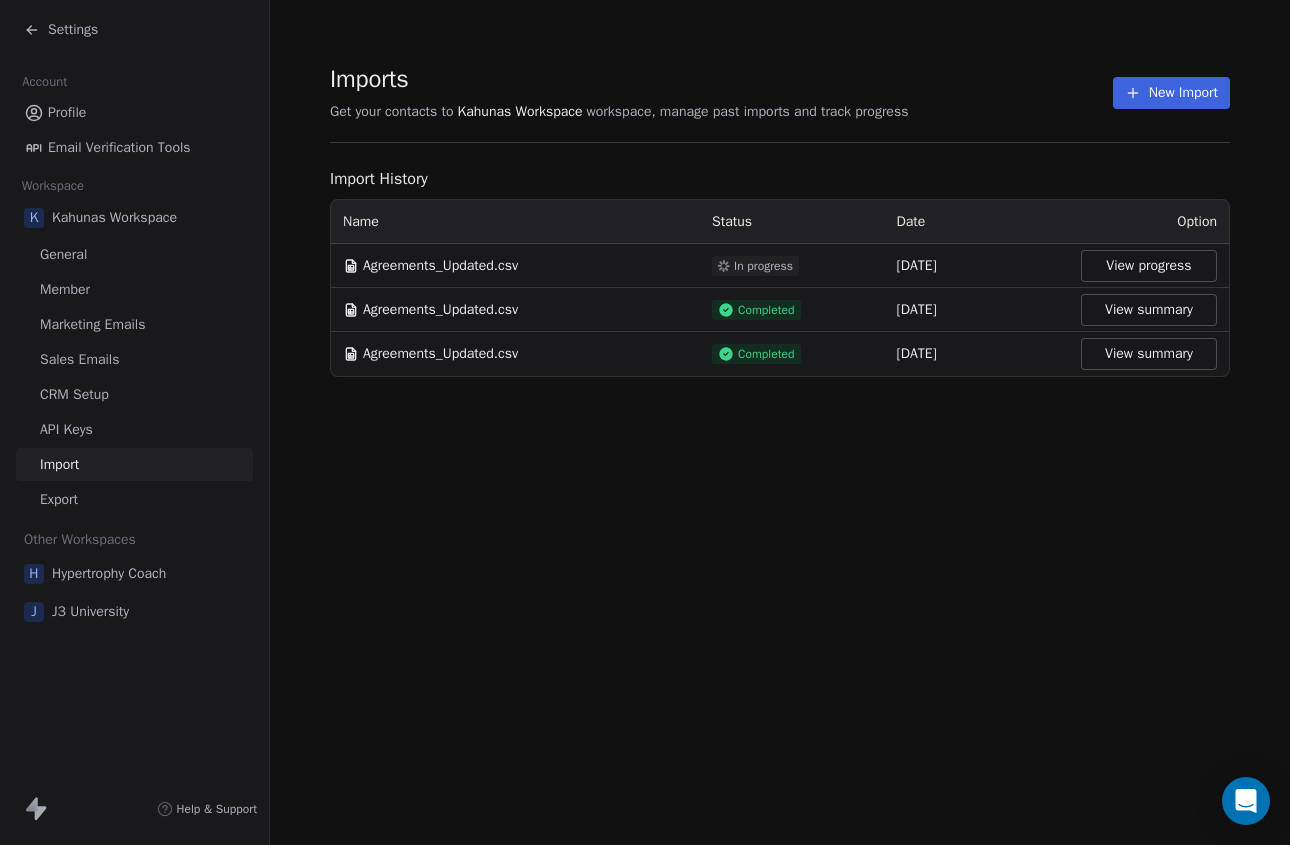 click on "View summary" at bounding box center (1149, 310) 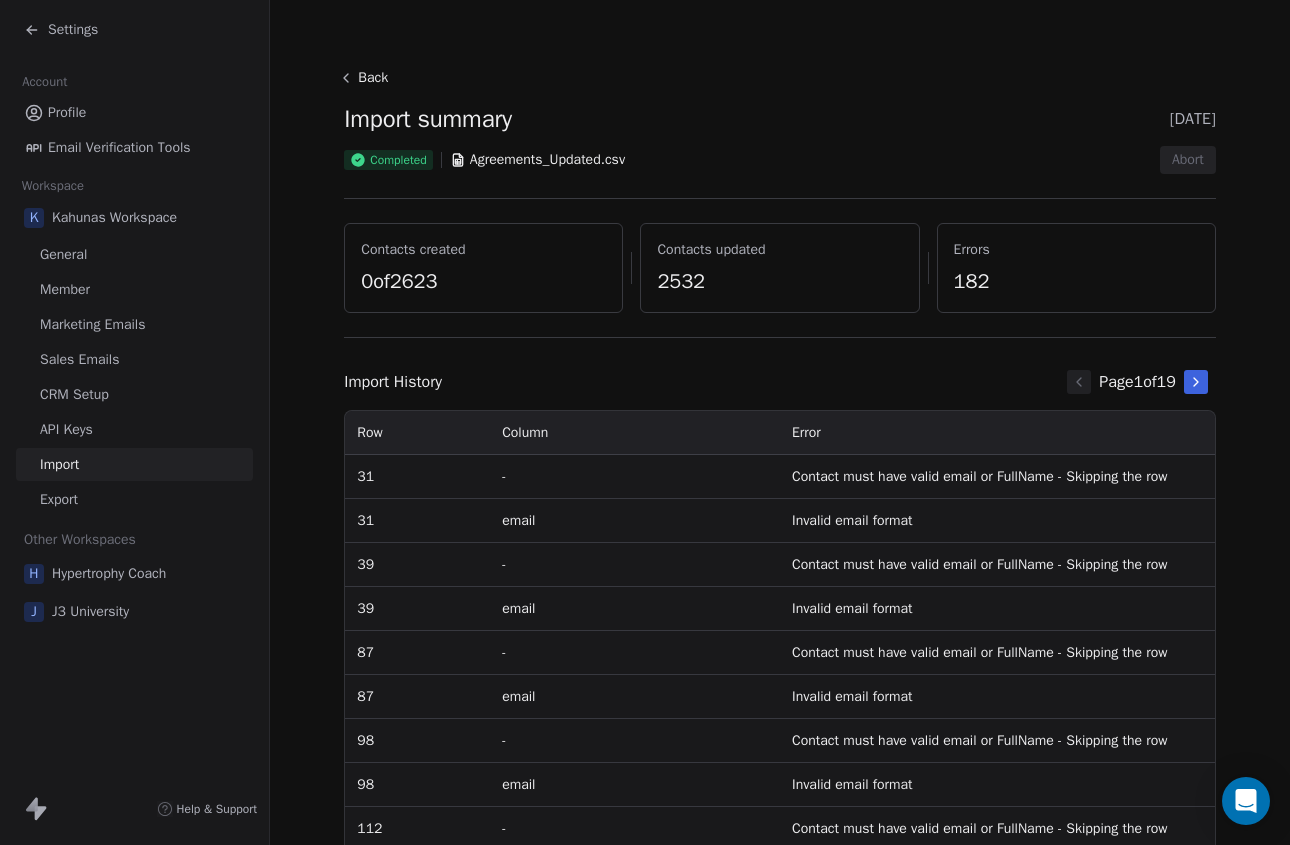 click 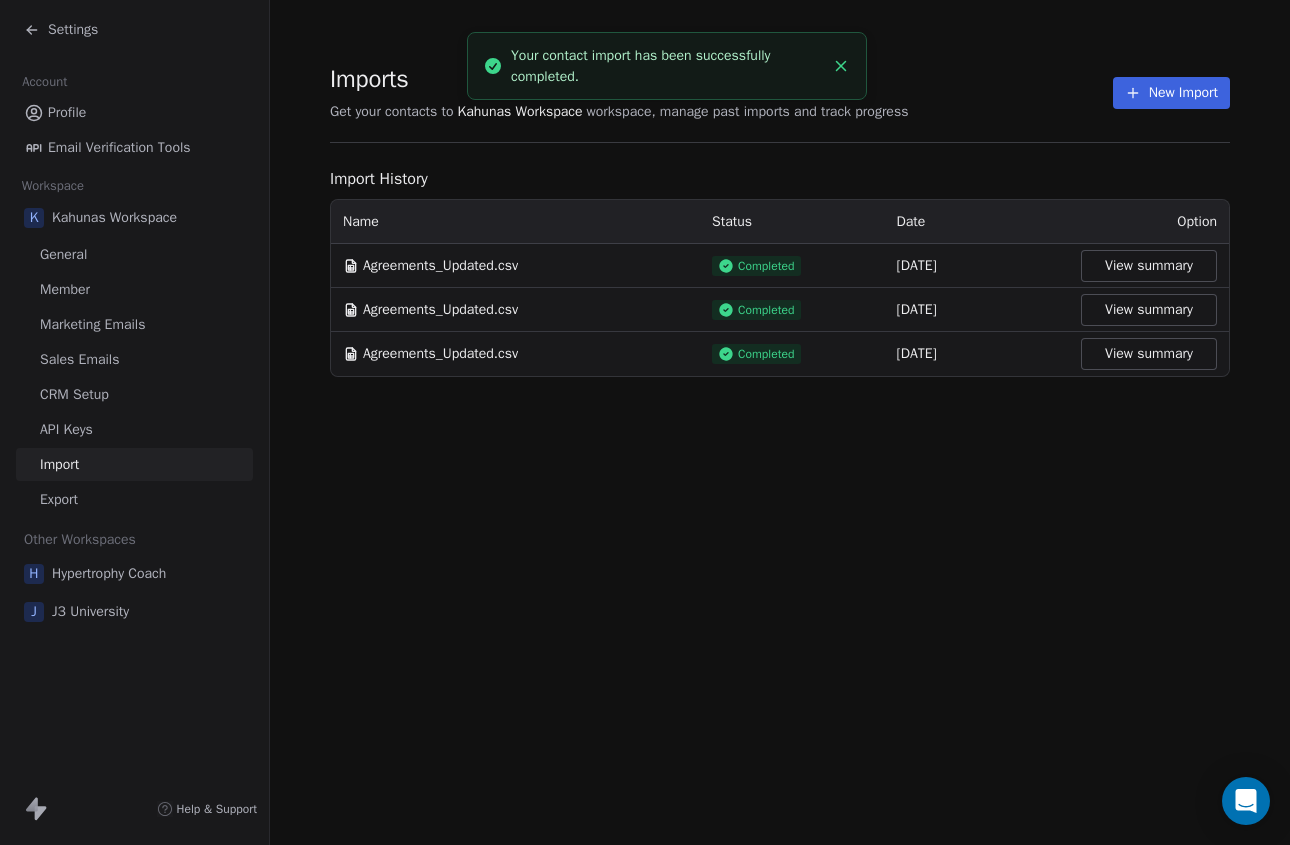 click 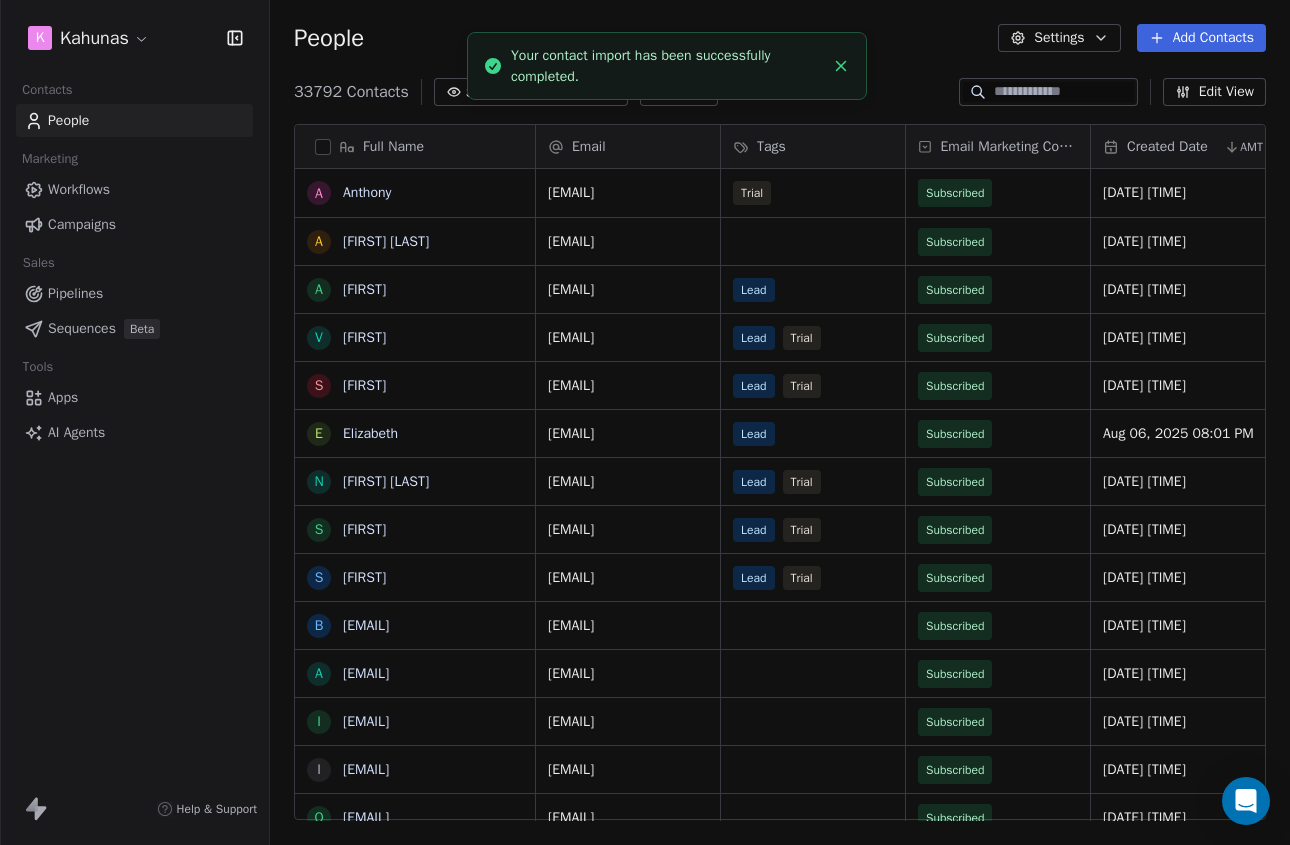 scroll, scrollTop: 1, scrollLeft: 1, axis: both 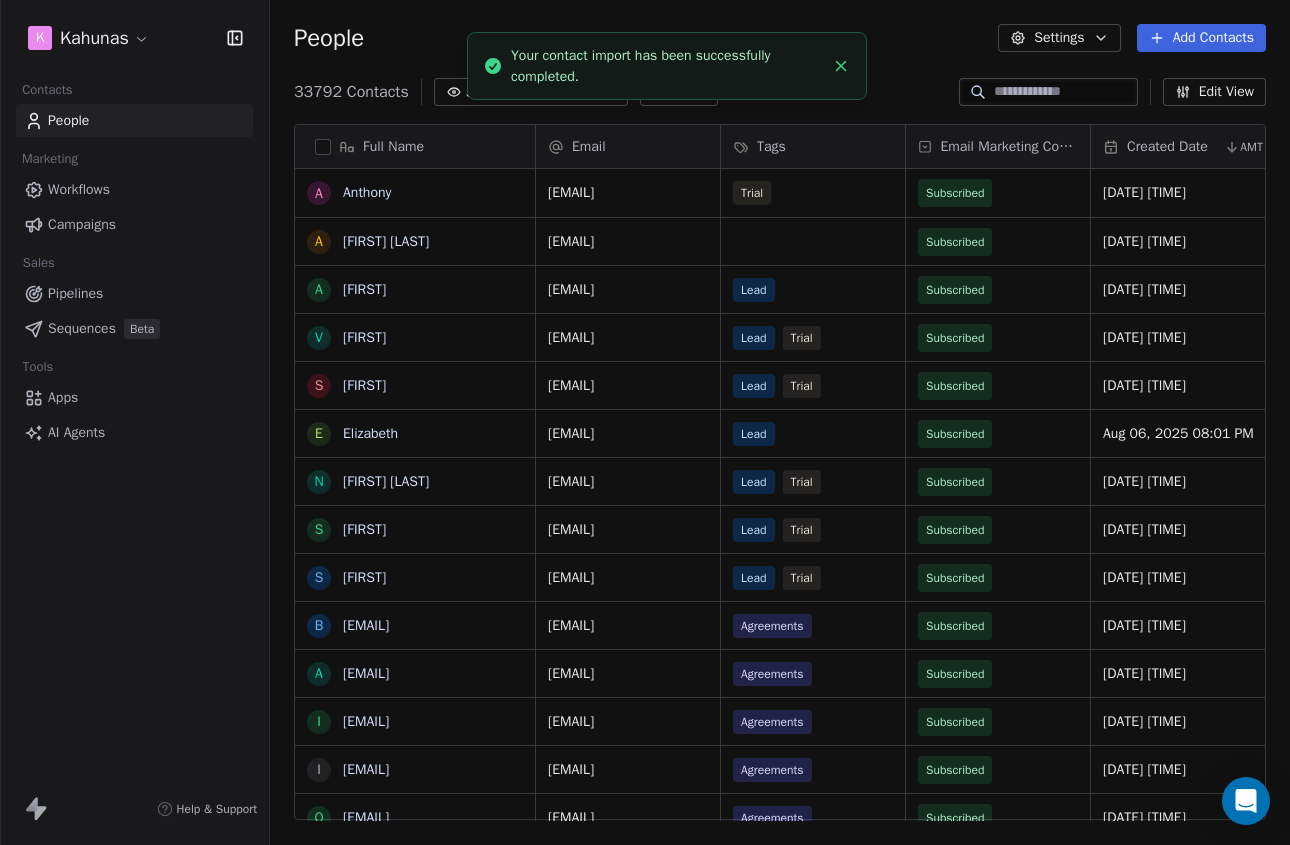 click on "Workflows" at bounding box center (134, 189) 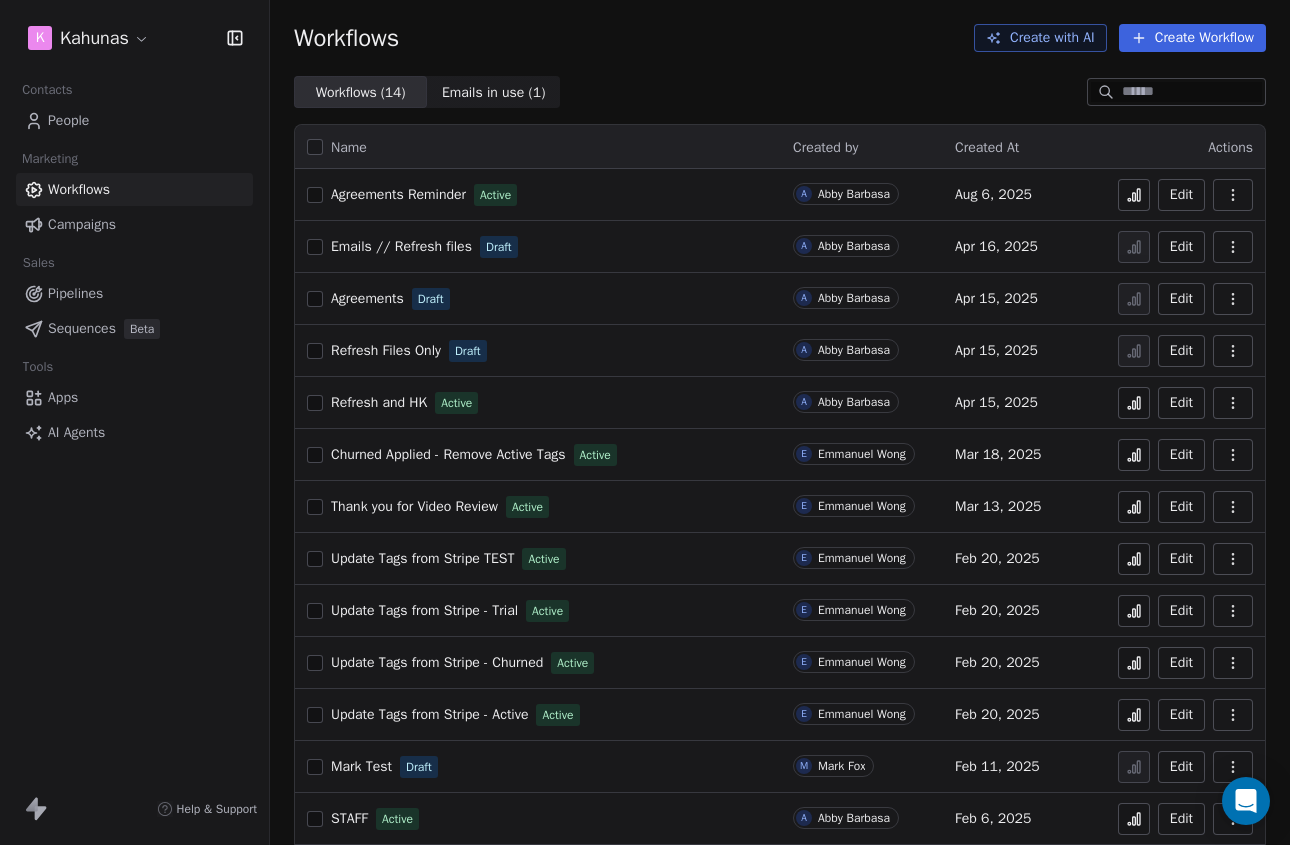 click 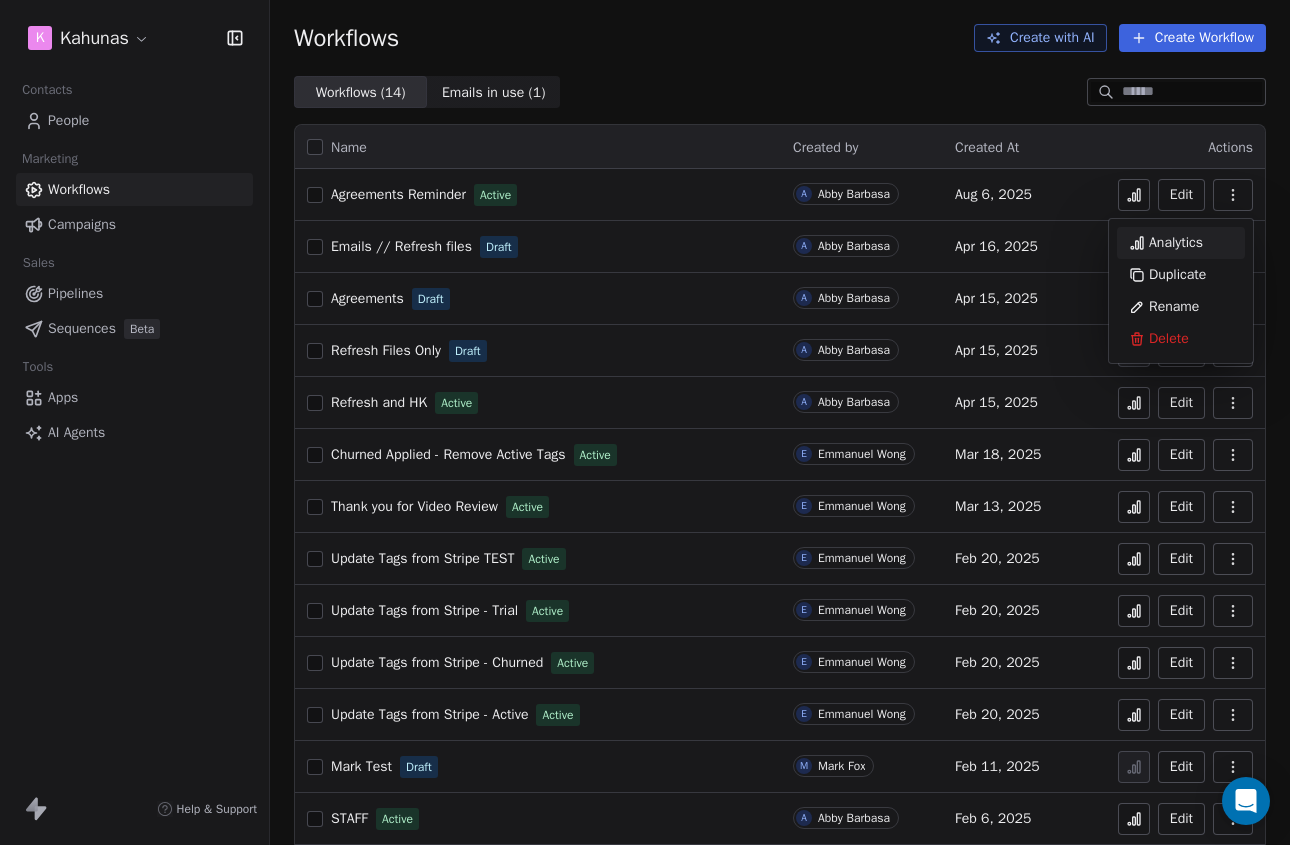 click on "Analytics" at bounding box center (1176, 243) 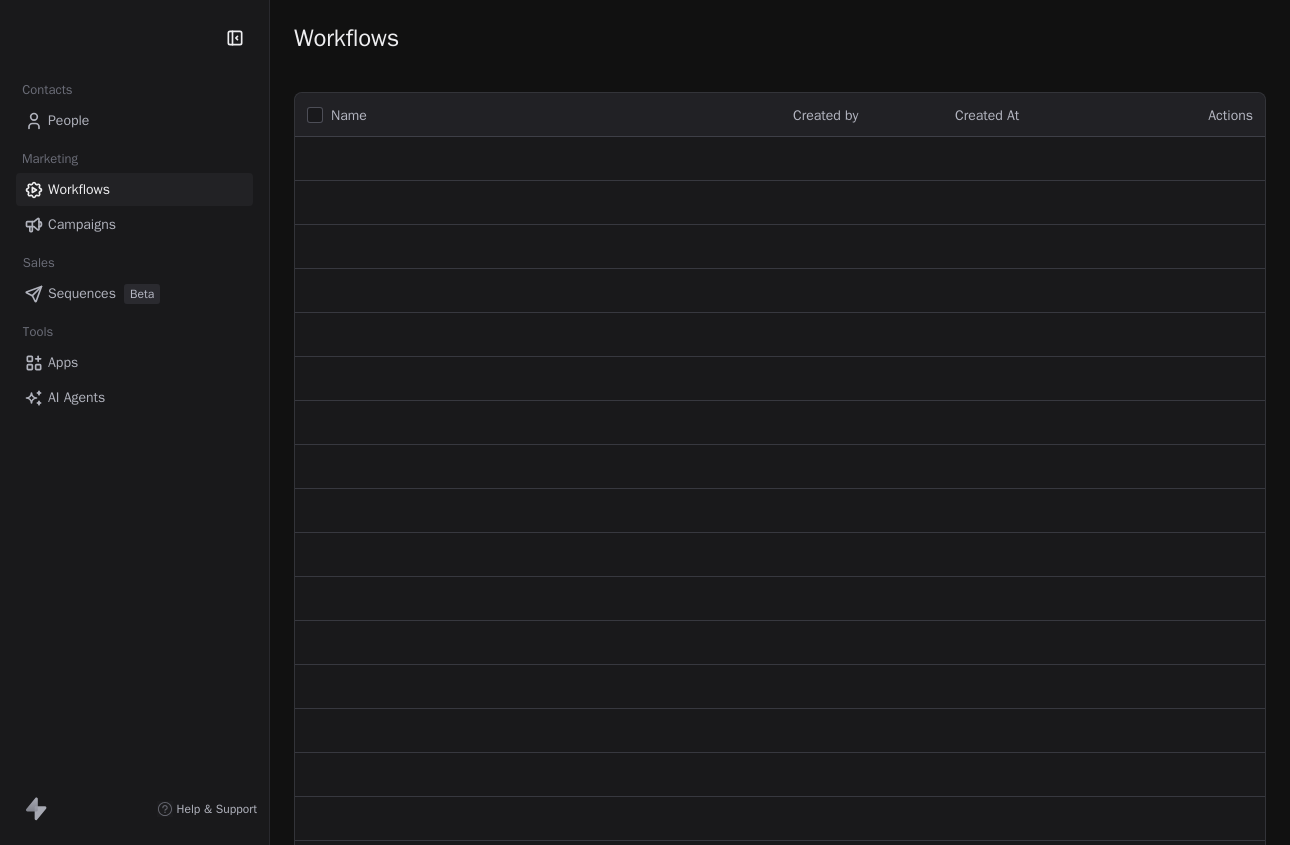 scroll, scrollTop: 0, scrollLeft: 0, axis: both 